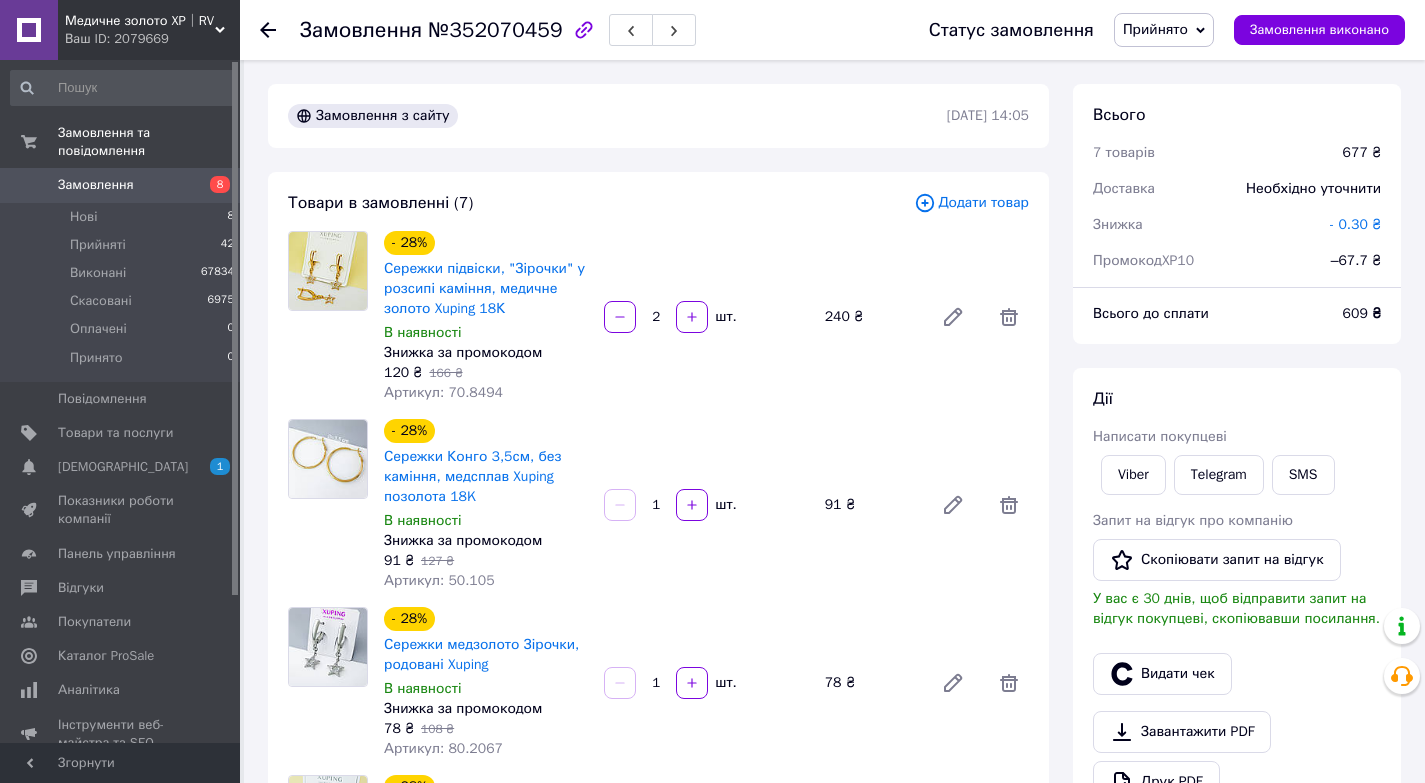 scroll, scrollTop: 133, scrollLeft: 0, axis: vertical 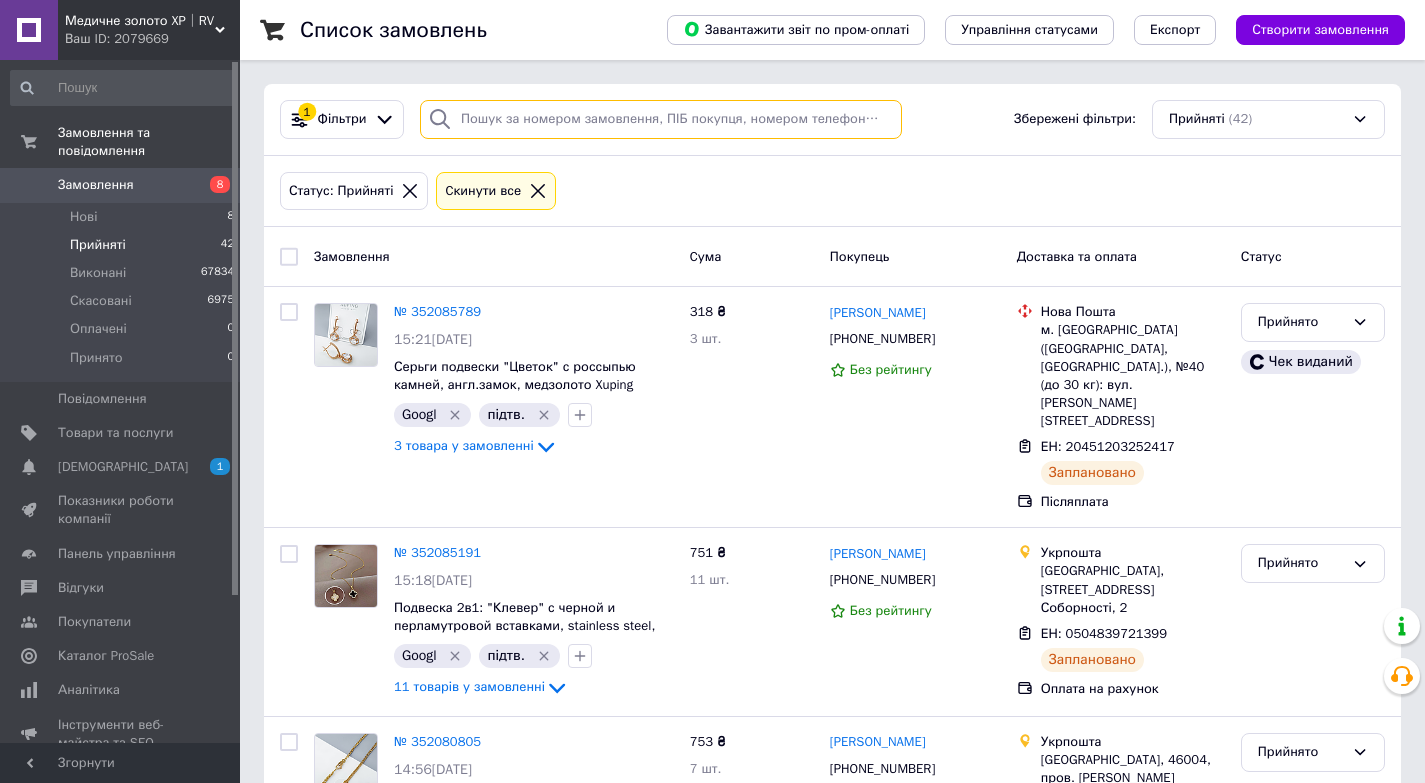 click at bounding box center (661, 119) 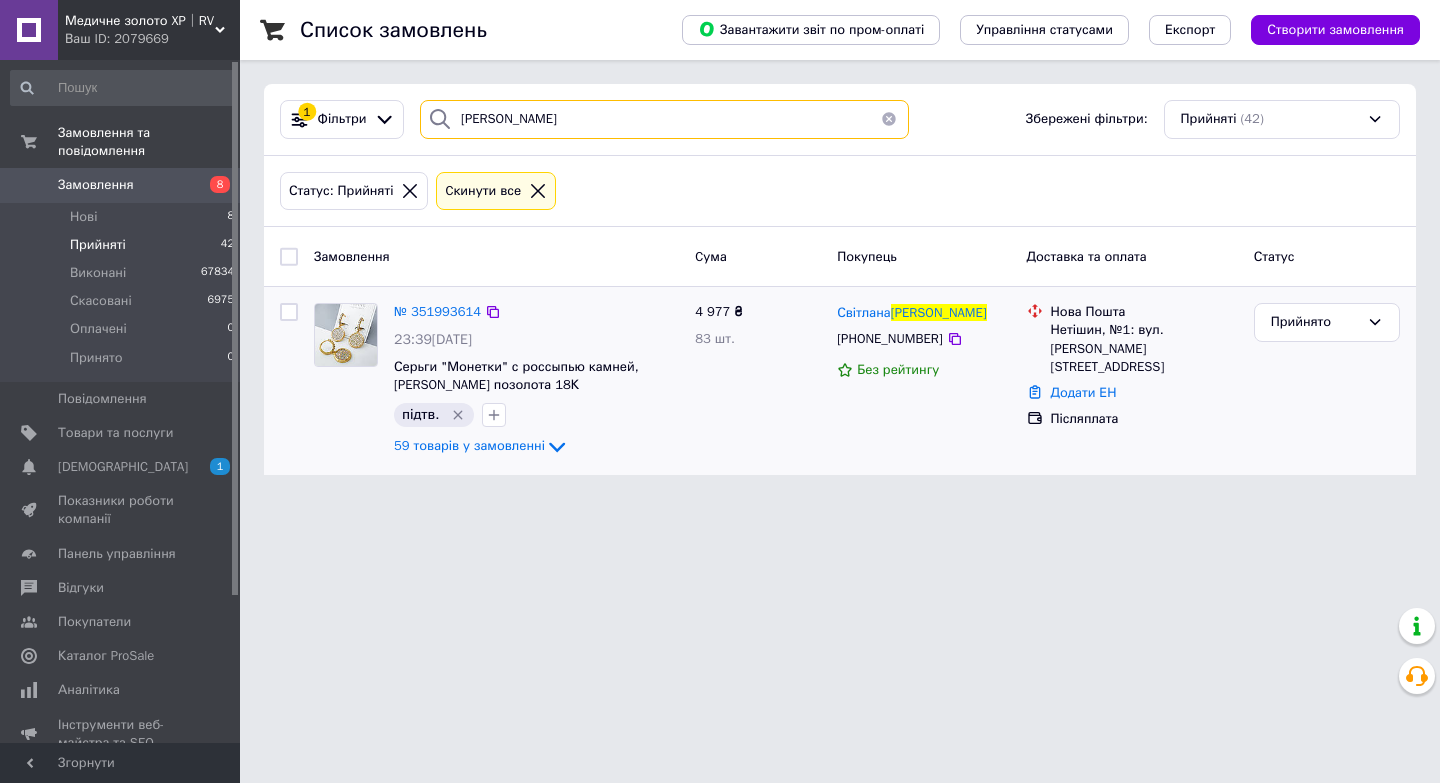 type on "гарбіч" 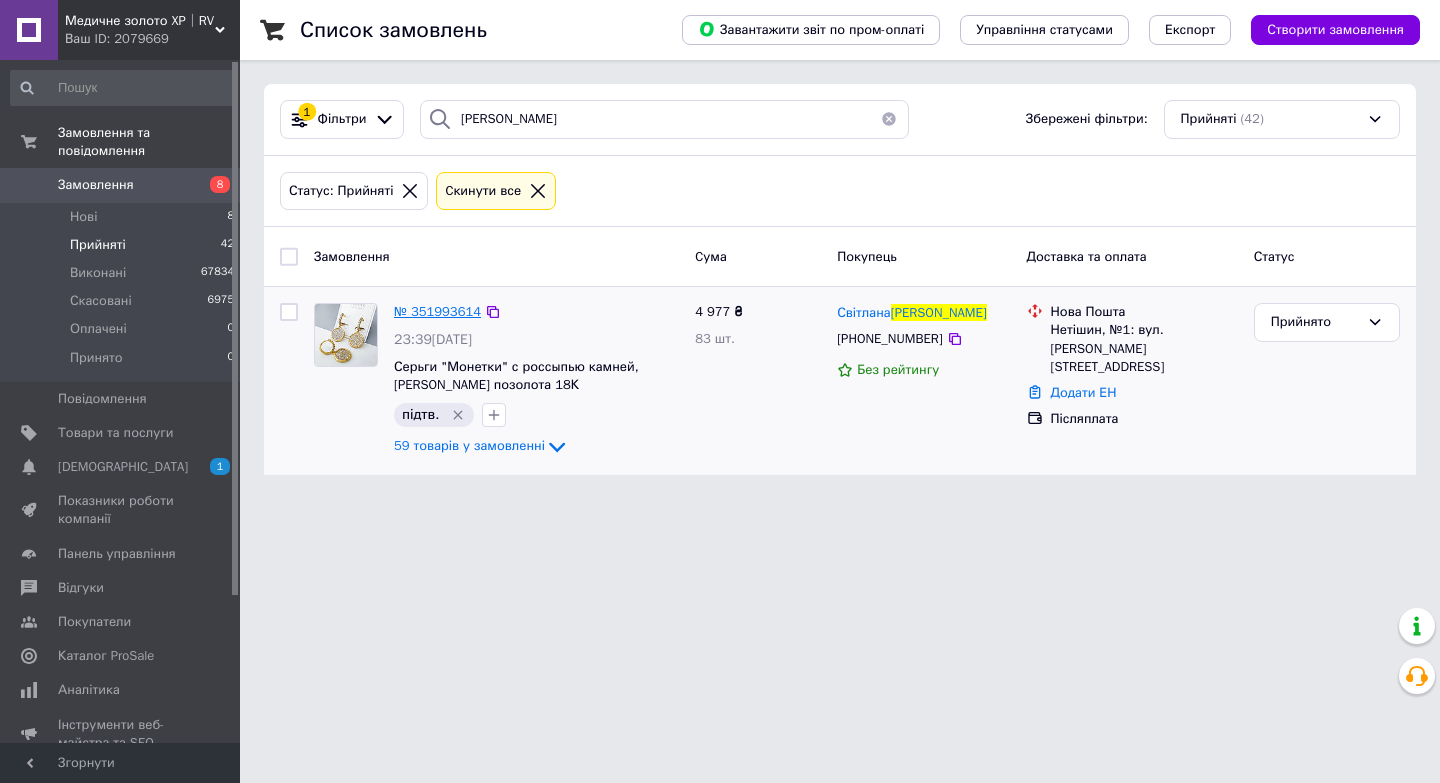 drag, startPoint x: 450, startPoint y: 321, endPoint x: 442, endPoint y: 308, distance: 15.264338 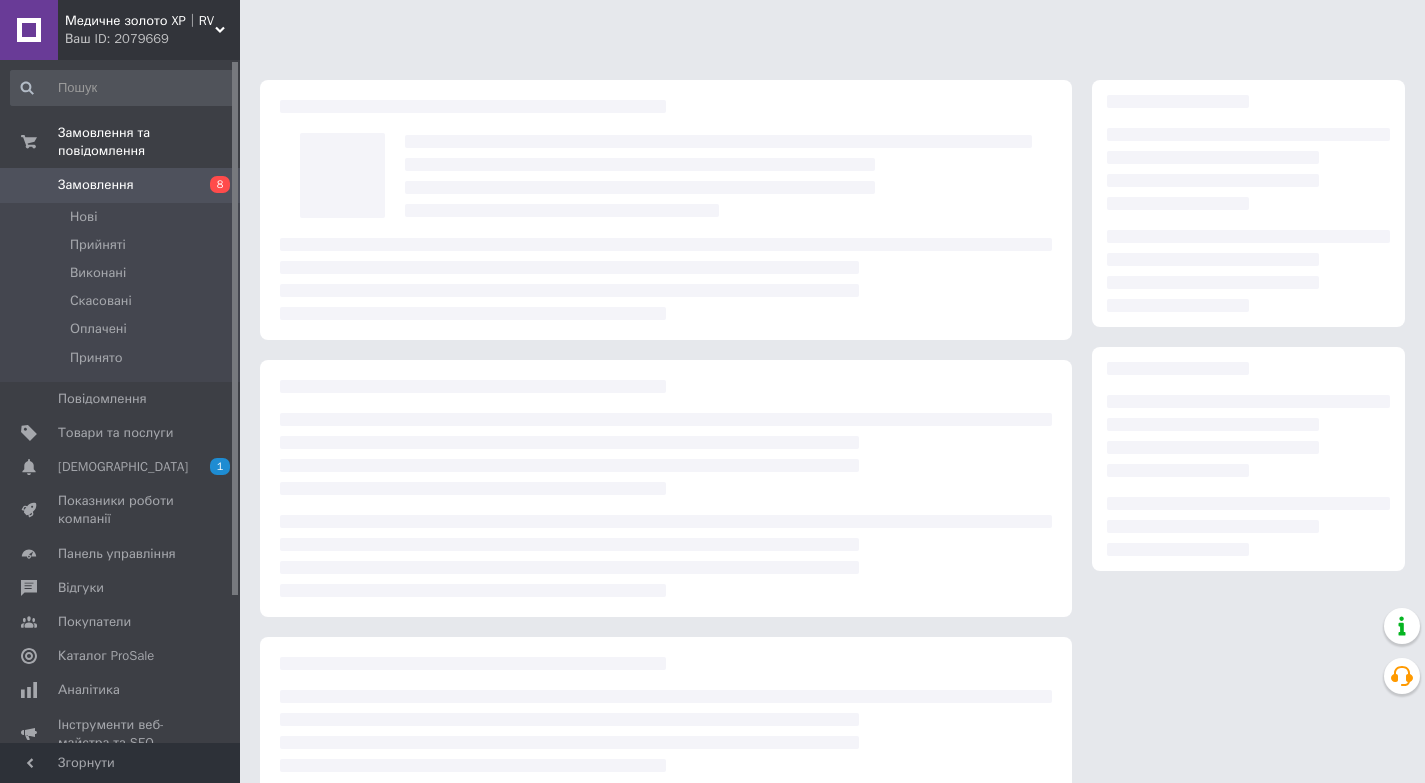 scroll, scrollTop: 0, scrollLeft: 0, axis: both 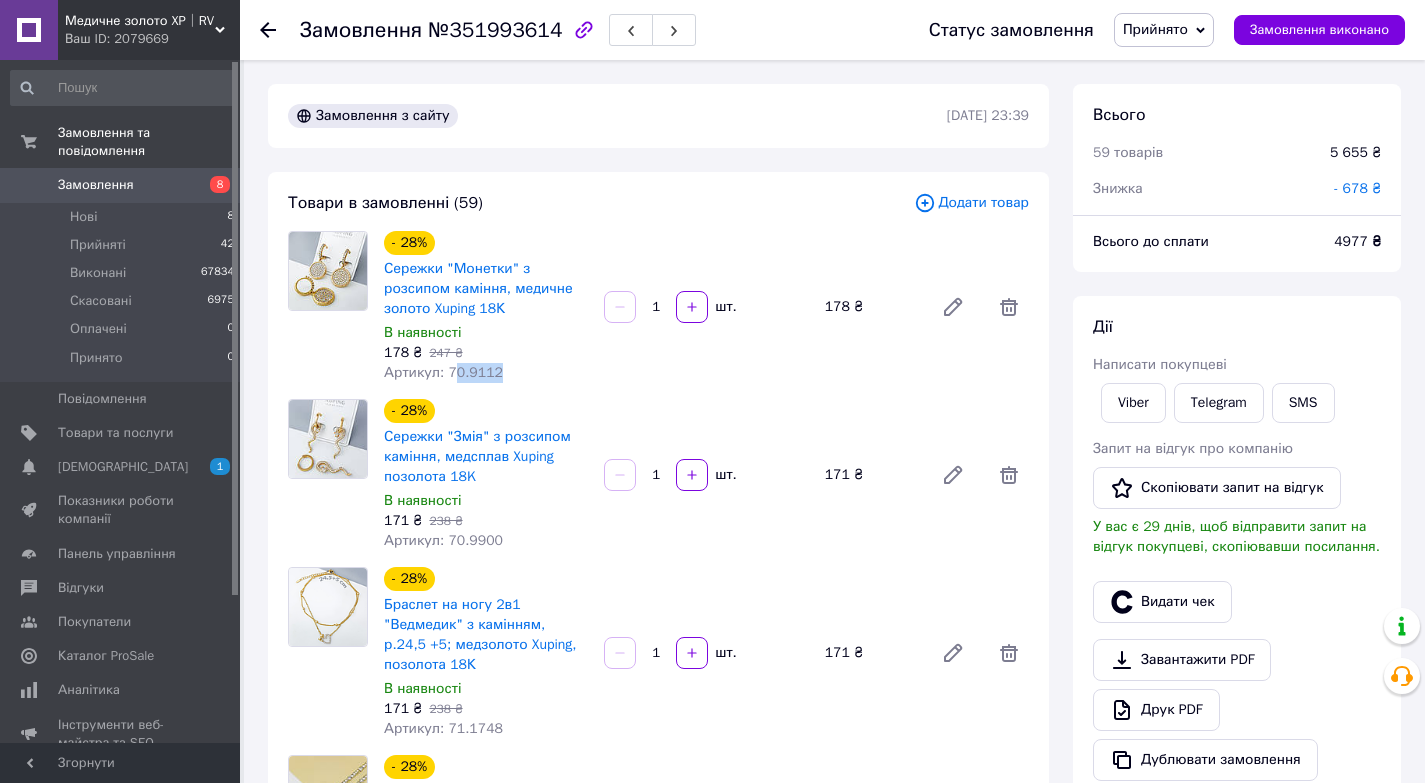 drag, startPoint x: 451, startPoint y: 371, endPoint x: 505, endPoint y: 373, distance: 54.037025 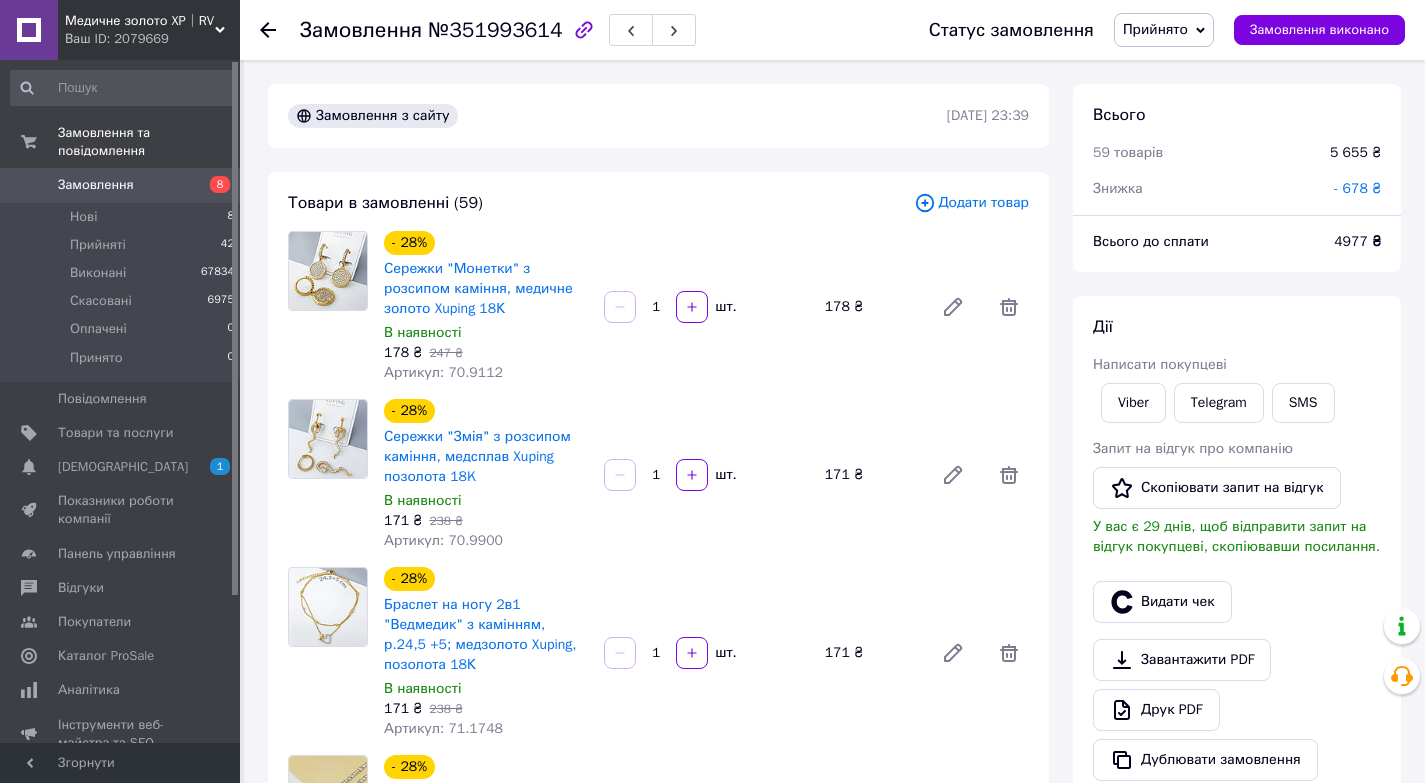 scroll, scrollTop: 693, scrollLeft: 0, axis: vertical 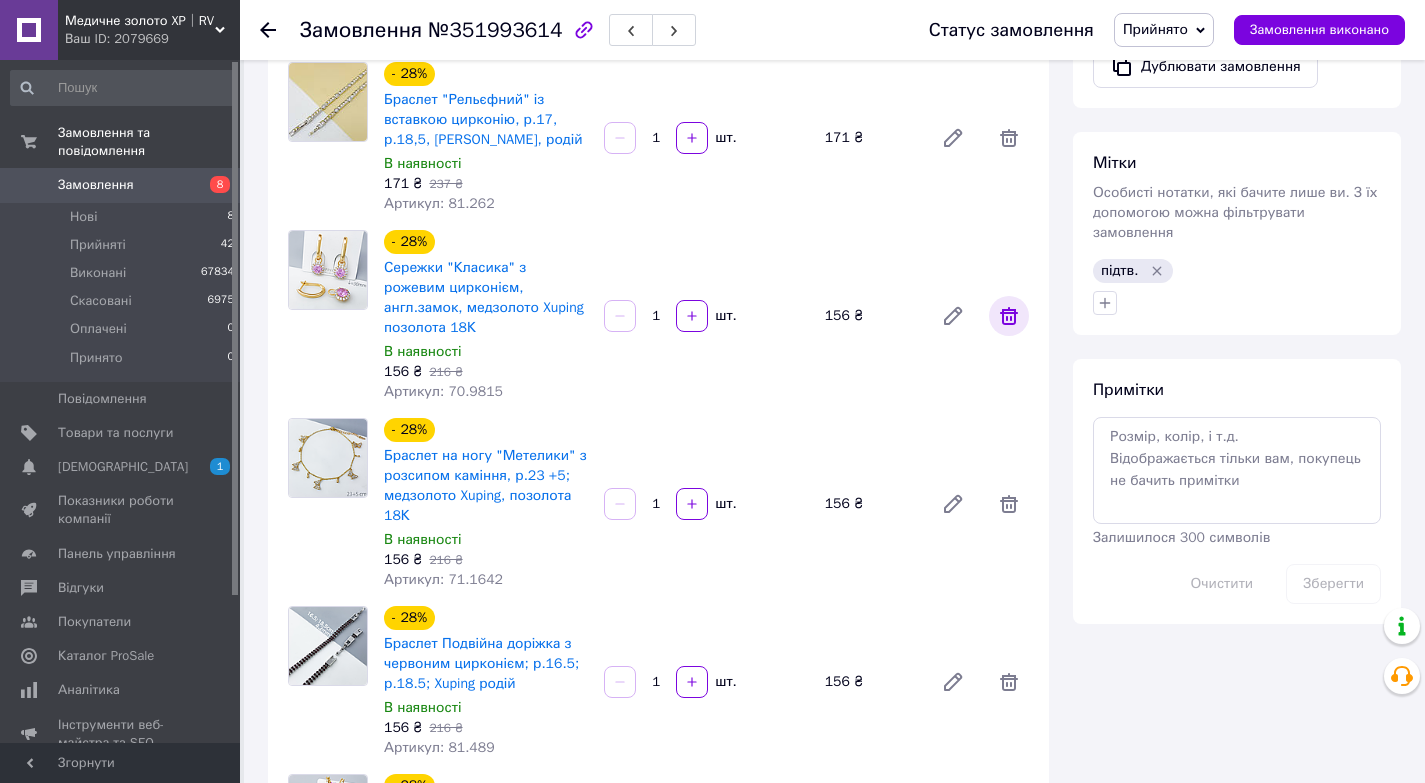 click at bounding box center (1009, 316) 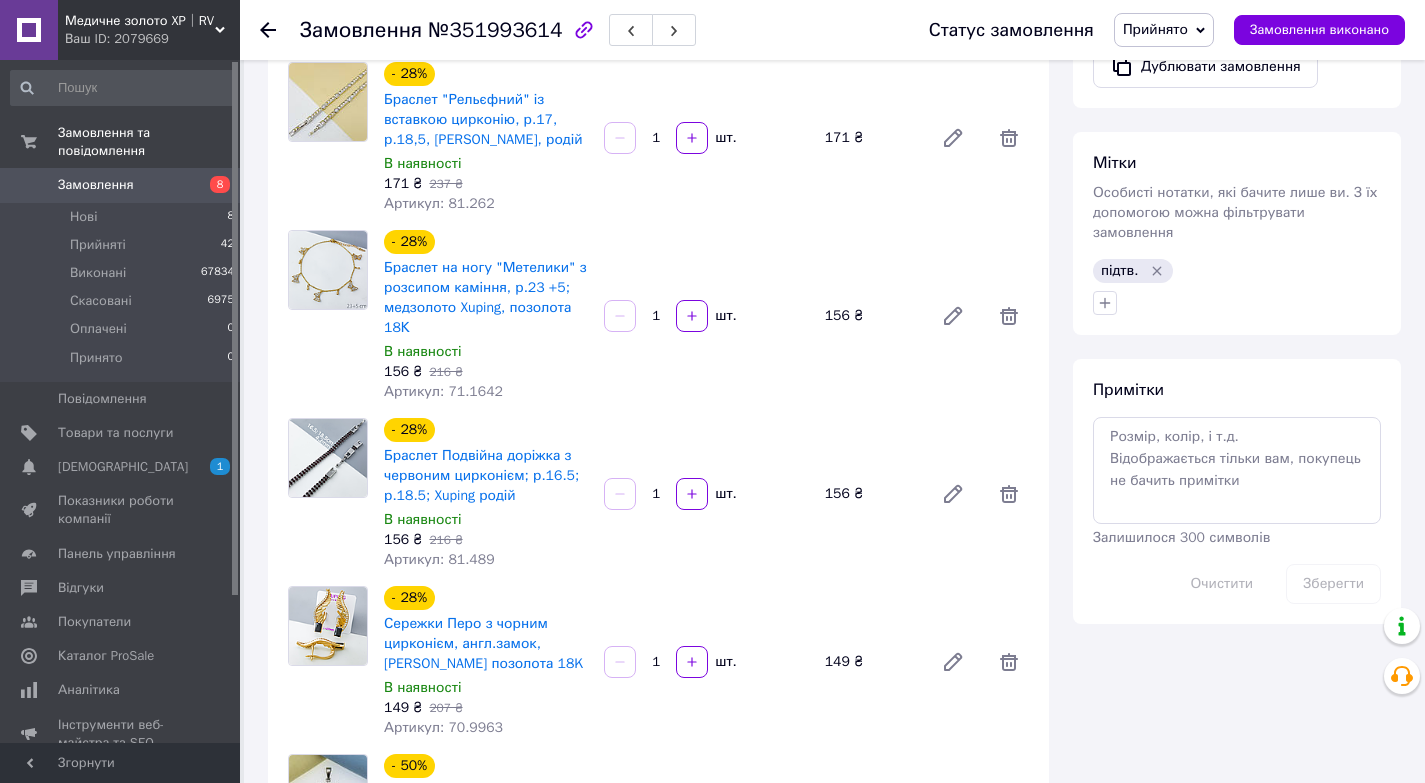 scroll, scrollTop: 2265, scrollLeft: 0, axis: vertical 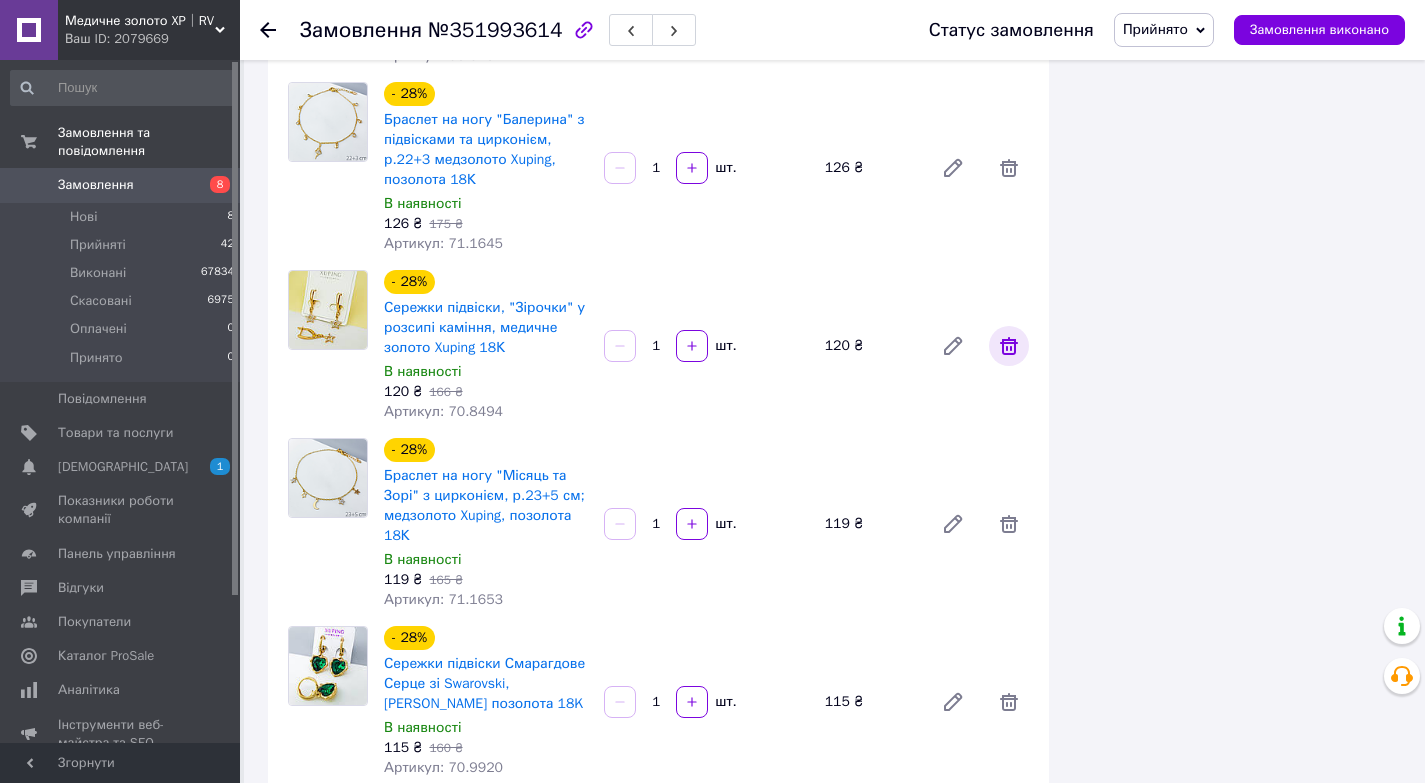 click 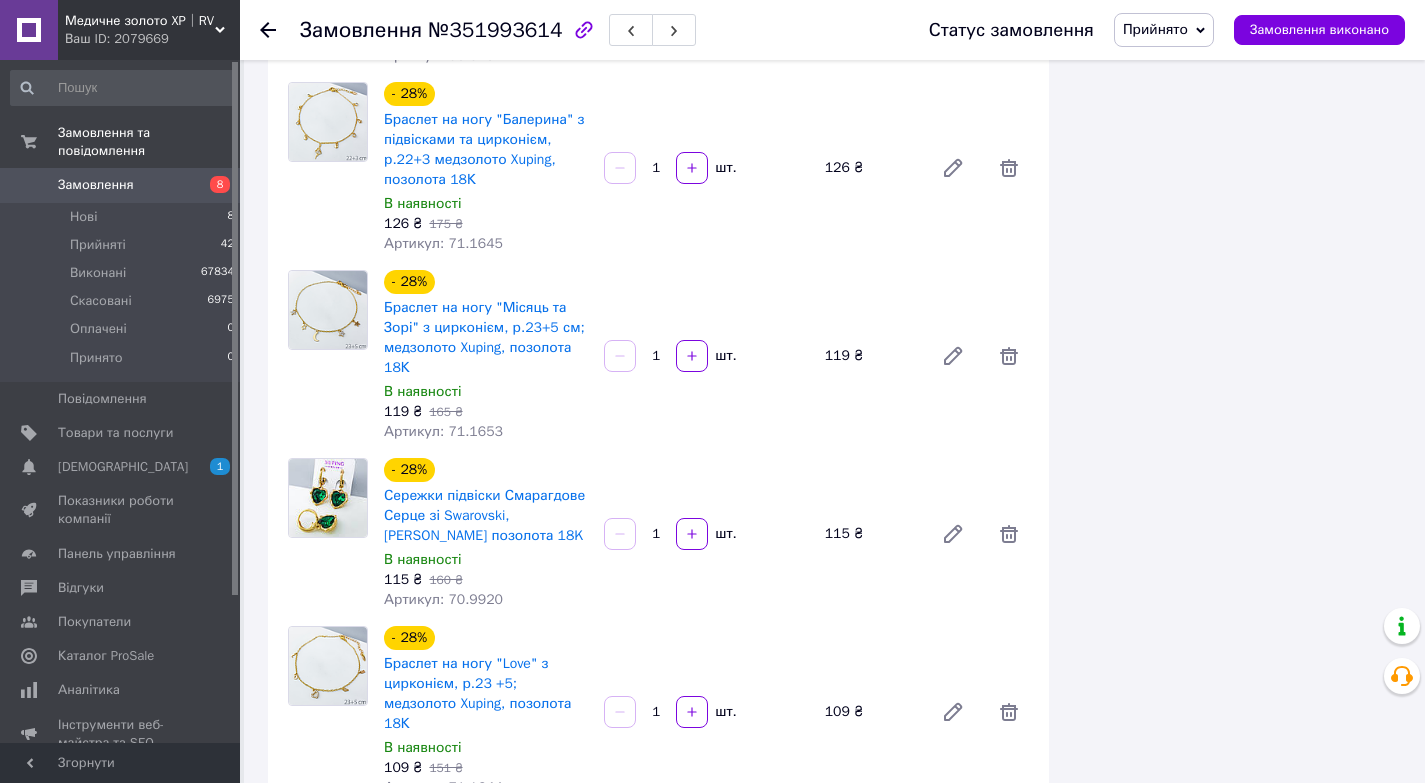 scroll, scrollTop: 5133, scrollLeft: 0, axis: vertical 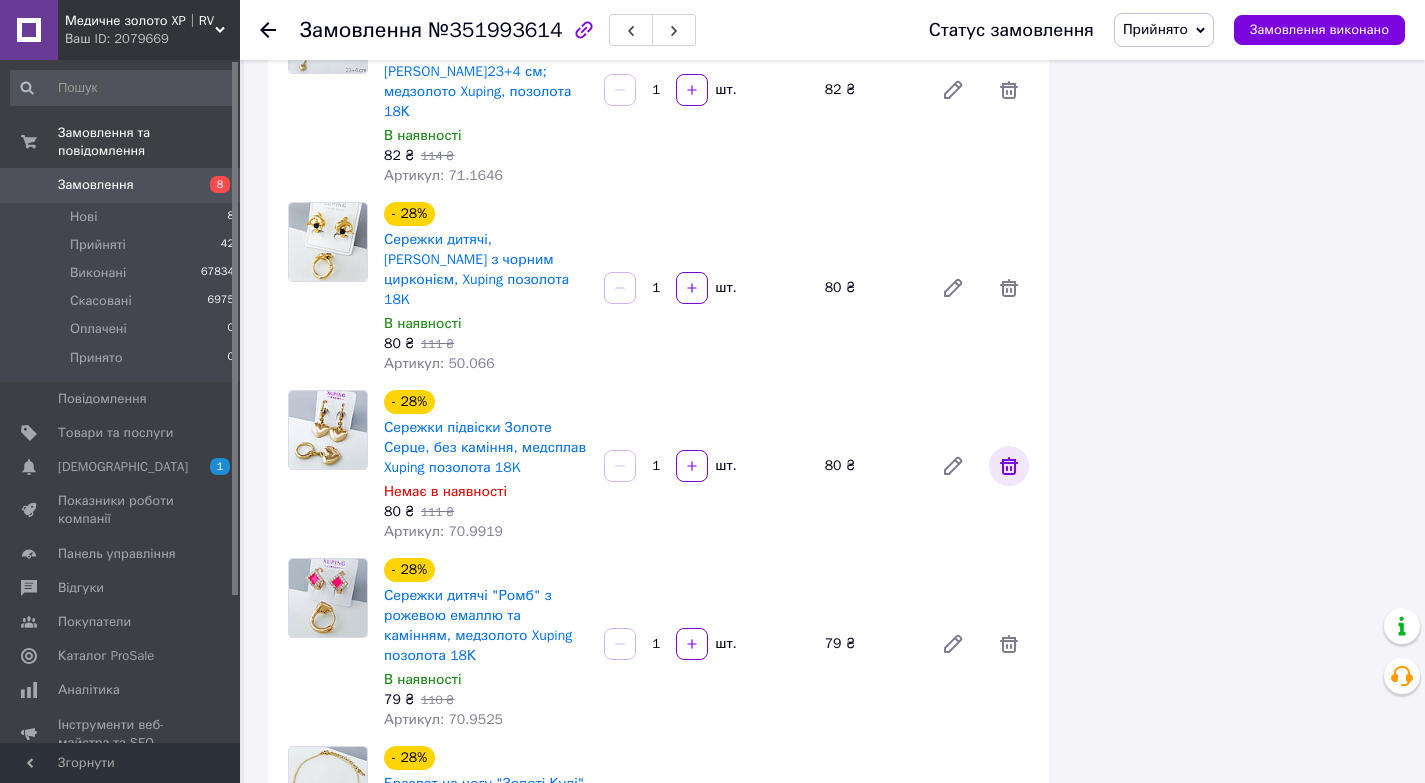 click 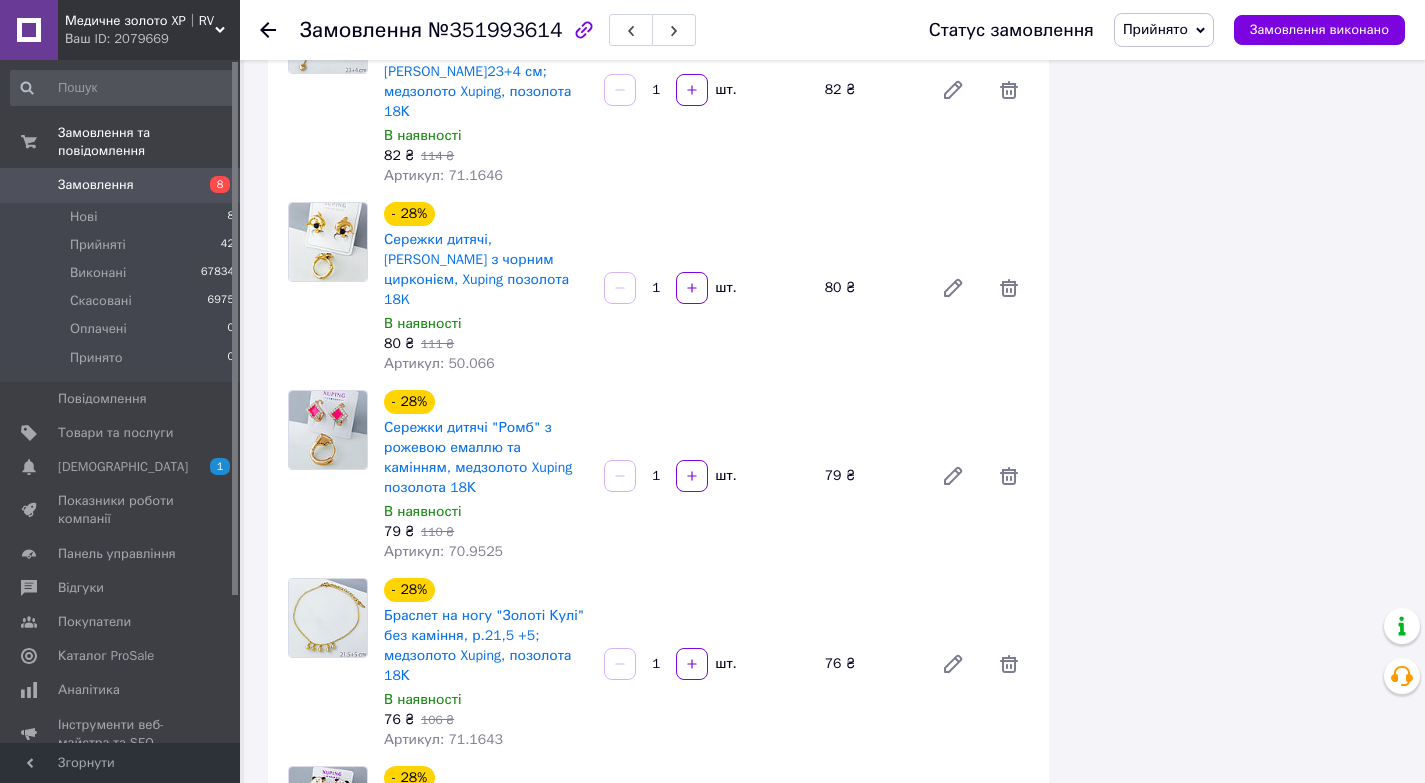scroll, scrollTop: 96, scrollLeft: 0, axis: vertical 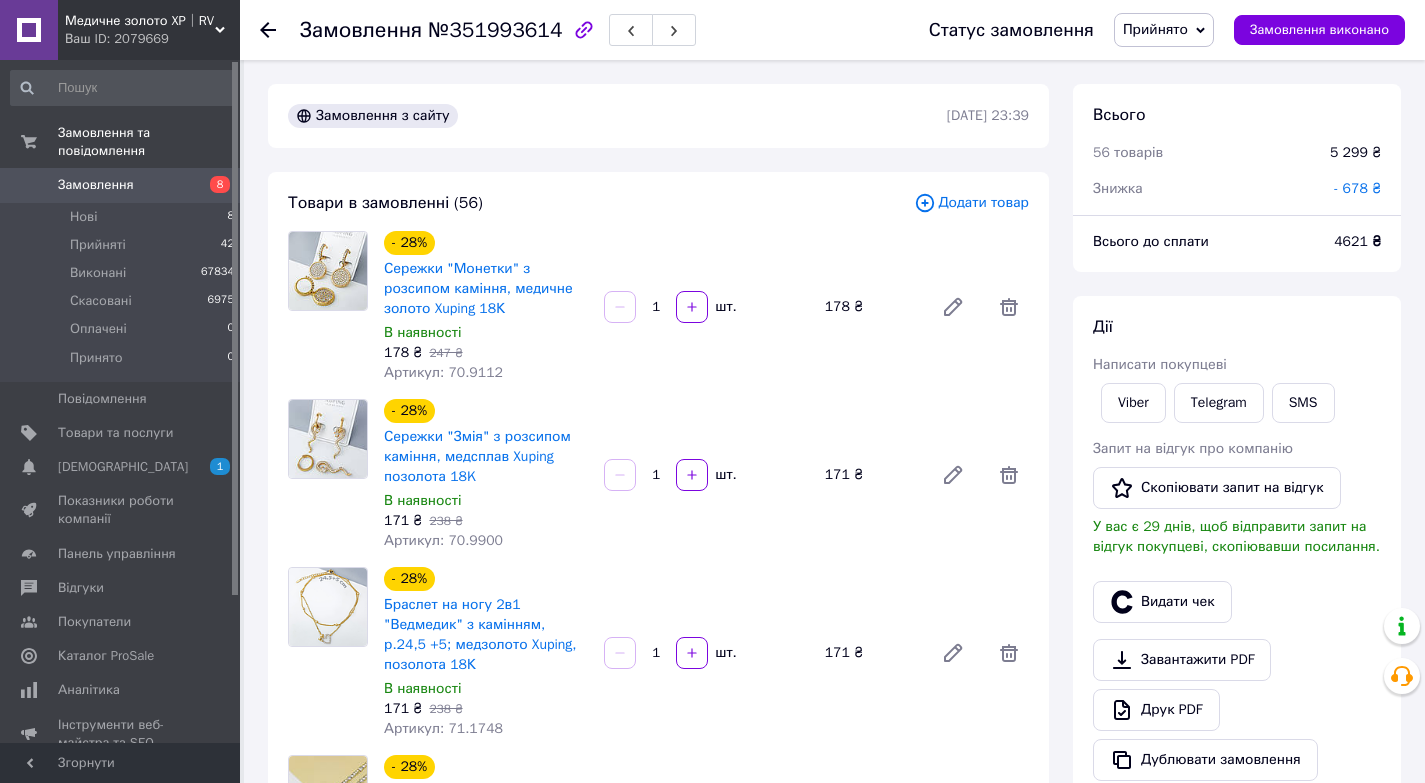 click on "- 678 ₴" at bounding box center (1357, 188) 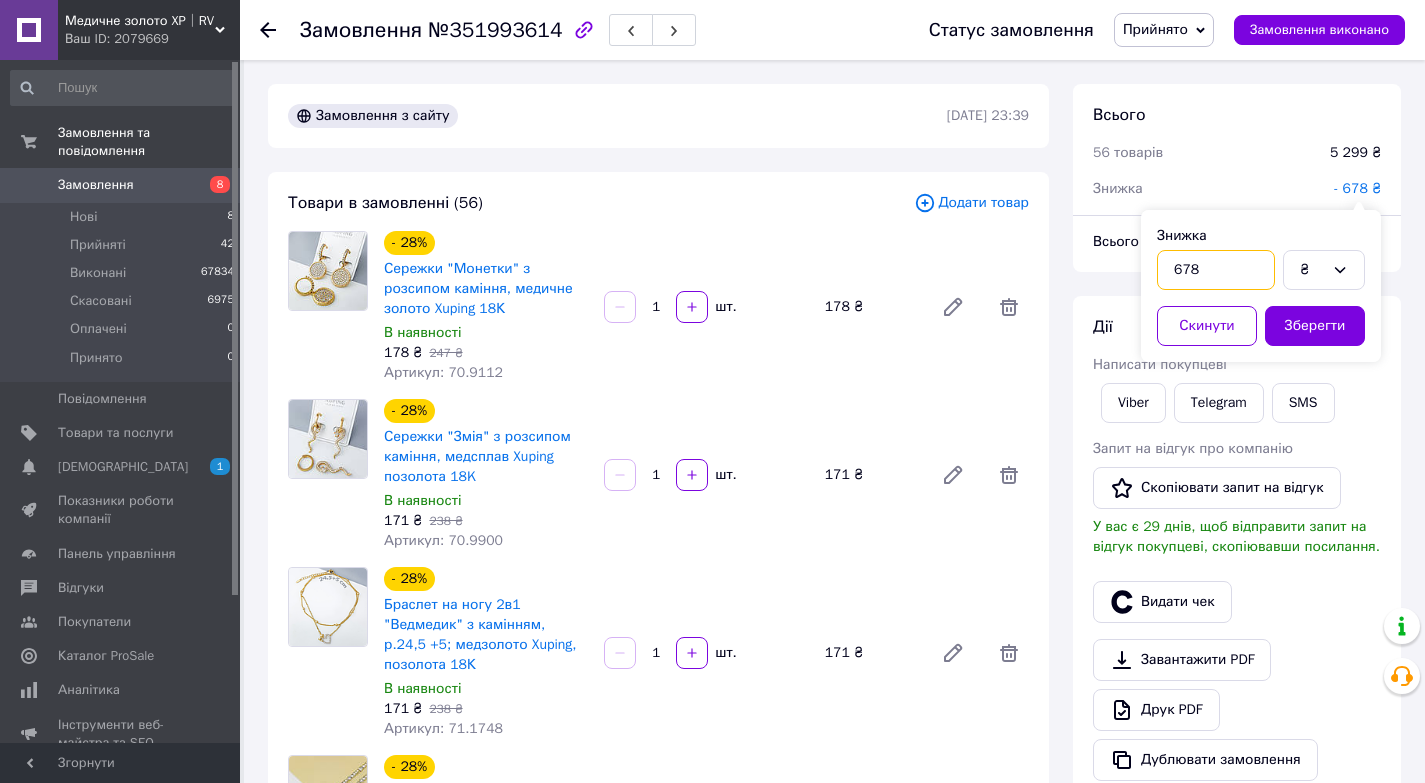 drag, startPoint x: 1232, startPoint y: 266, endPoint x: 1158, endPoint y: 280, distance: 75.31268 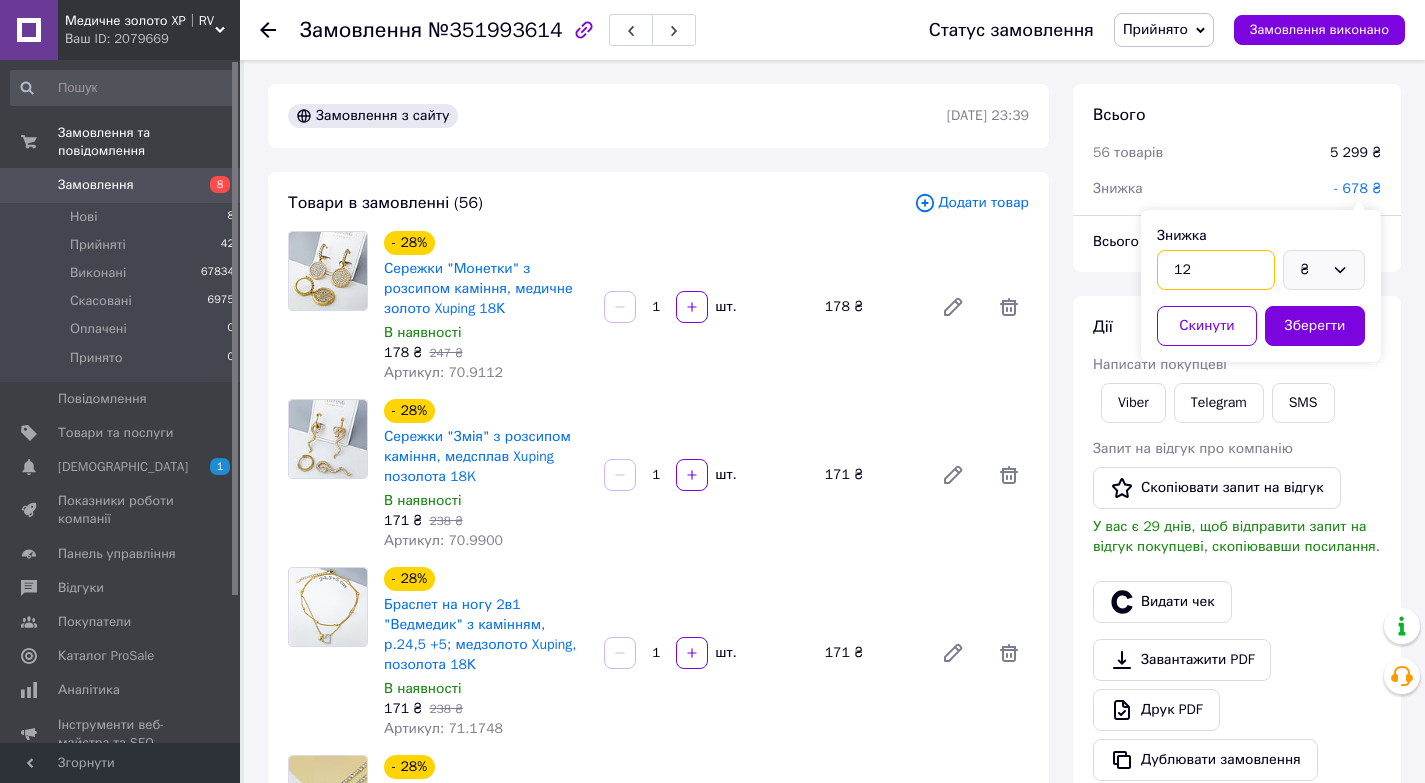 type on "12" 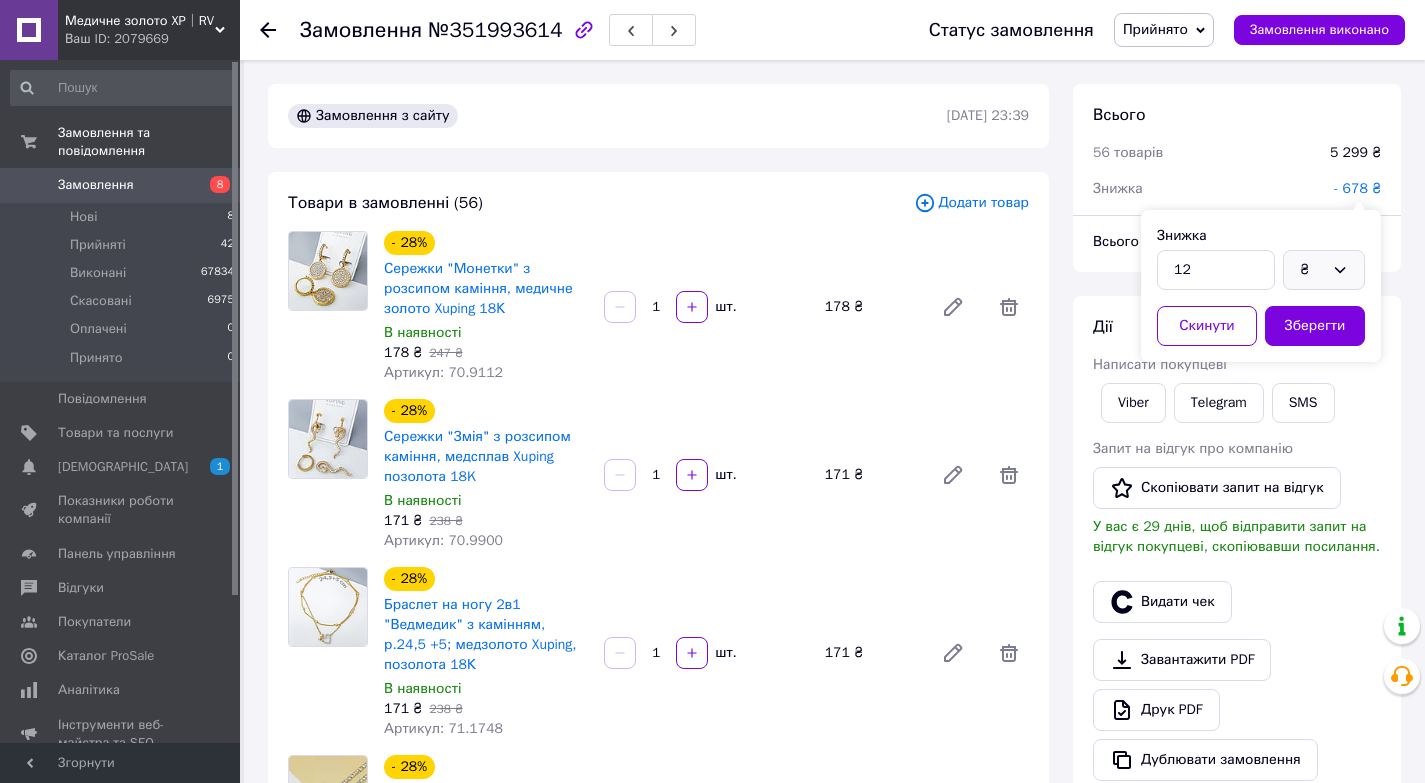 click on "₴" at bounding box center (1312, 270) 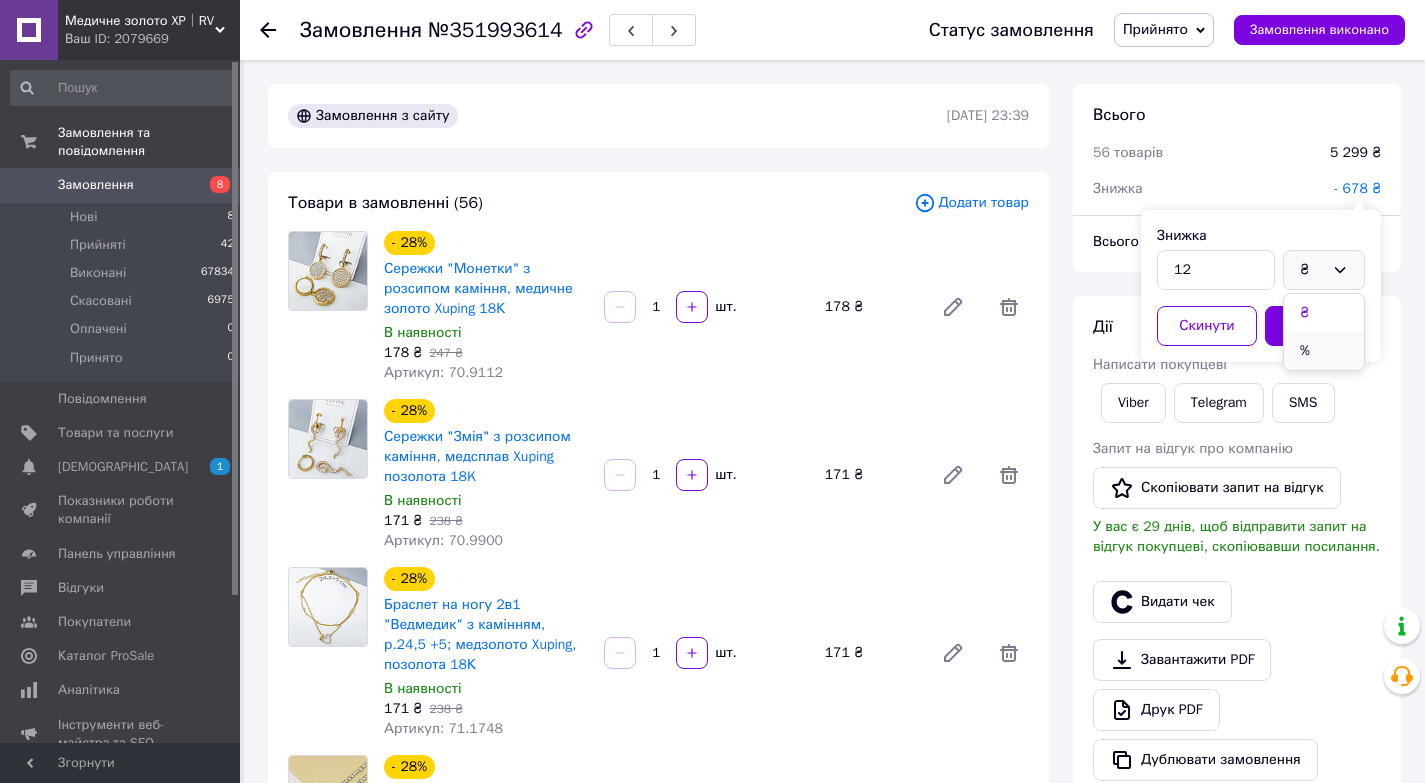 click on "%" at bounding box center [1324, 351] 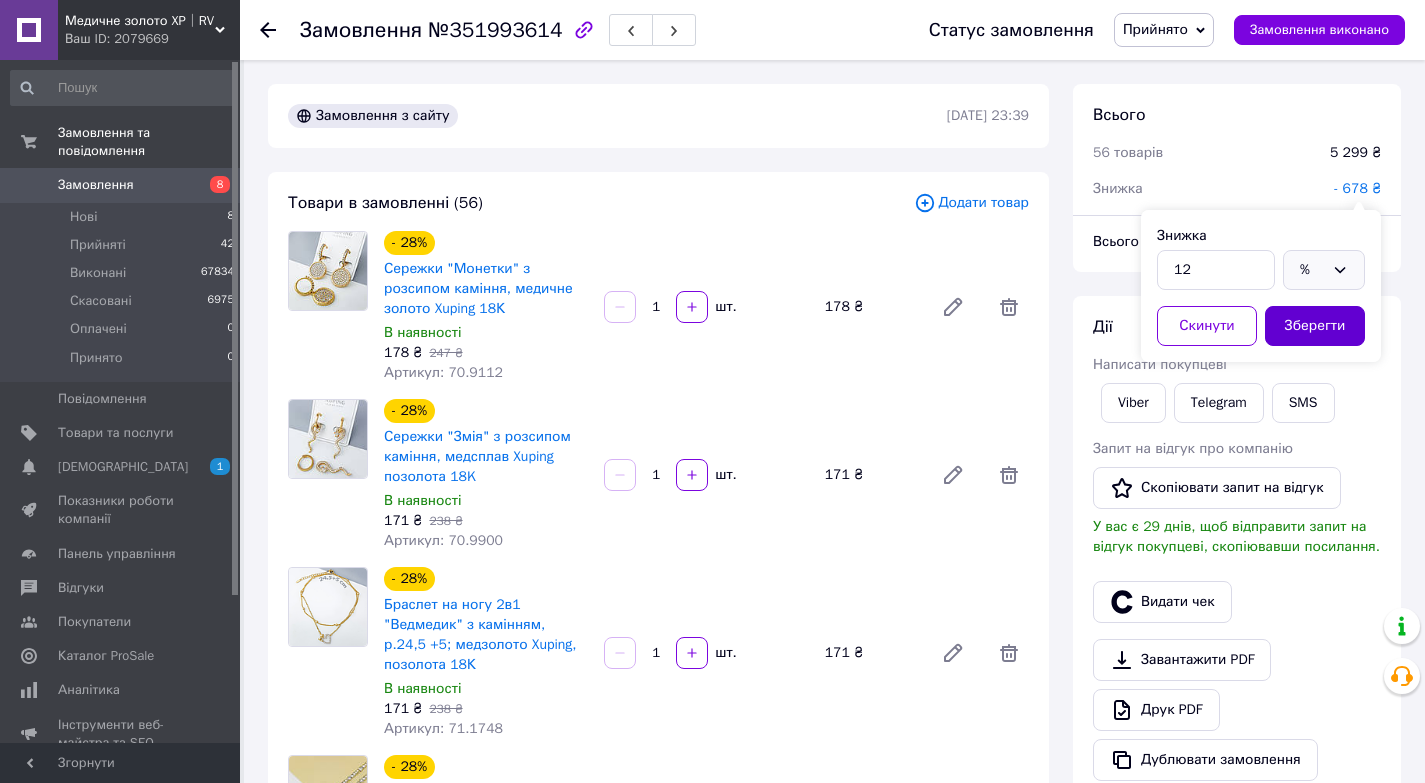 click on "Зберегти" at bounding box center [1315, 326] 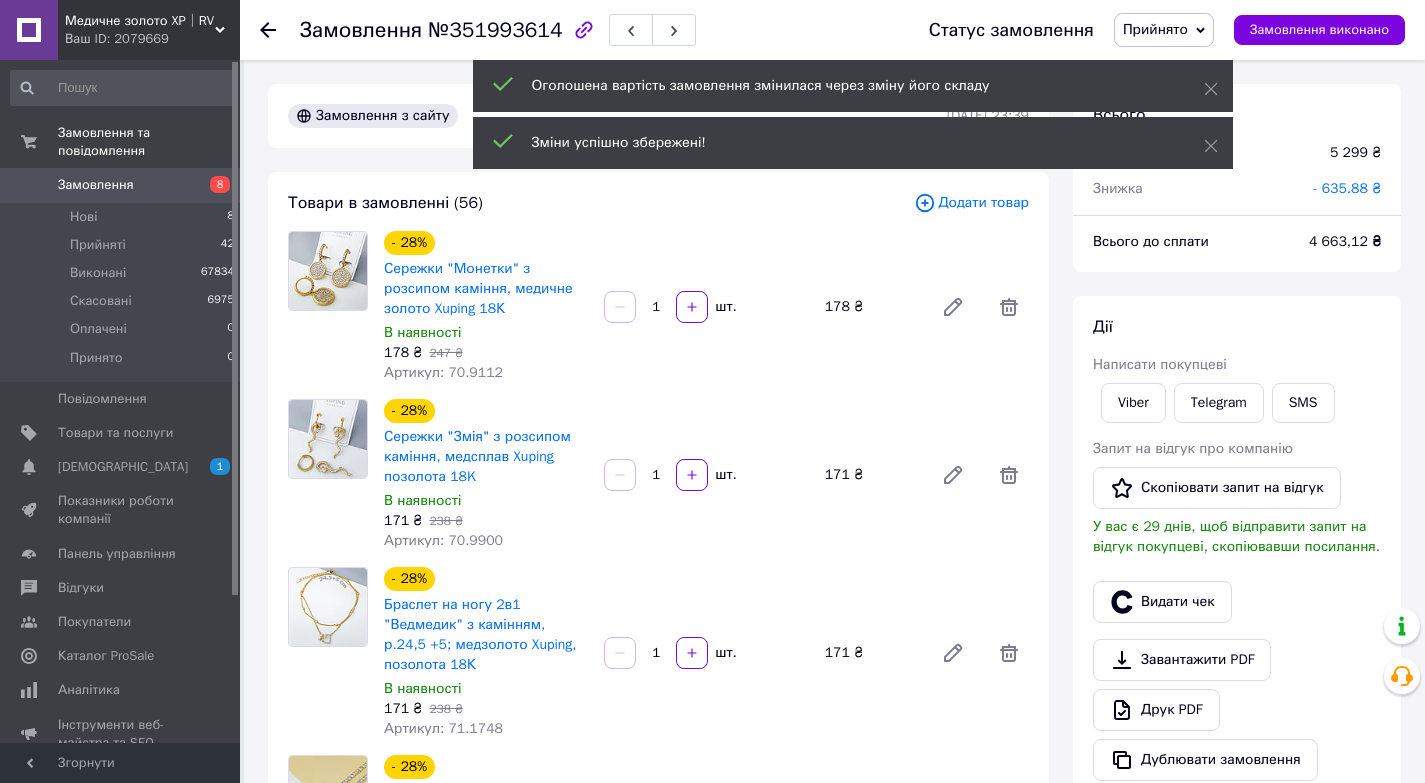 scroll, scrollTop: 192, scrollLeft: 0, axis: vertical 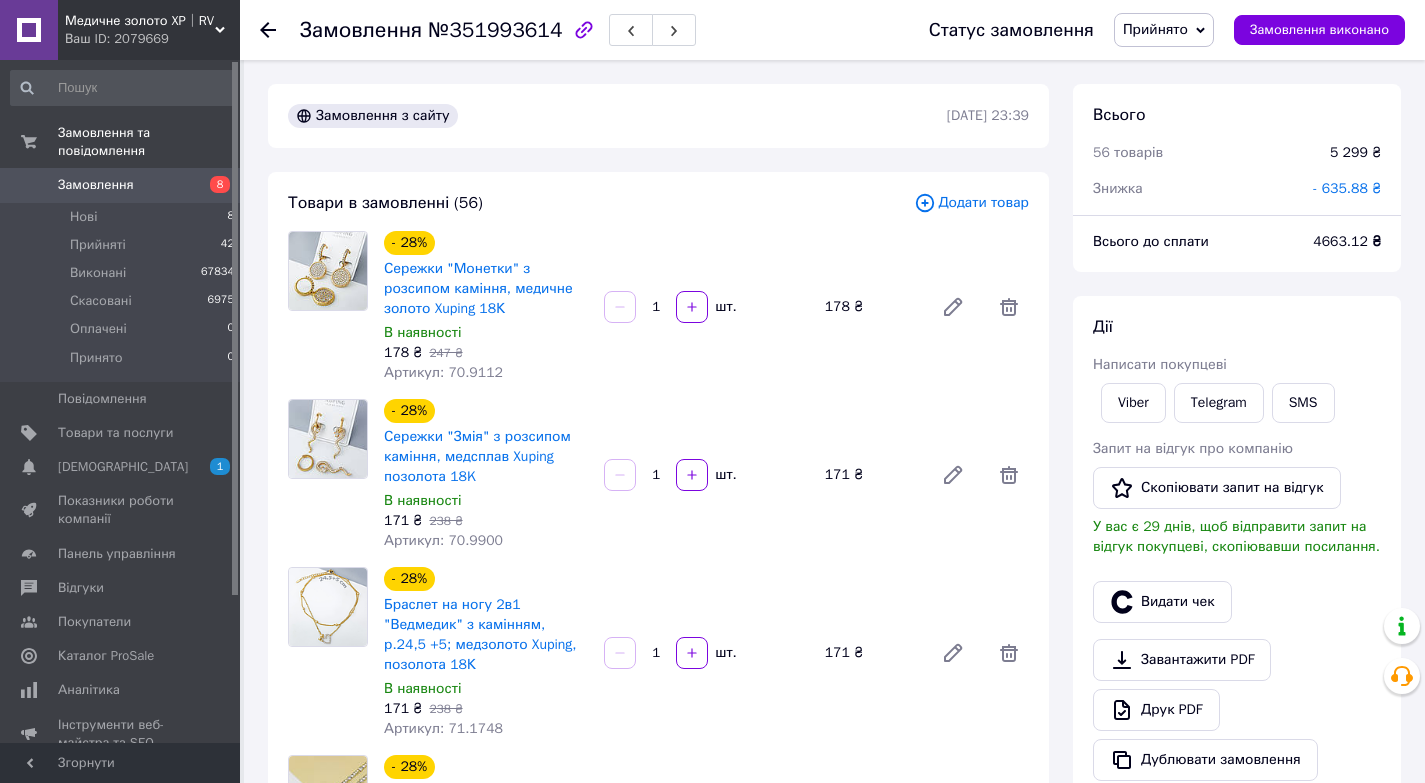 click on "- 635.88 ₴" at bounding box center (1347, 188) 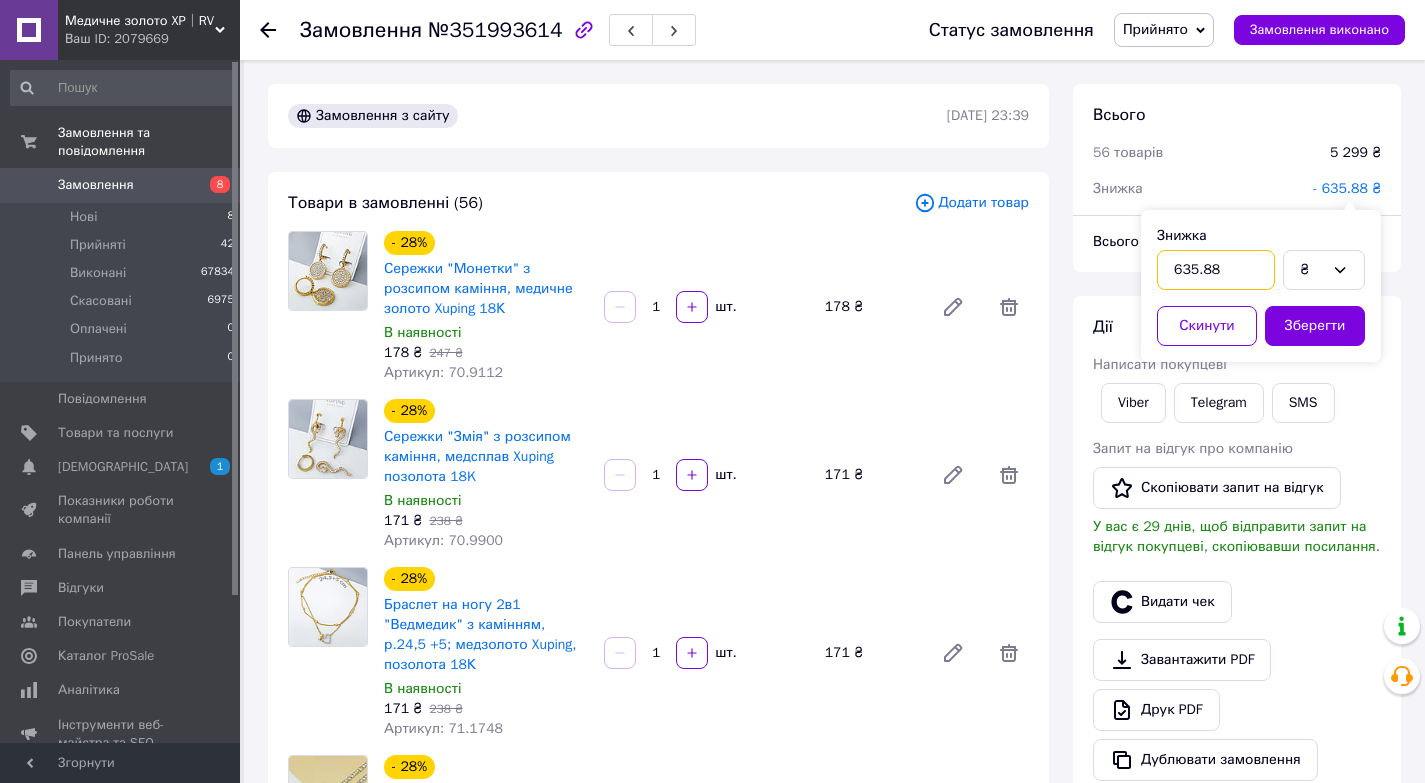 drag, startPoint x: 1197, startPoint y: 270, endPoint x: 1217, endPoint y: 269, distance: 20.024984 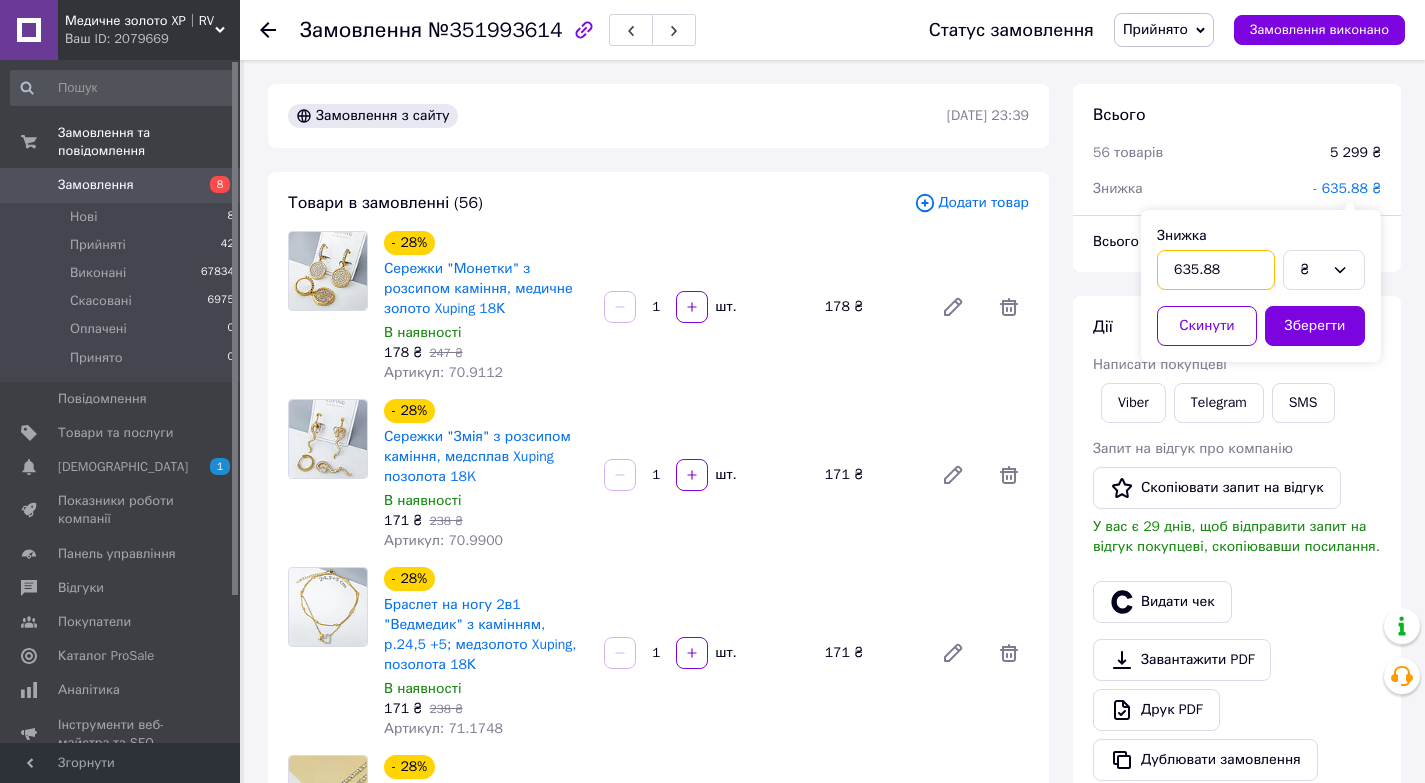 drag, startPoint x: 1189, startPoint y: 280, endPoint x: 1219, endPoint y: 278, distance: 30.066593 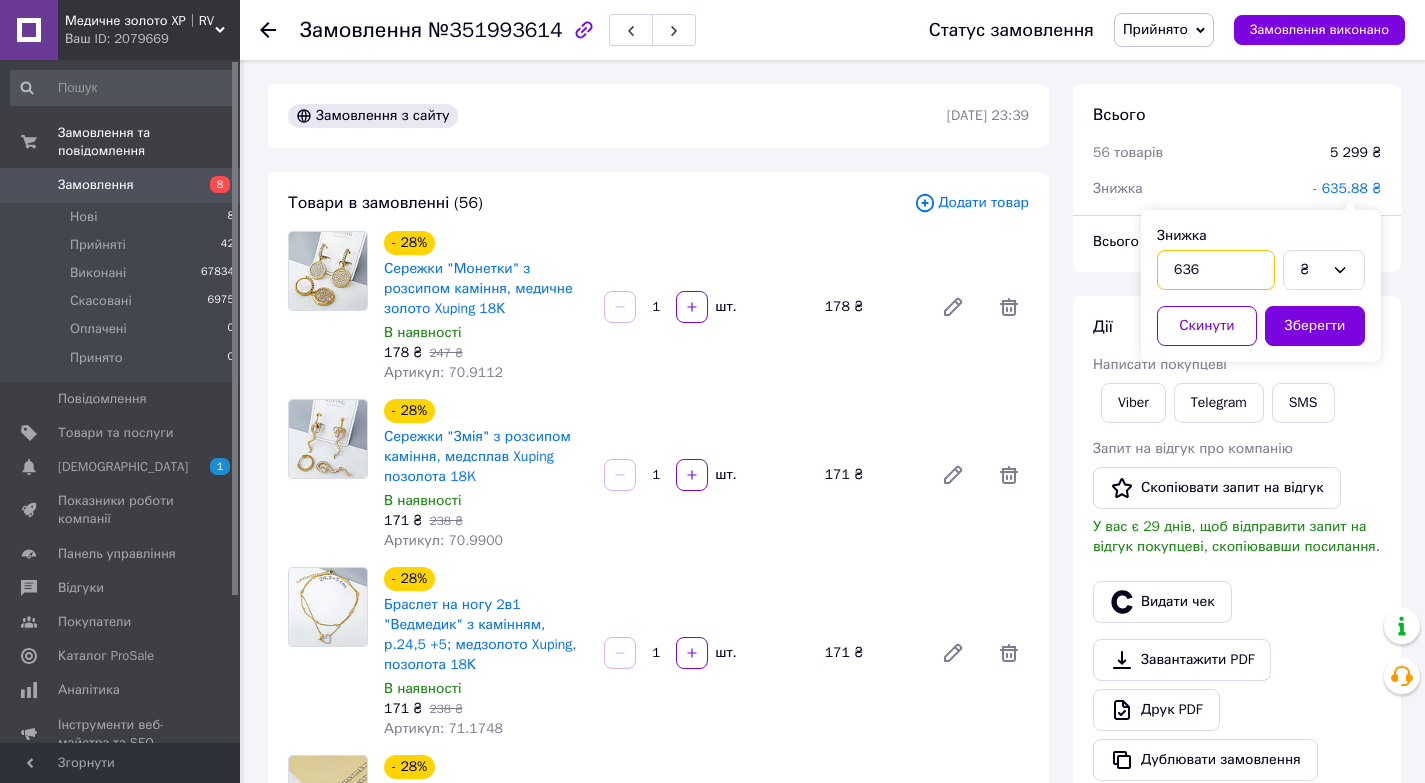 type on "636" 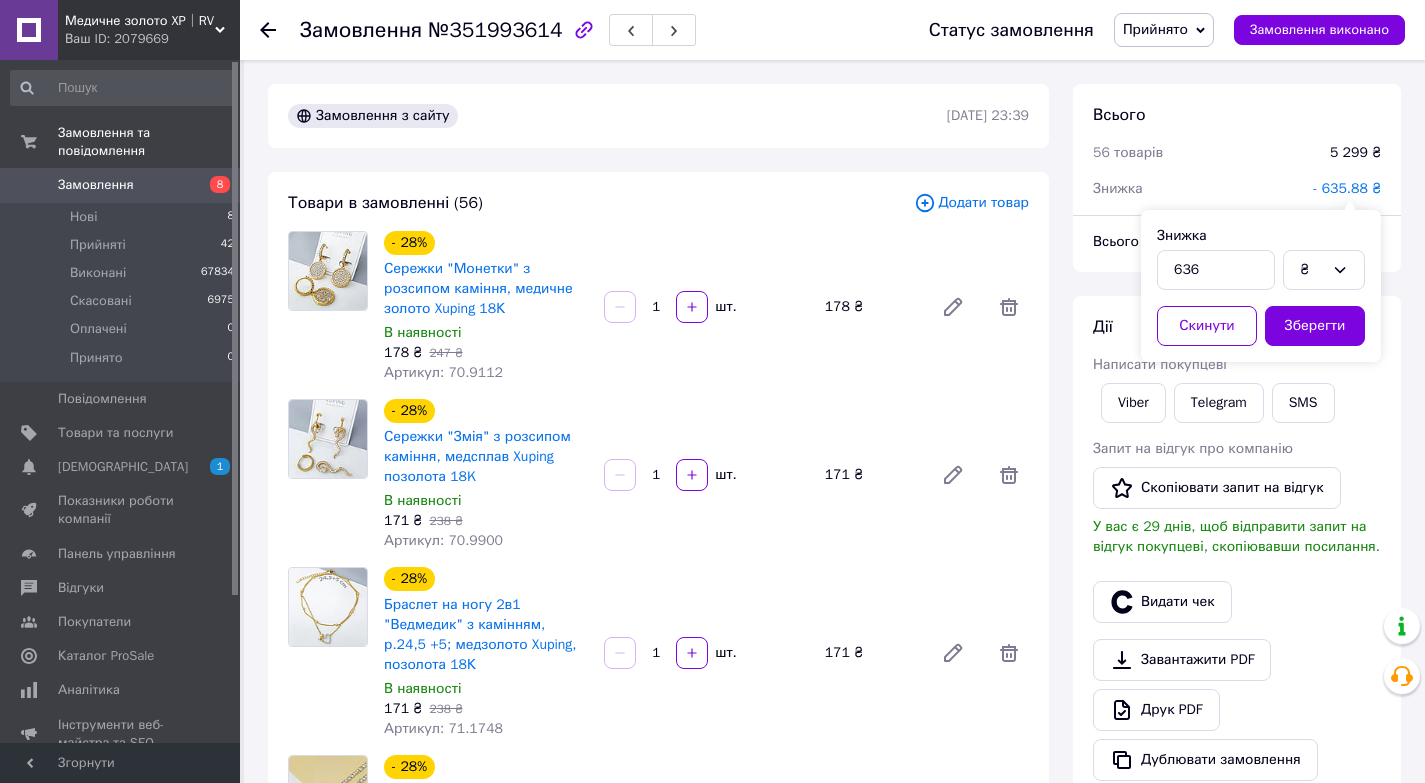 click on "Зберегти" at bounding box center [1315, 326] 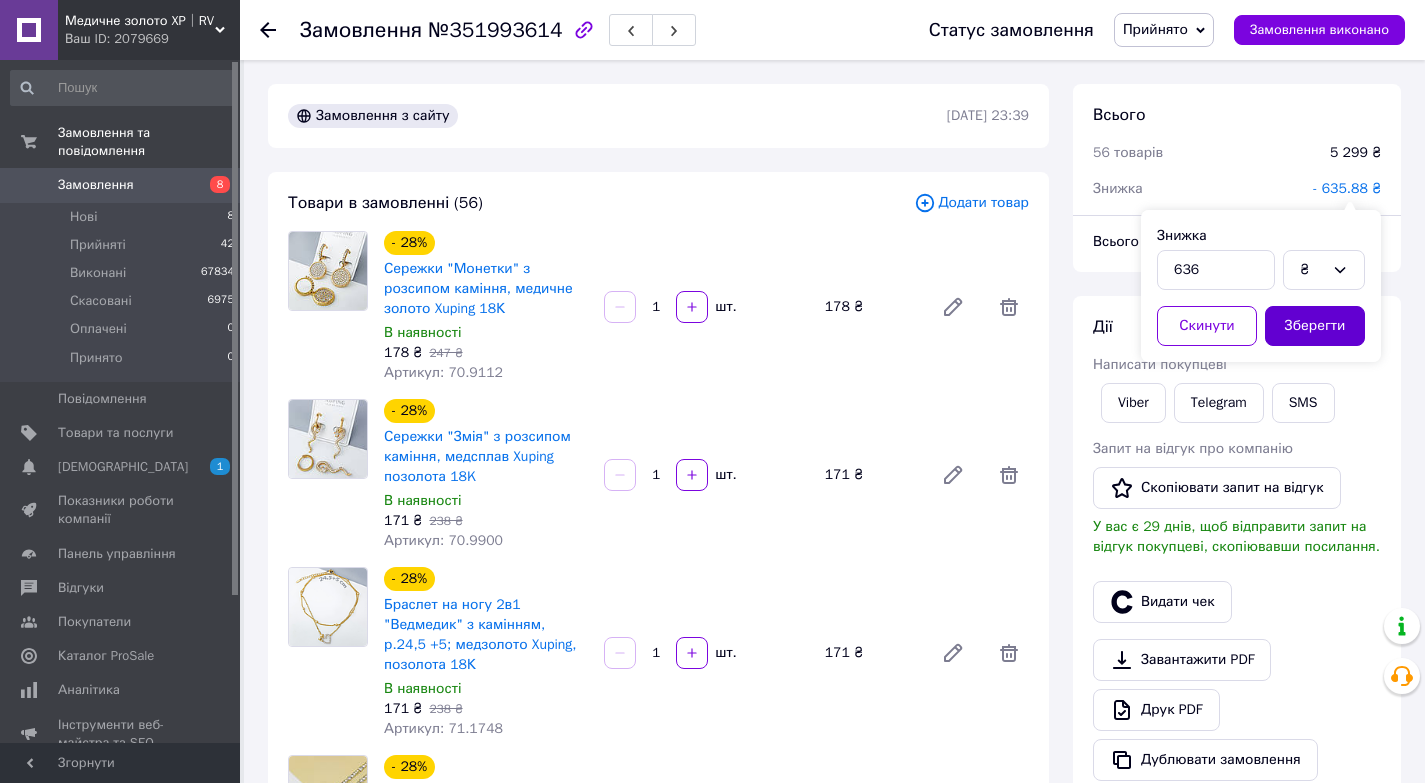 click on "Зберегти" at bounding box center [1315, 326] 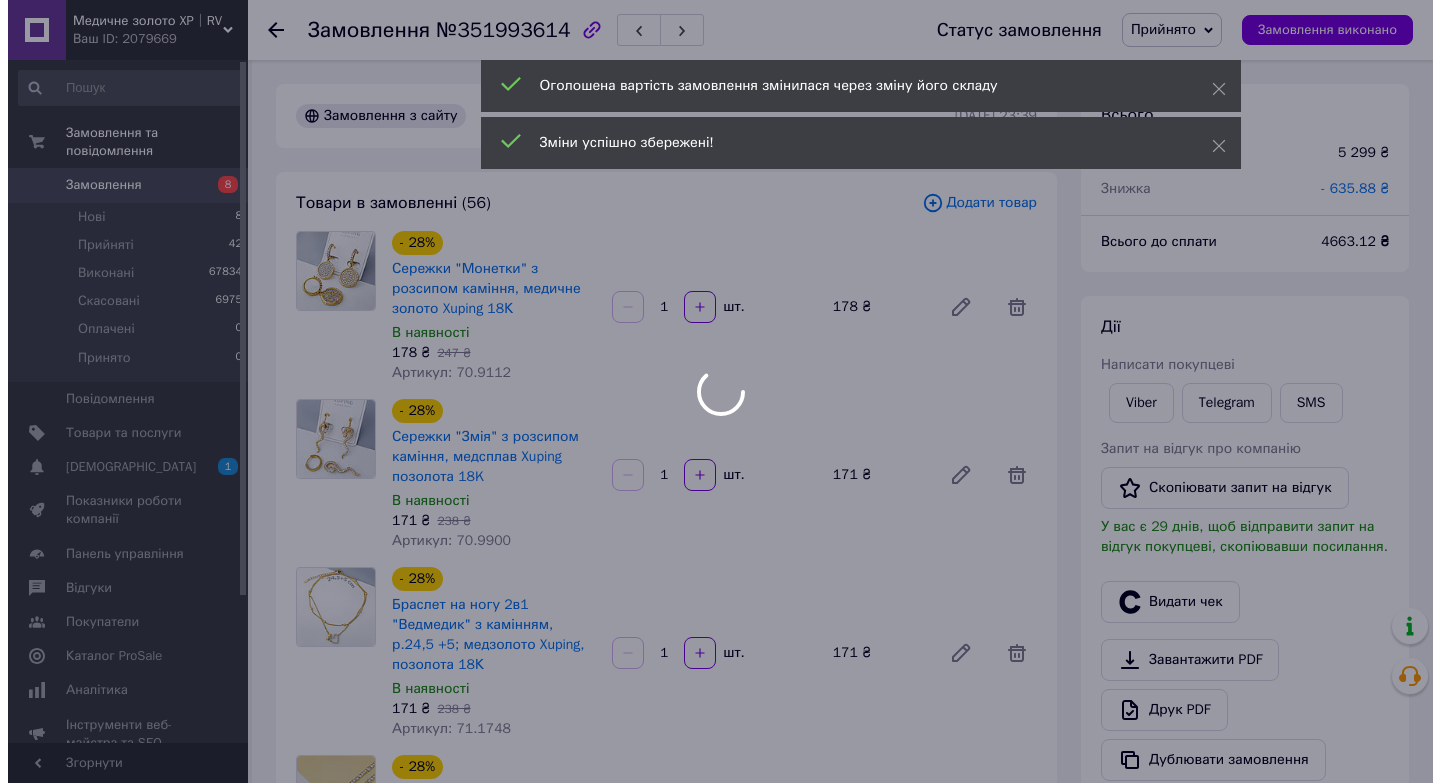 scroll, scrollTop: 288, scrollLeft: 0, axis: vertical 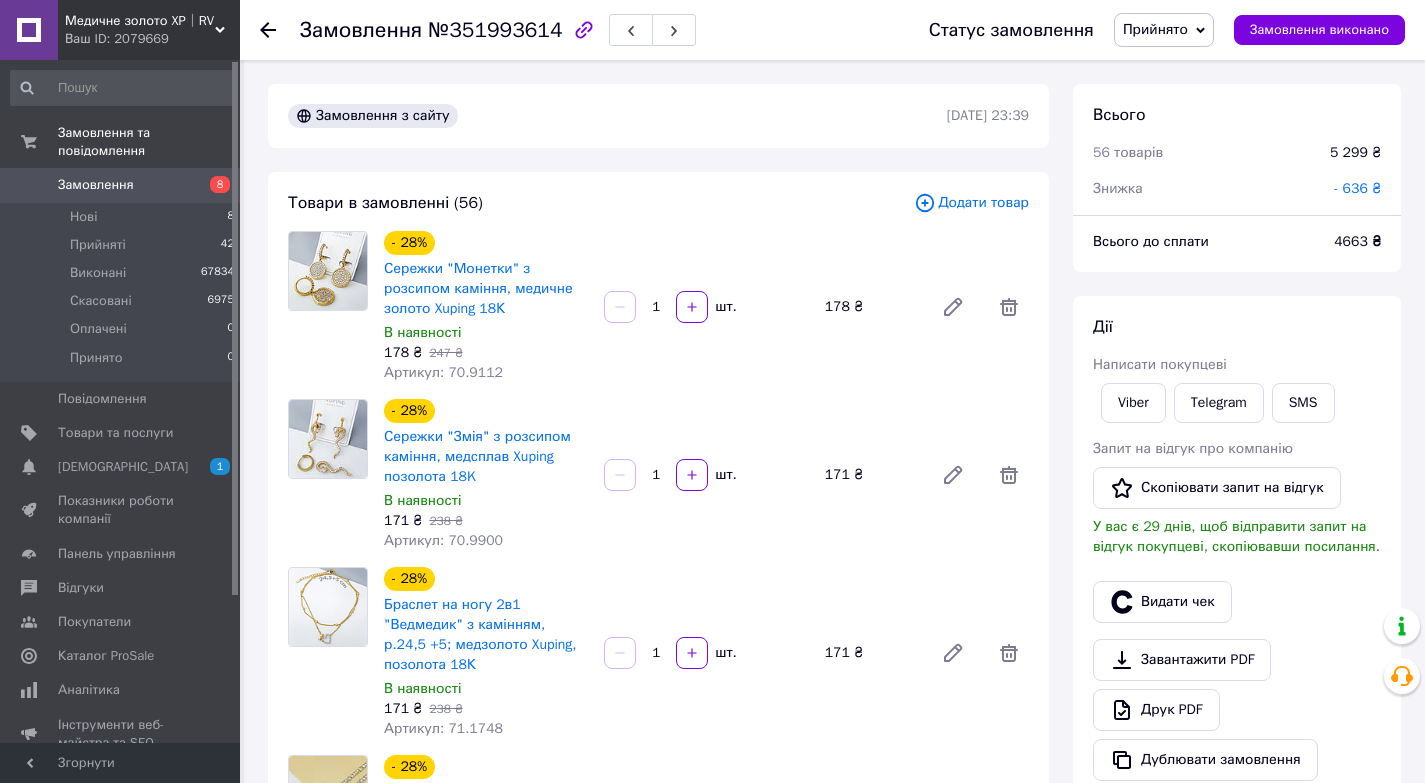 click on "Дії Написати покупцеві Viber Telegram SMS Запит на відгук про компанію   Скопіювати запит на відгук У вас є 29 днів, щоб відправити запит на відгук покупцеві, скопіювавши посилання.   Видати чек   Завантажити PDF   Друк PDF   Дублювати замовлення" at bounding box center [1237, 548] 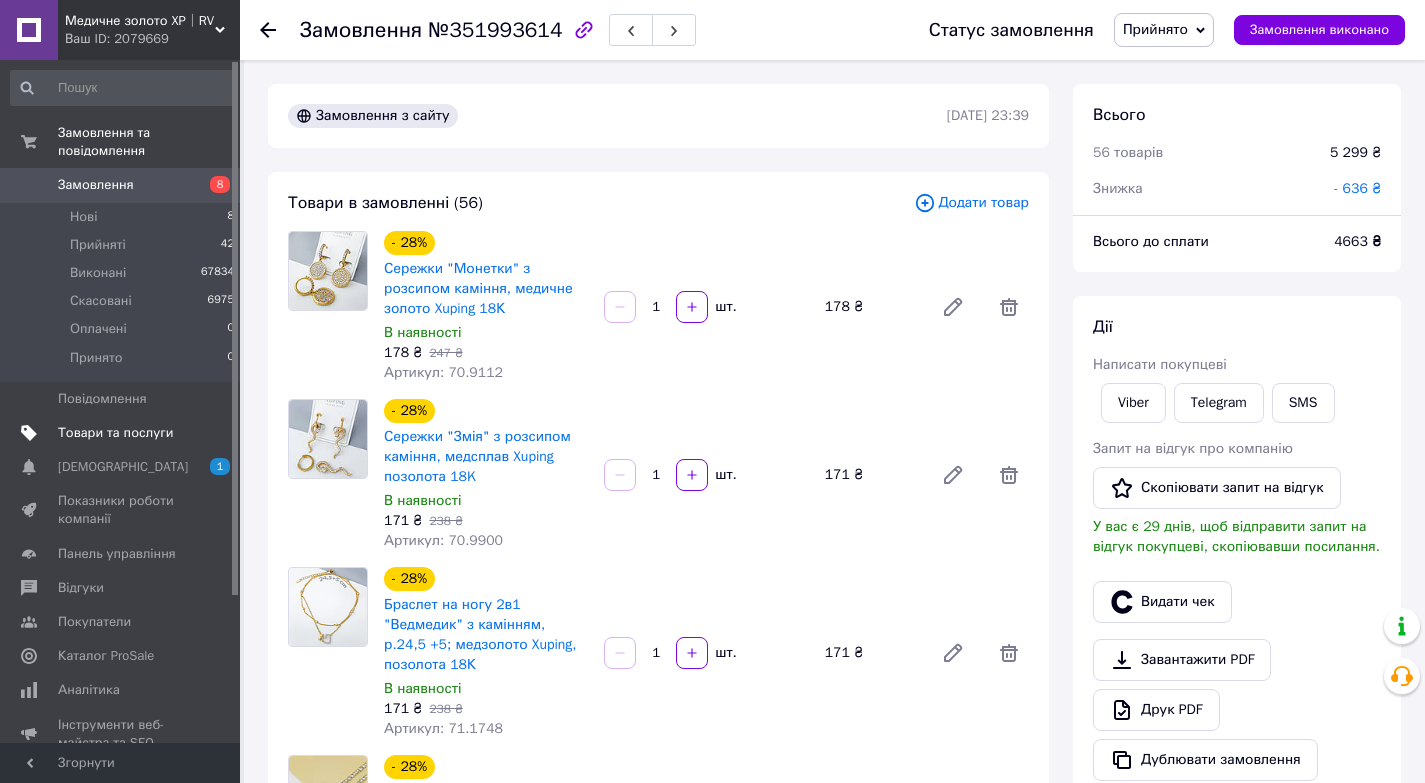 click on "Товари та послуги" at bounding box center [115, 433] 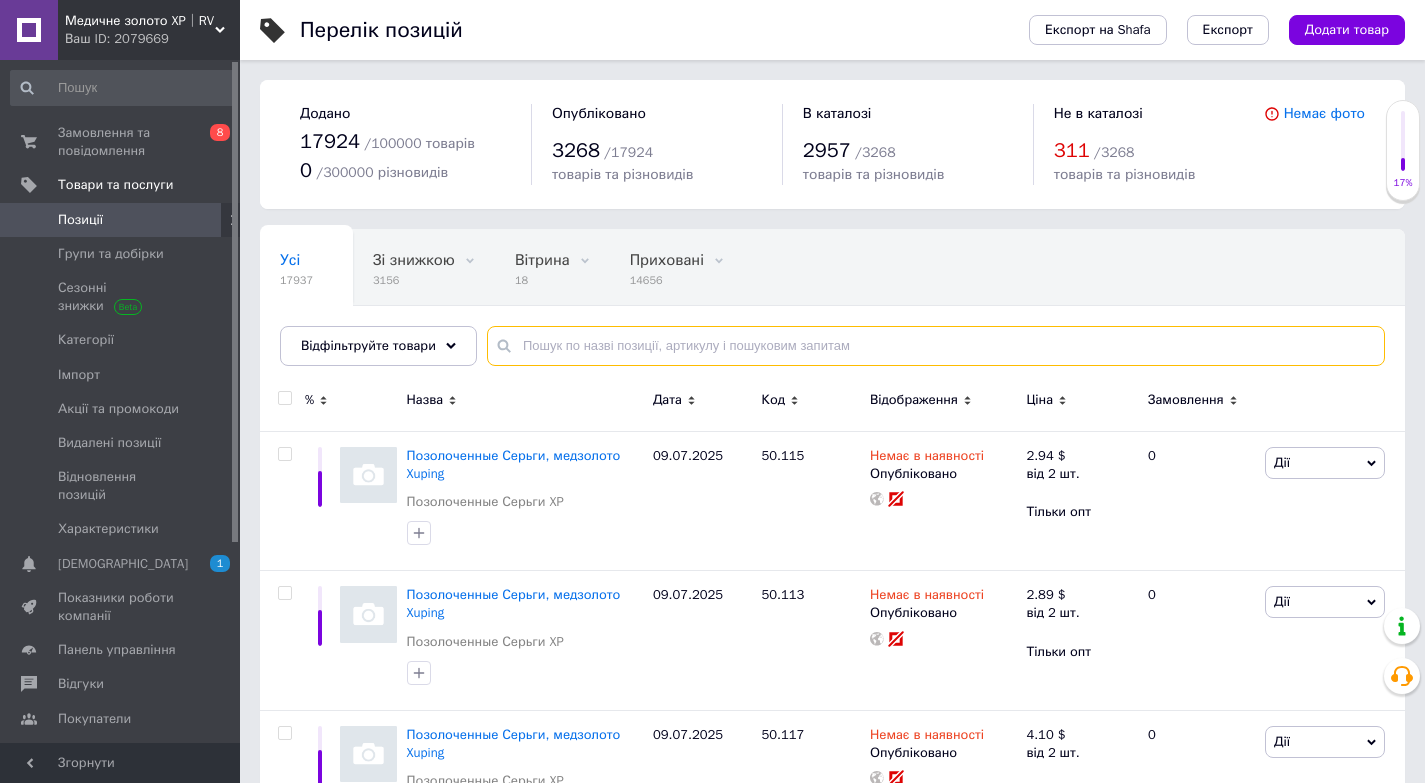 drag, startPoint x: 637, startPoint y: 335, endPoint x: 630, endPoint y: 327, distance: 10.630146 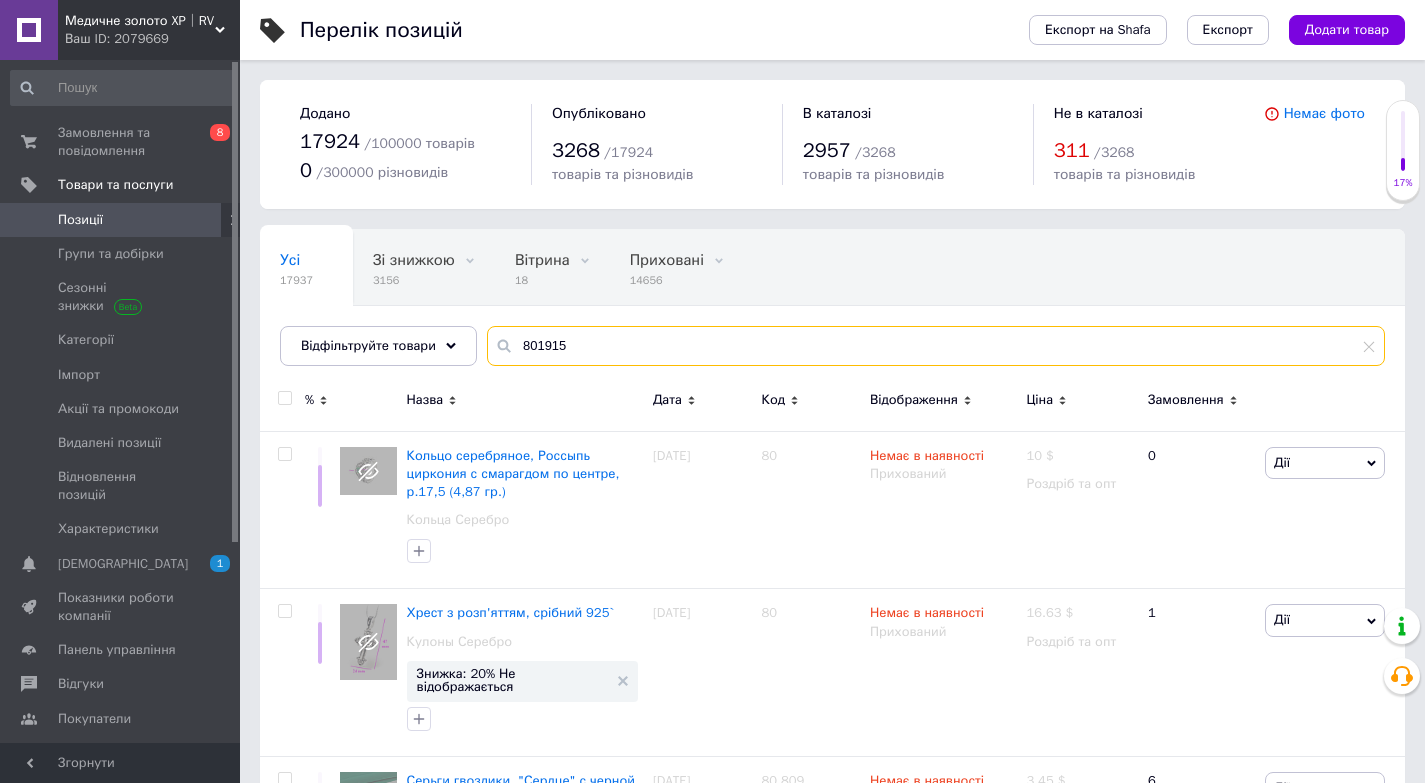 click on "801915" at bounding box center (936, 346) 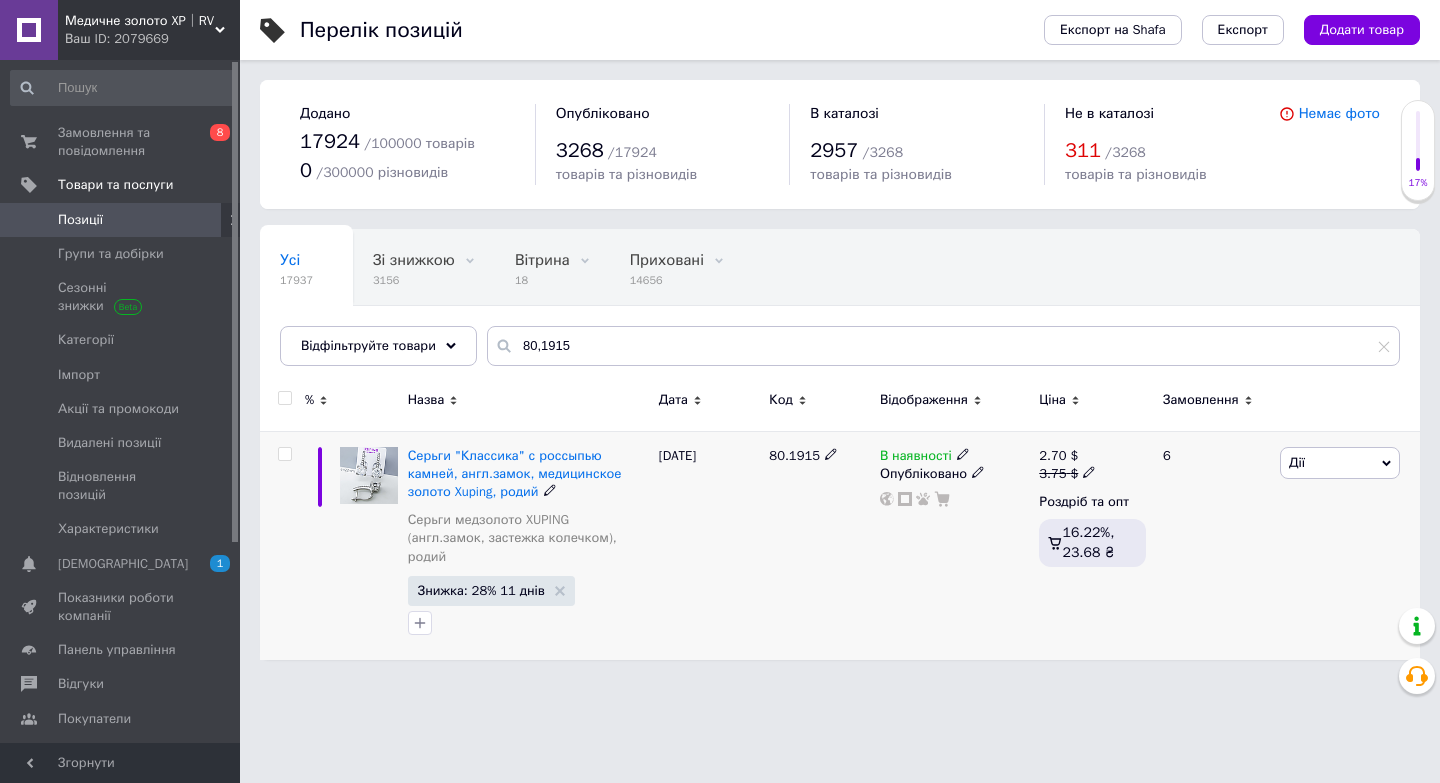 click on "В наявності" at bounding box center (916, 458) 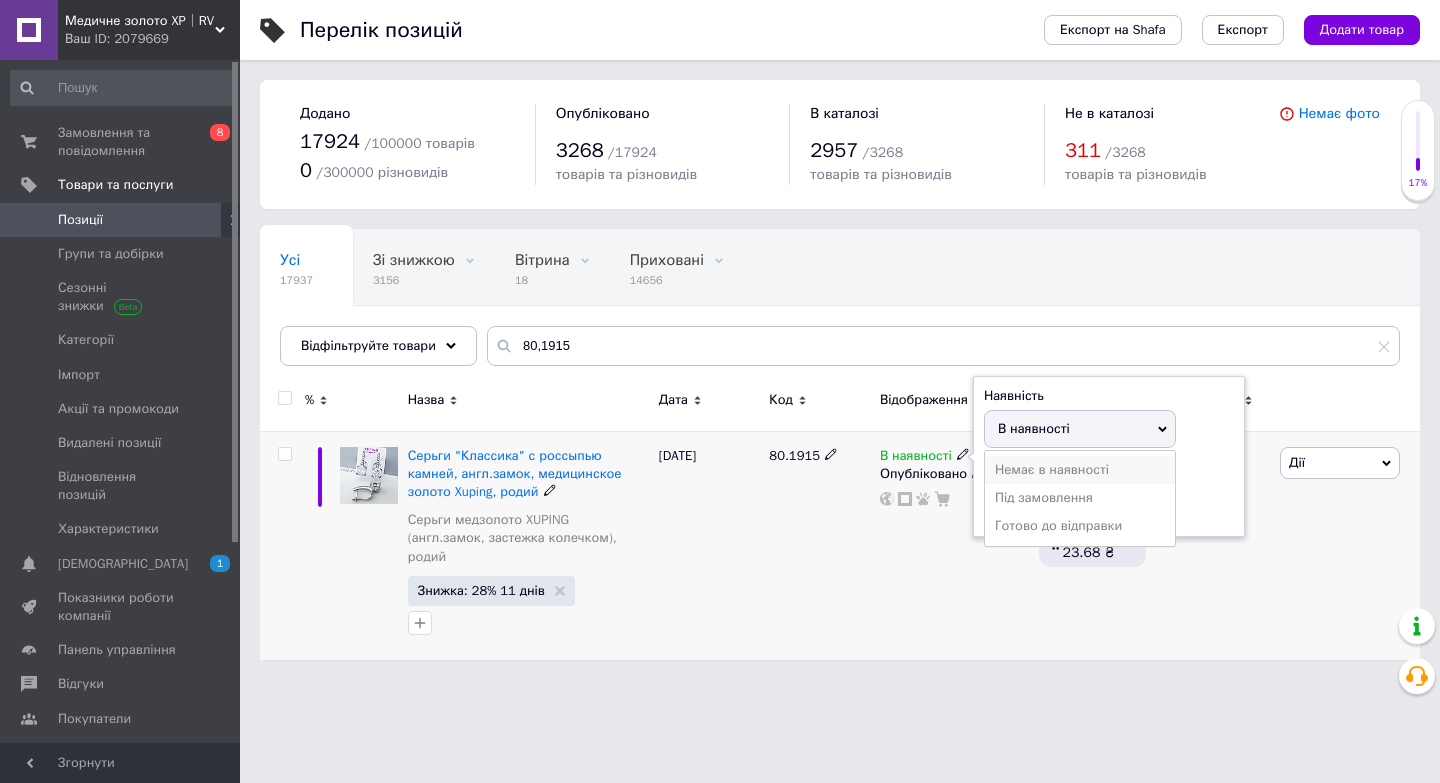 click on "Немає в наявності" at bounding box center (1080, 470) 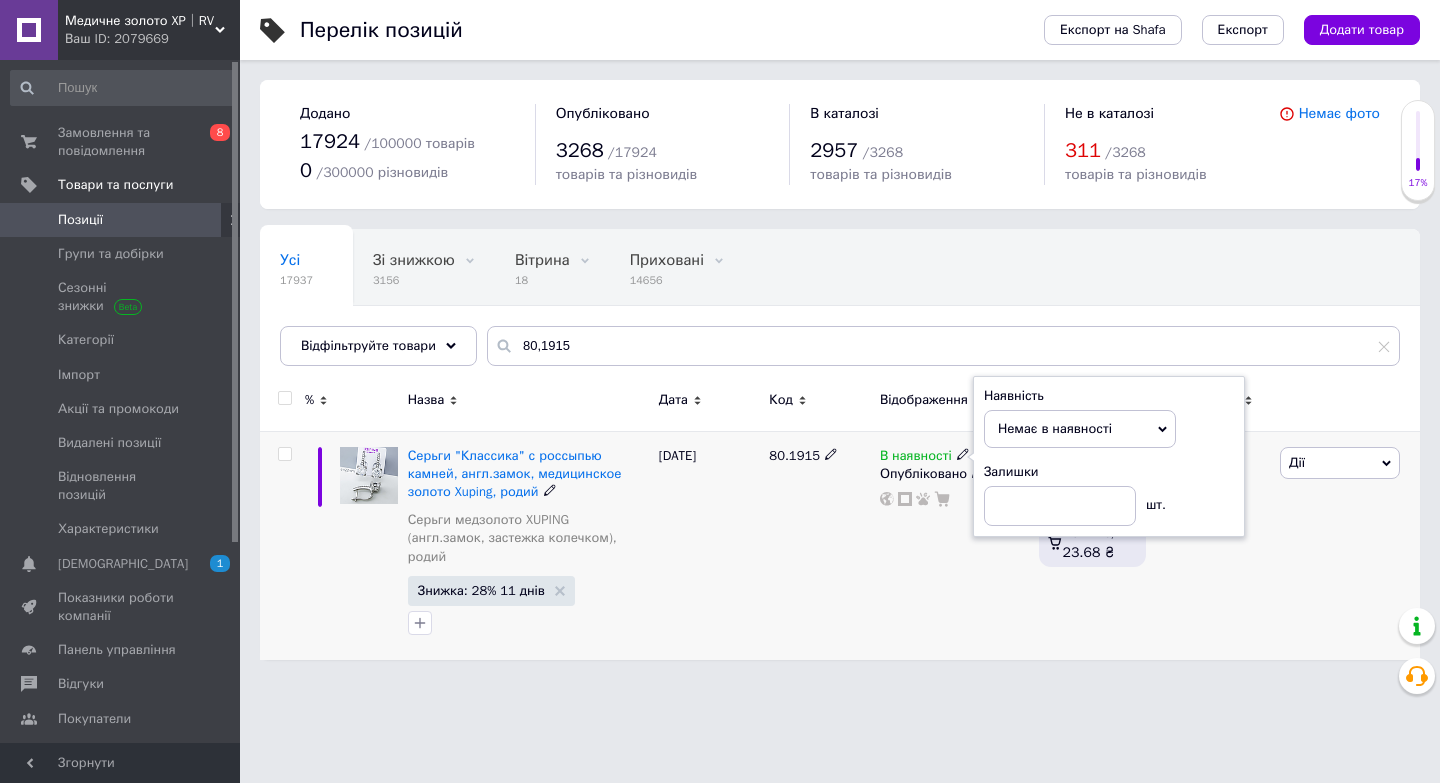 click on "Опубліковано" at bounding box center (954, 474) 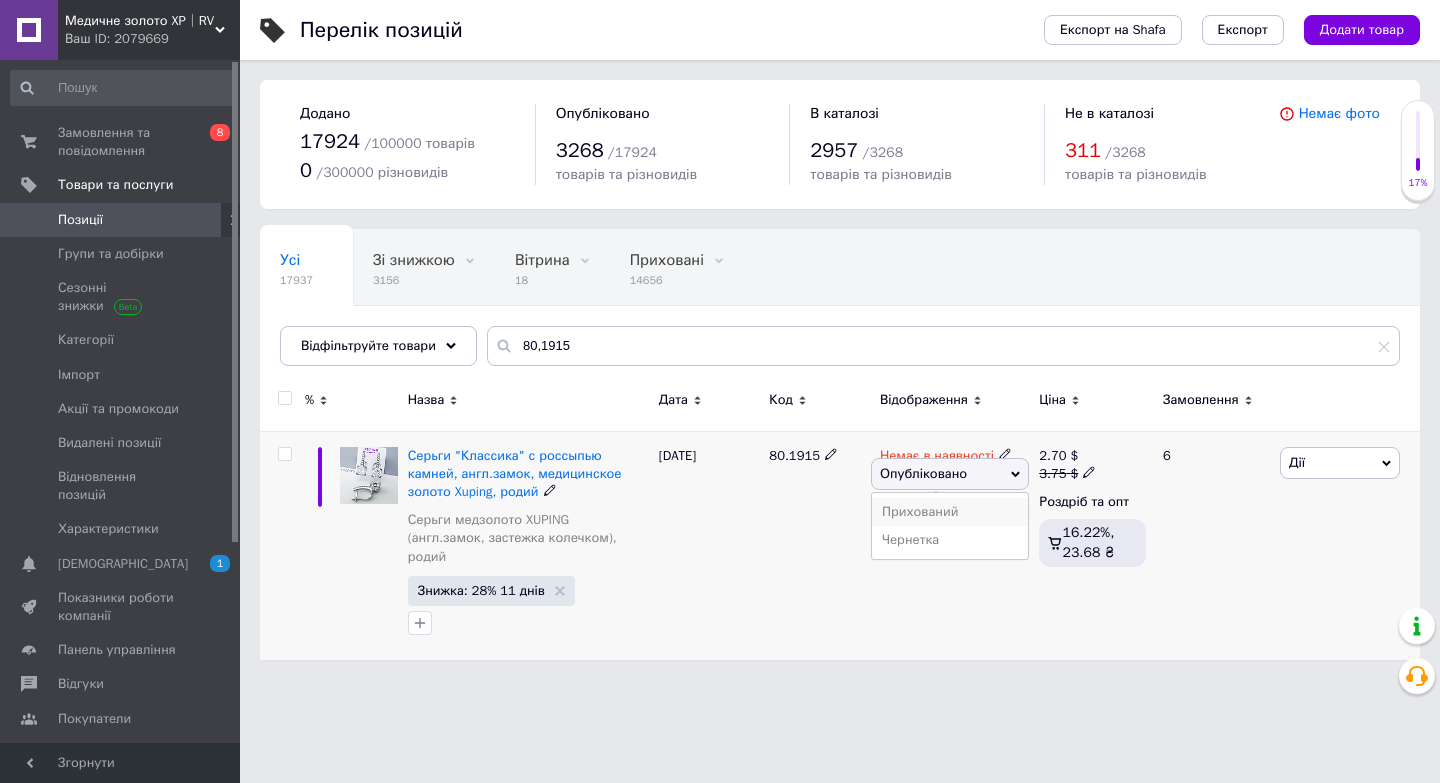 click on "Прихований" at bounding box center (950, 512) 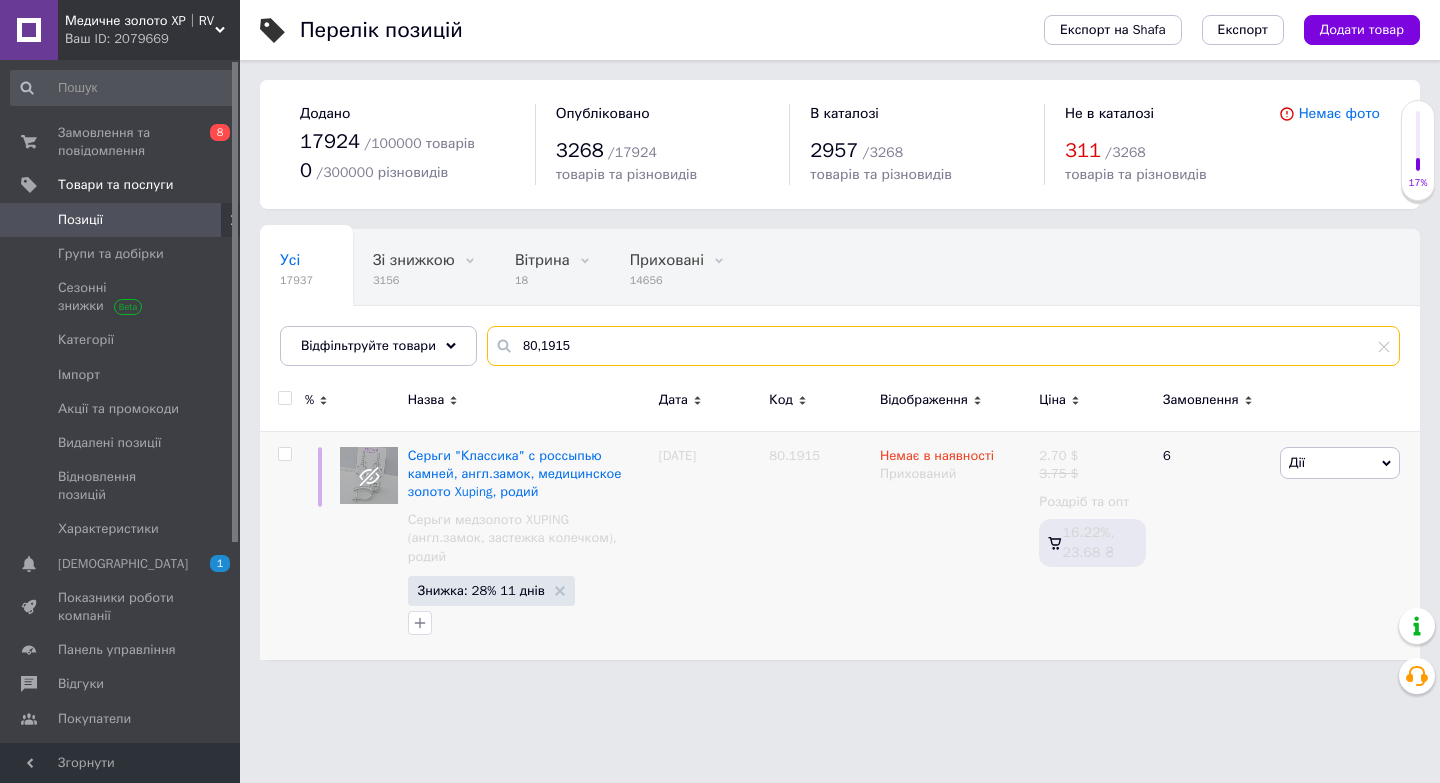 drag, startPoint x: 600, startPoint y: 340, endPoint x: 489, endPoint y: 330, distance: 111.44954 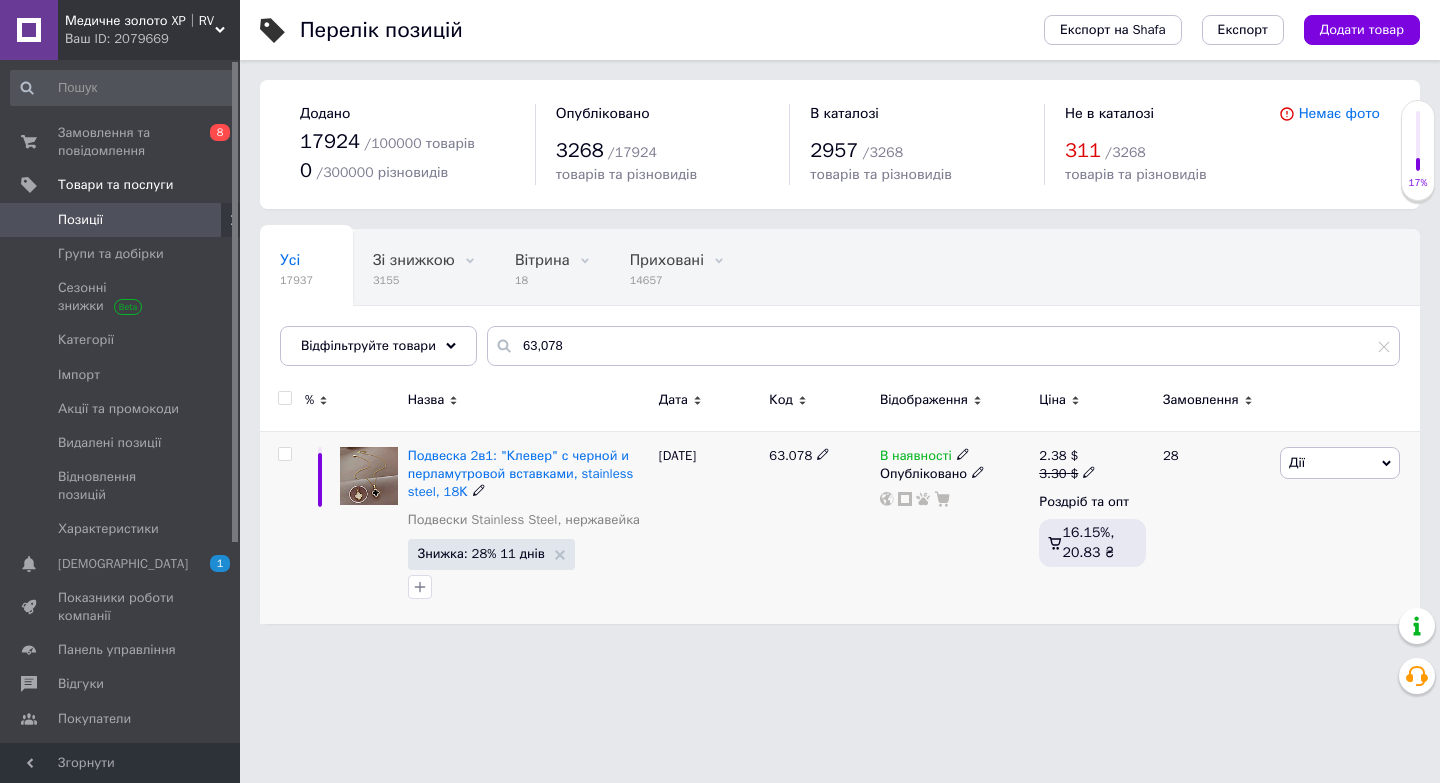 click on "В наявності" at bounding box center [916, 458] 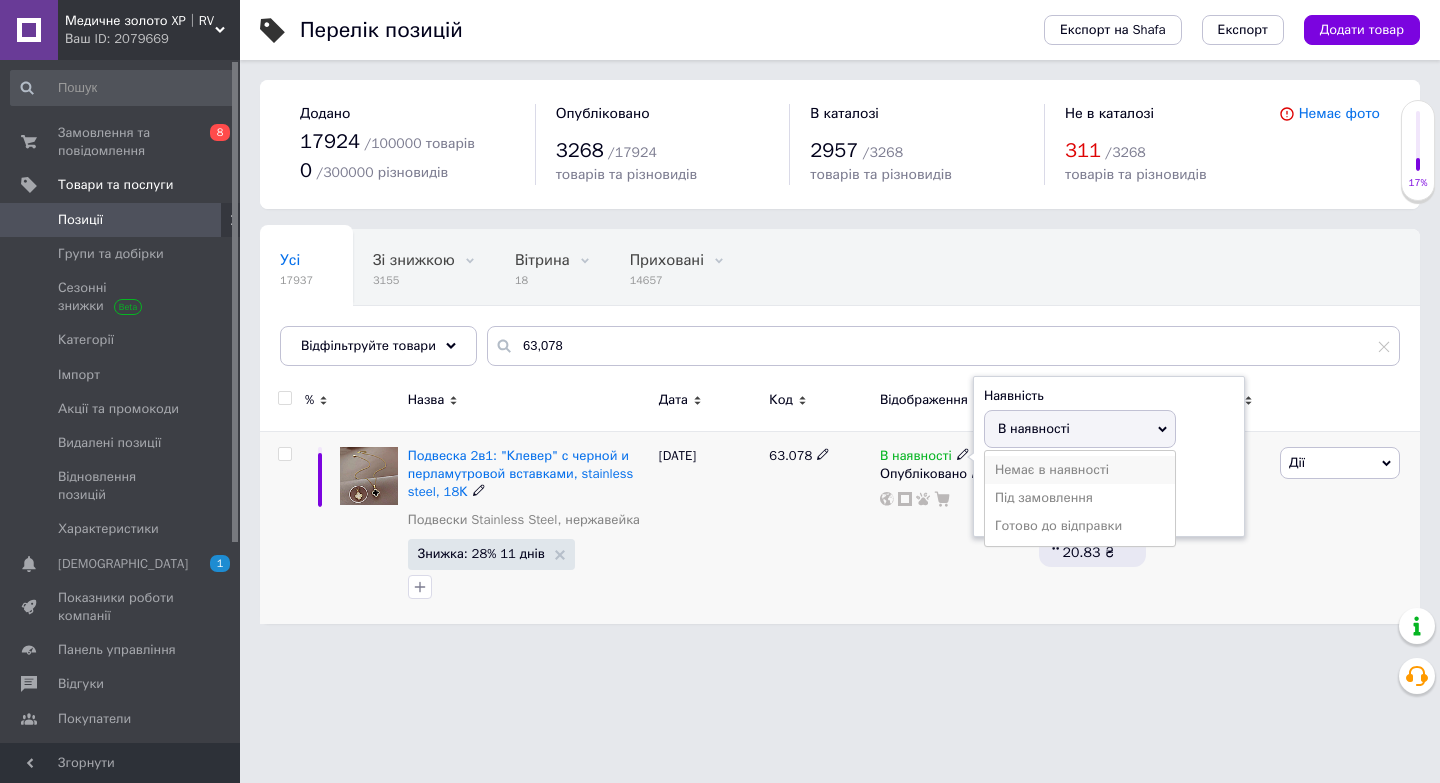 click on "Немає в наявності" at bounding box center [1080, 470] 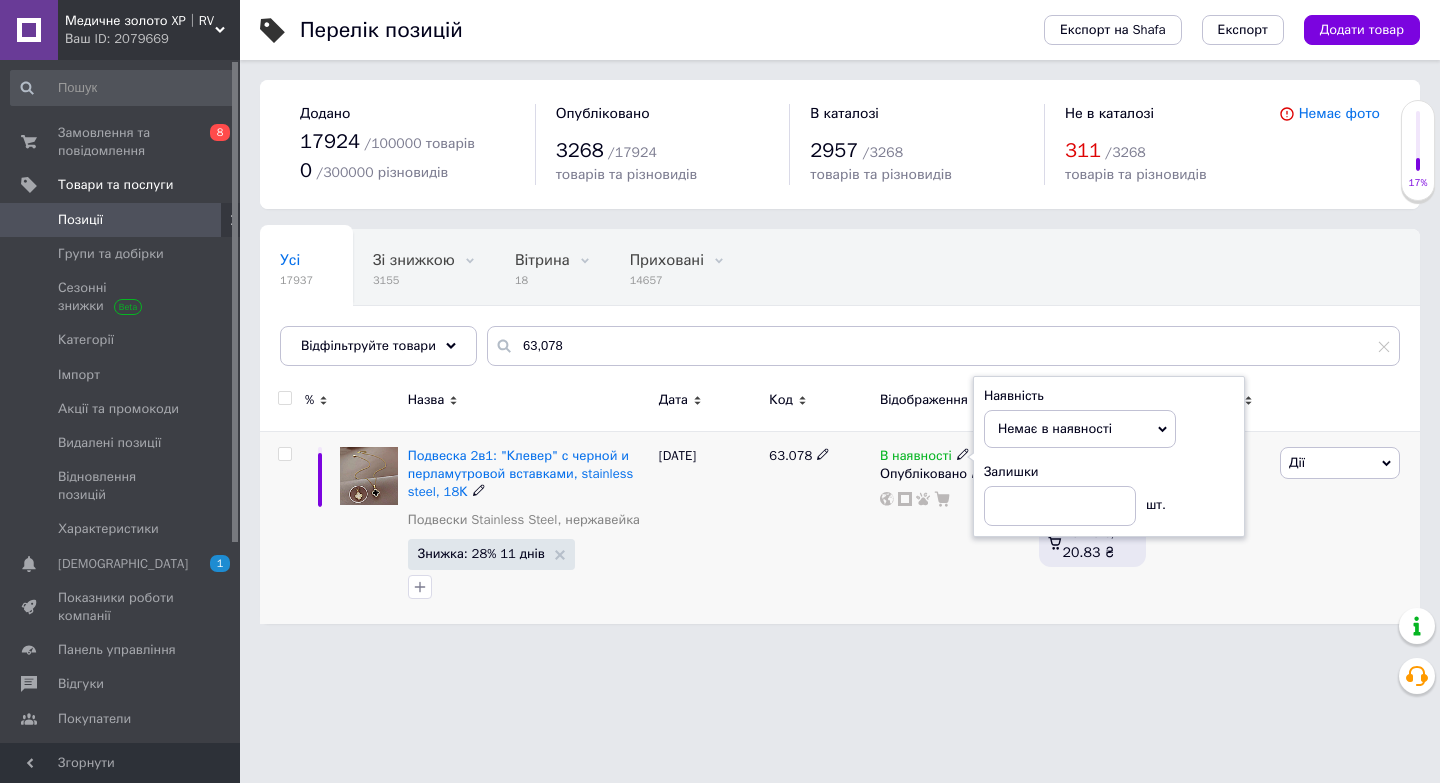 click on "Опубліковано" at bounding box center (954, 474) 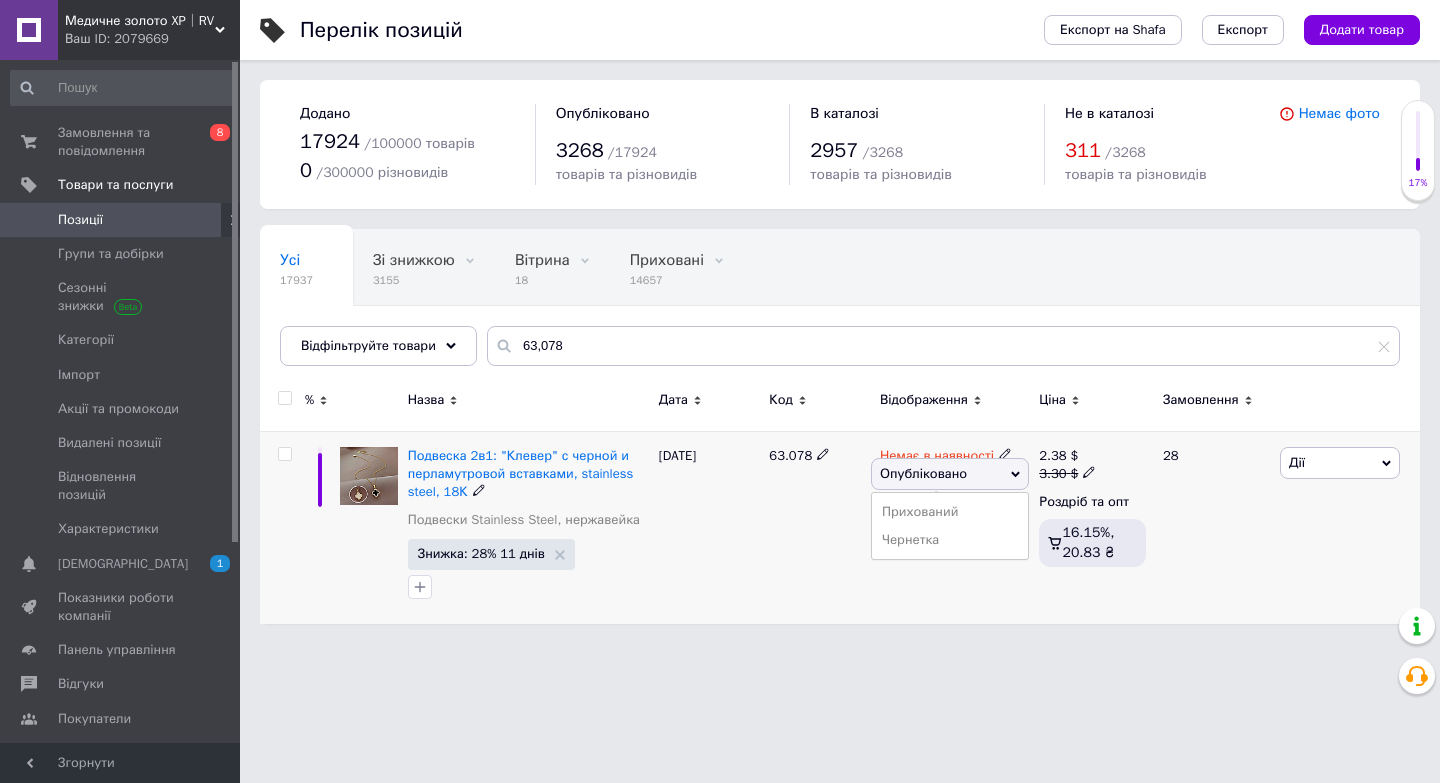 click on "Прихований" at bounding box center (950, 512) 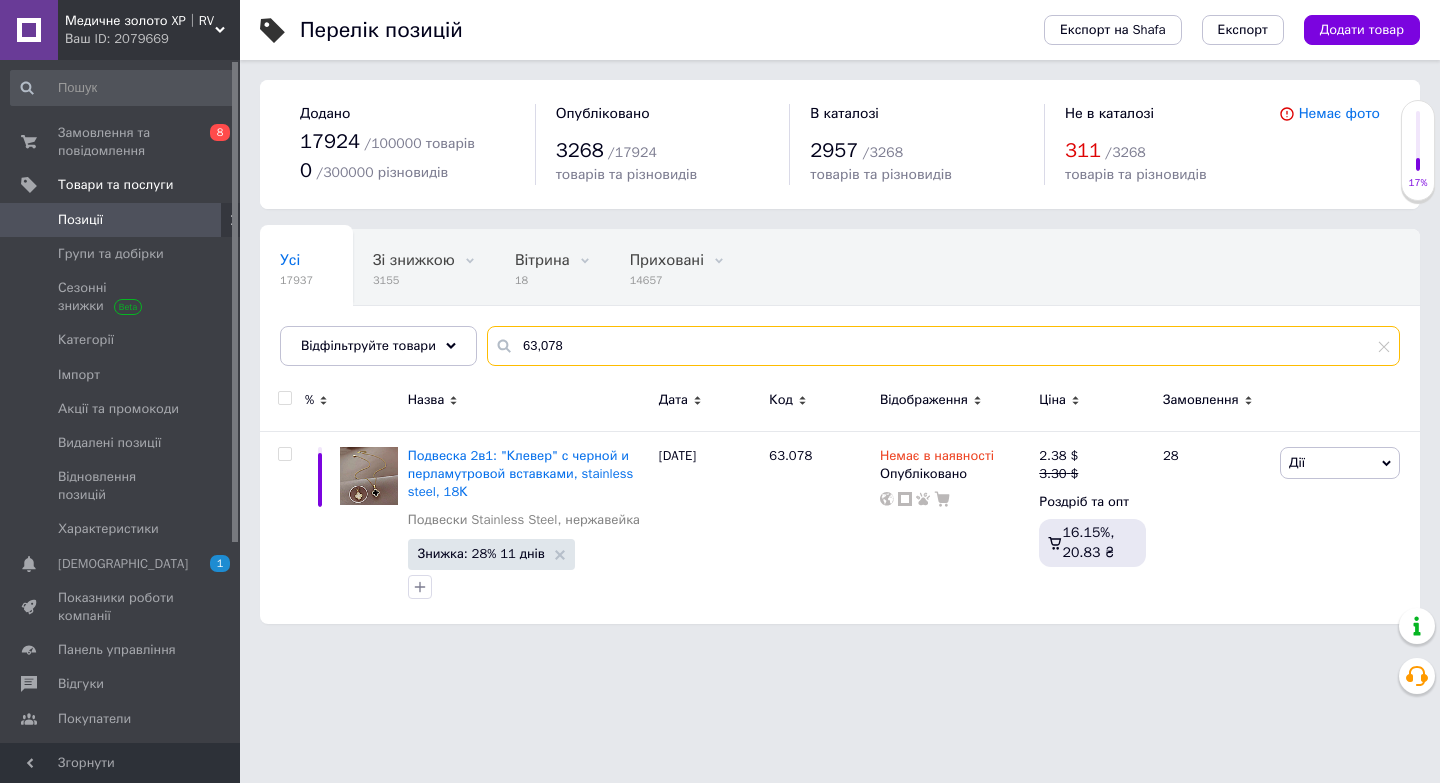 drag, startPoint x: 569, startPoint y: 355, endPoint x: 479, endPoint y: 361, distance: 90.199776 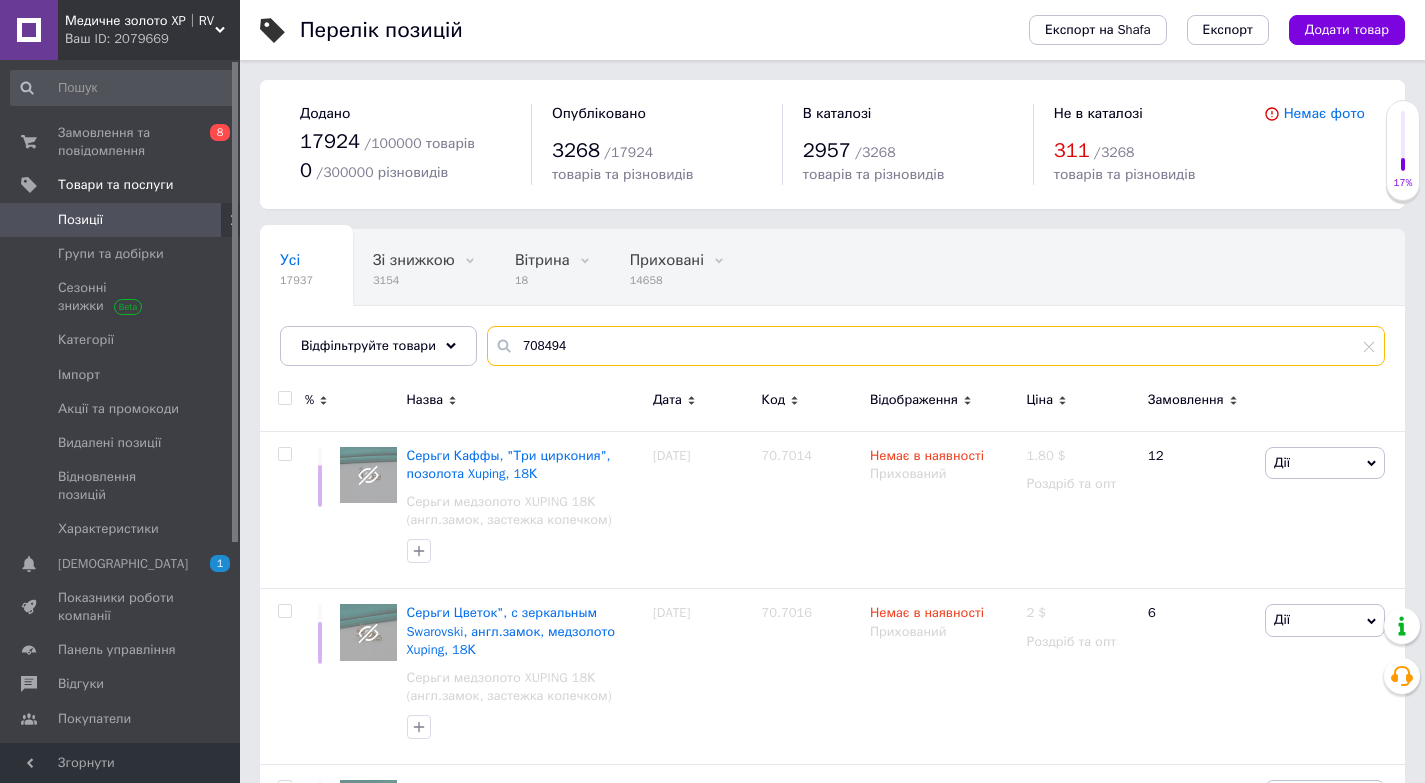 click on "708494" at bounding box center [936, 346] 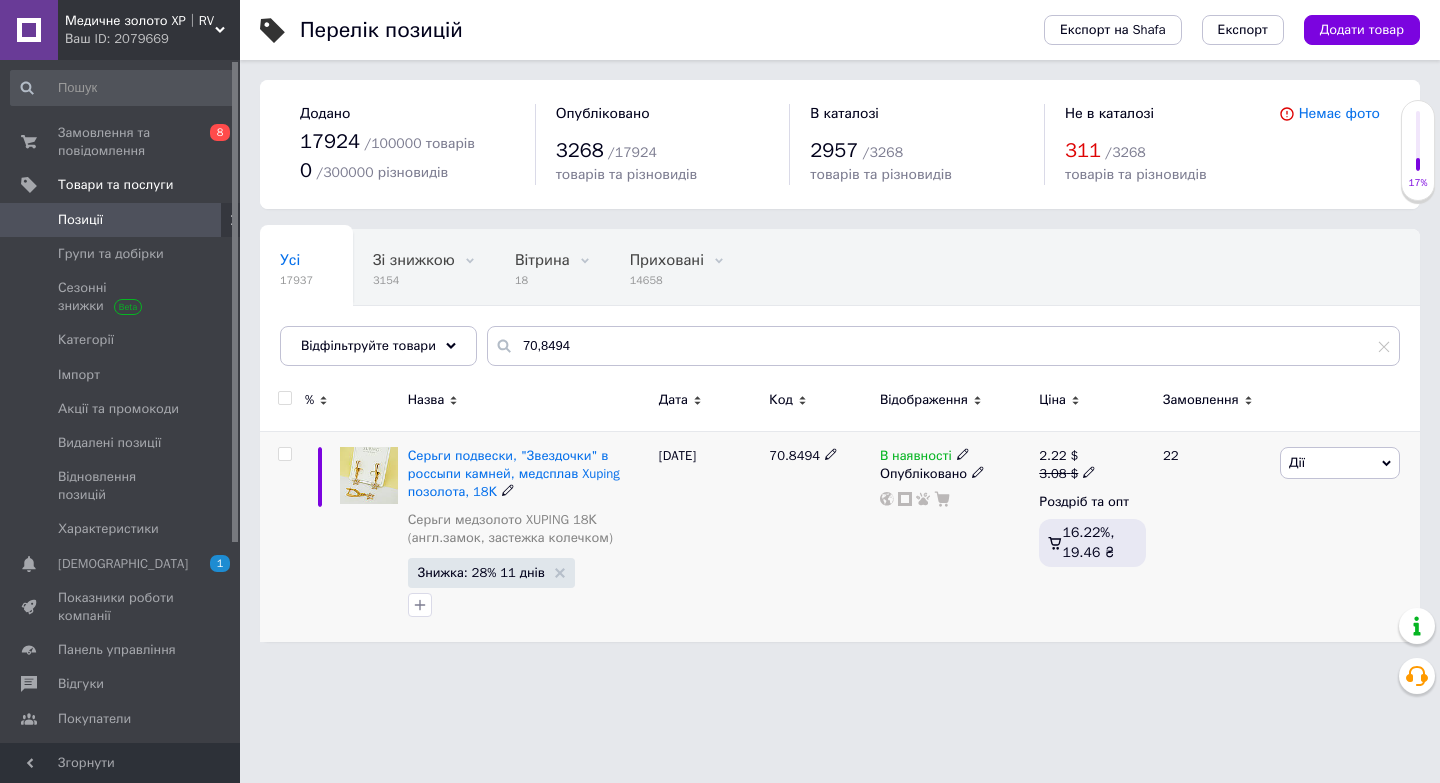 click on "В наявності" at bounding box center (916, 458) 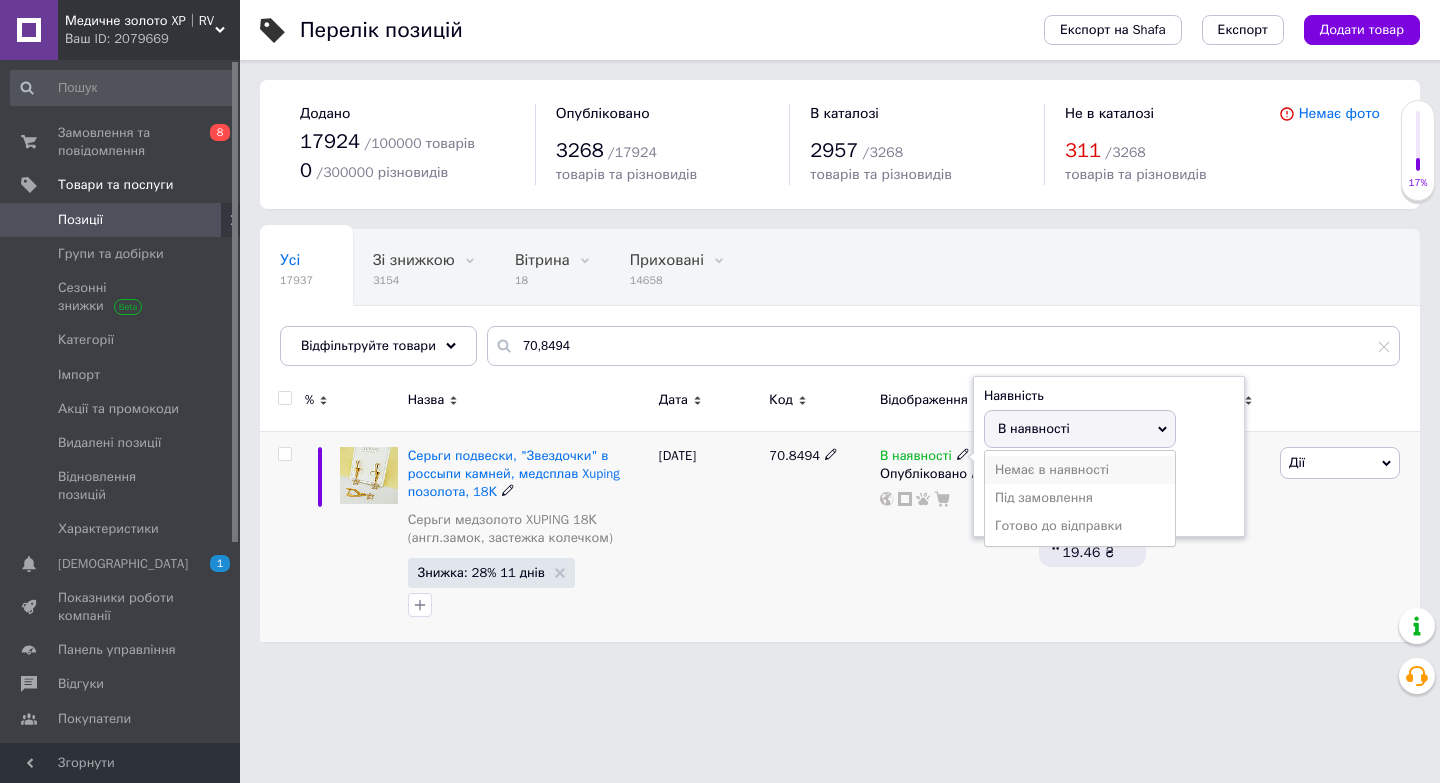 click on "Немає в наявності" at bounding box center [1080, 470] 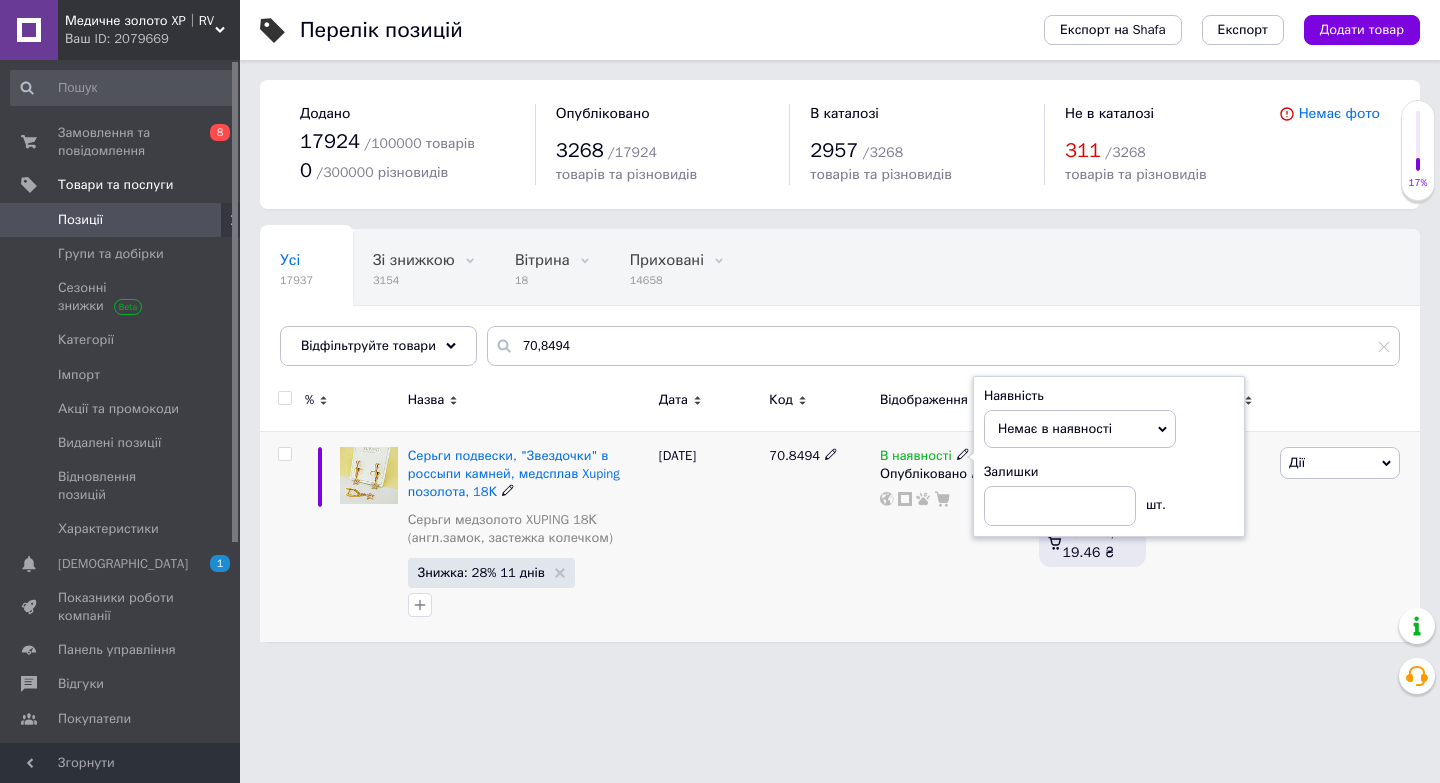 click on "Опубліковано" at bounding box center [954, 474] 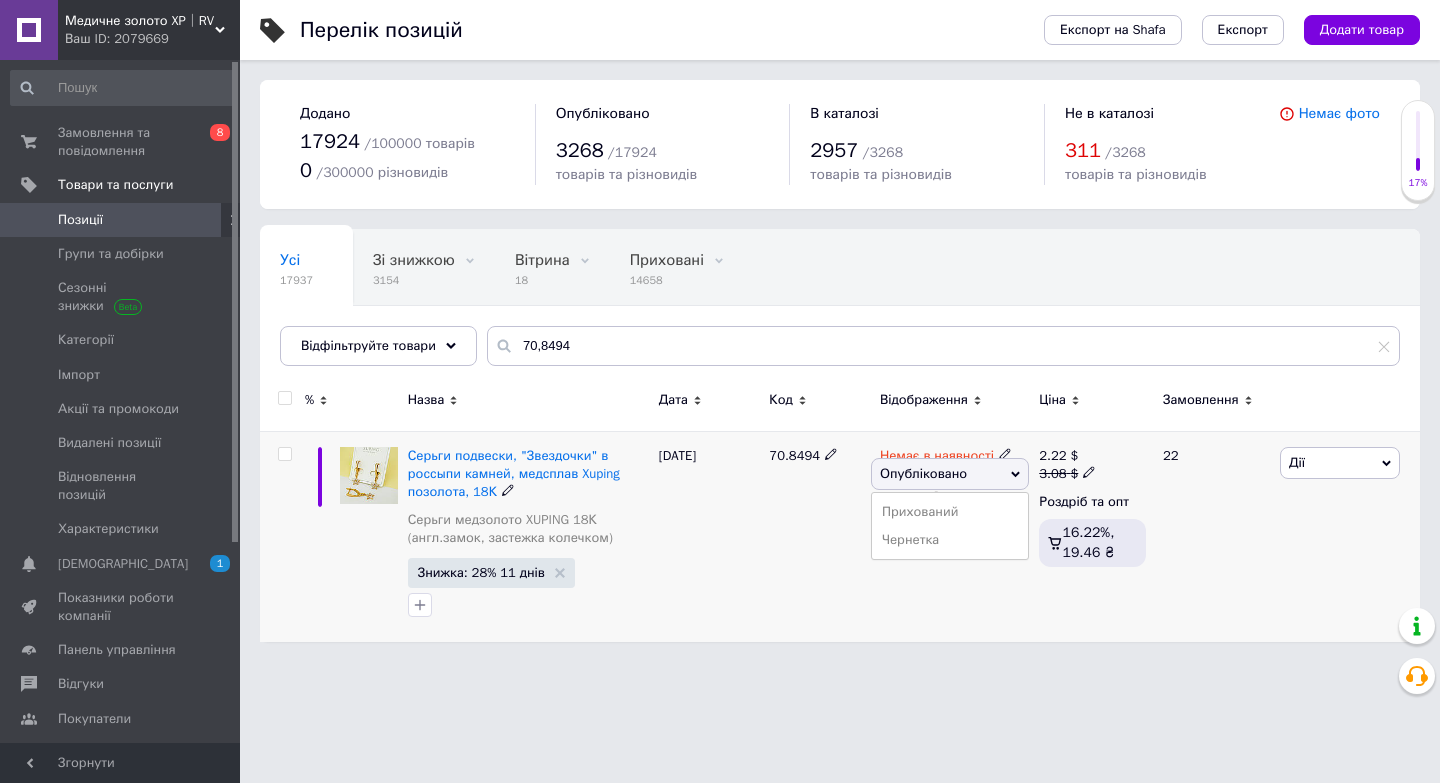 click on "Прихований" at bounding box center [950, 512] 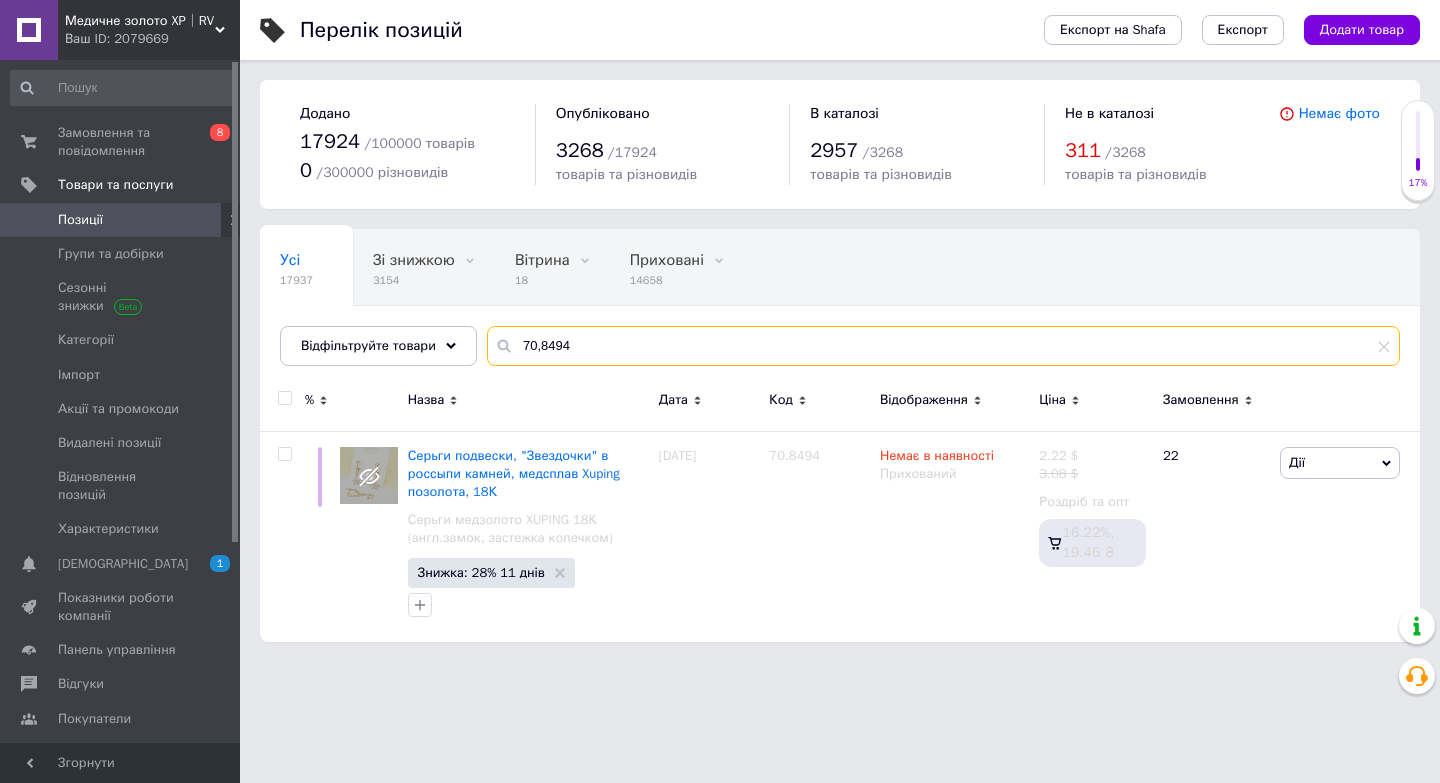 drag, startPoint x: 580, startPoint y: 346, endPoint x: 480, endPoint y: 367, distance: 102.18121 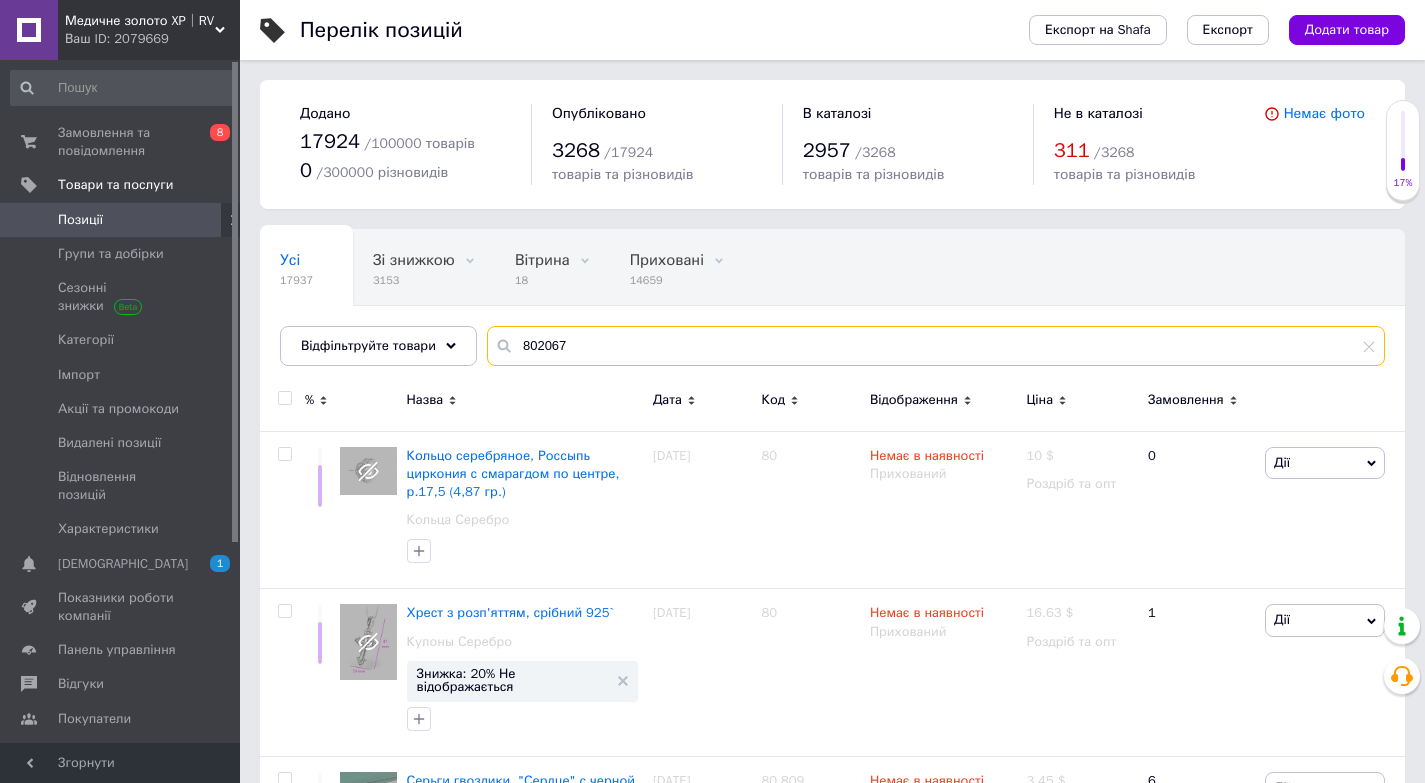 click on "802067" at bounding box center (936, 346) 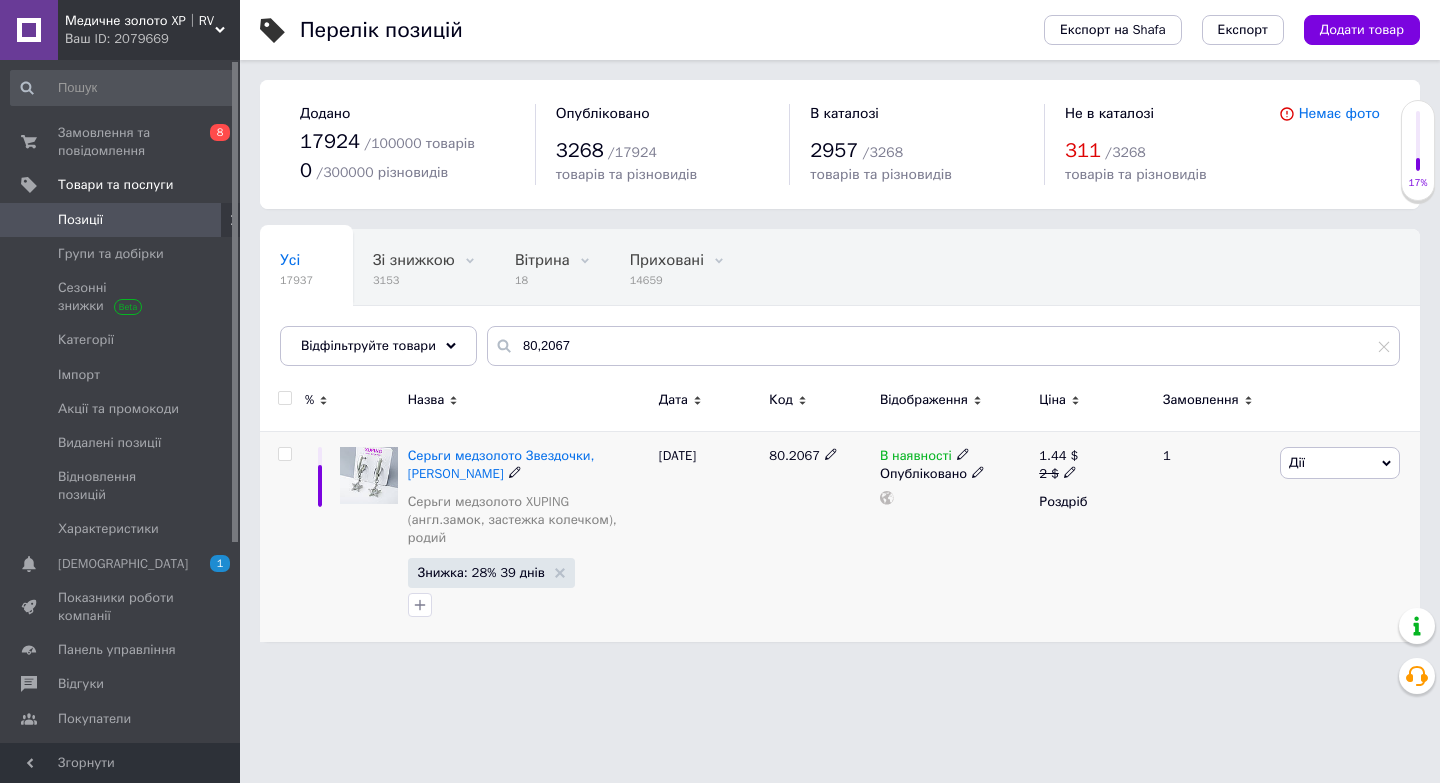click on "В наявності" at bounding box center [916, 458] 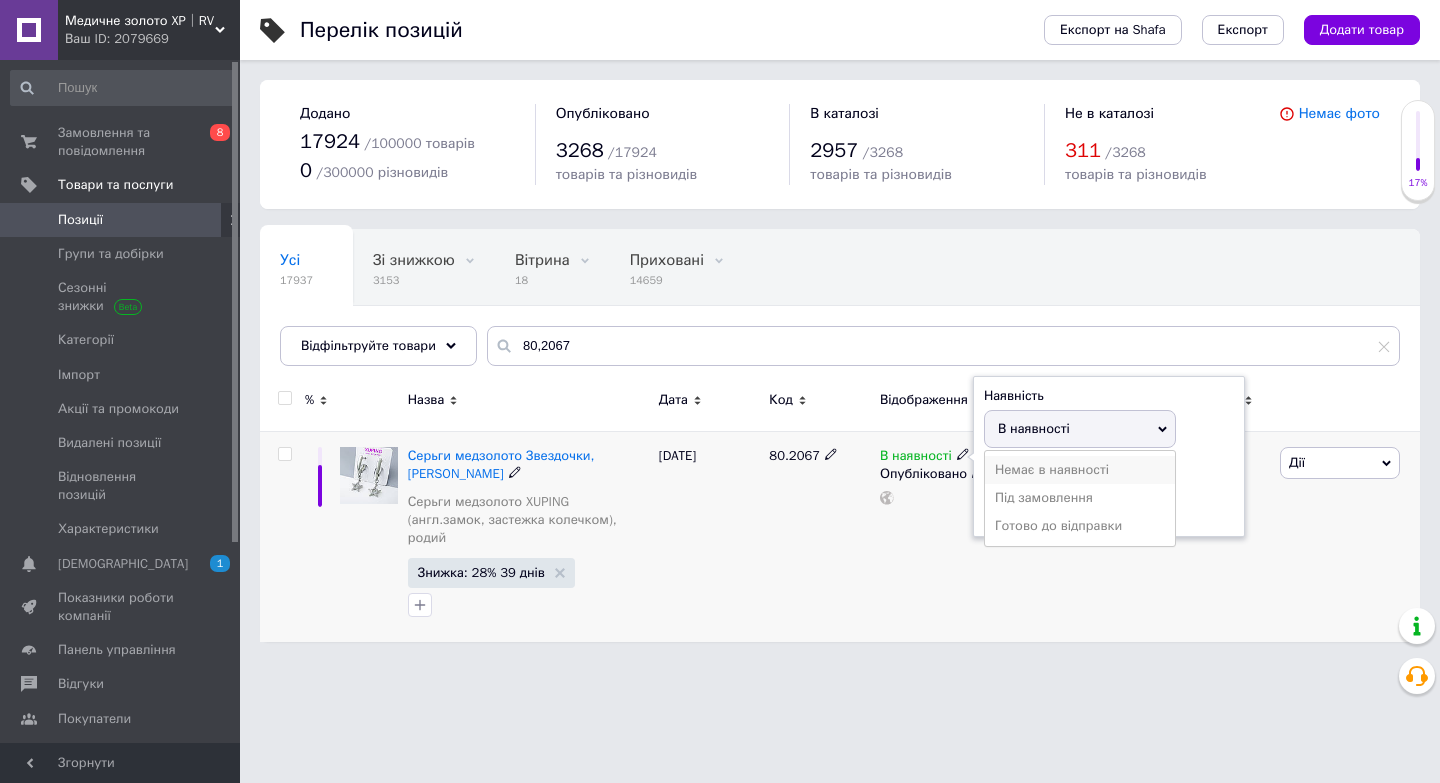 click on "Немає в наявності" at bounding box center (1080, 470) 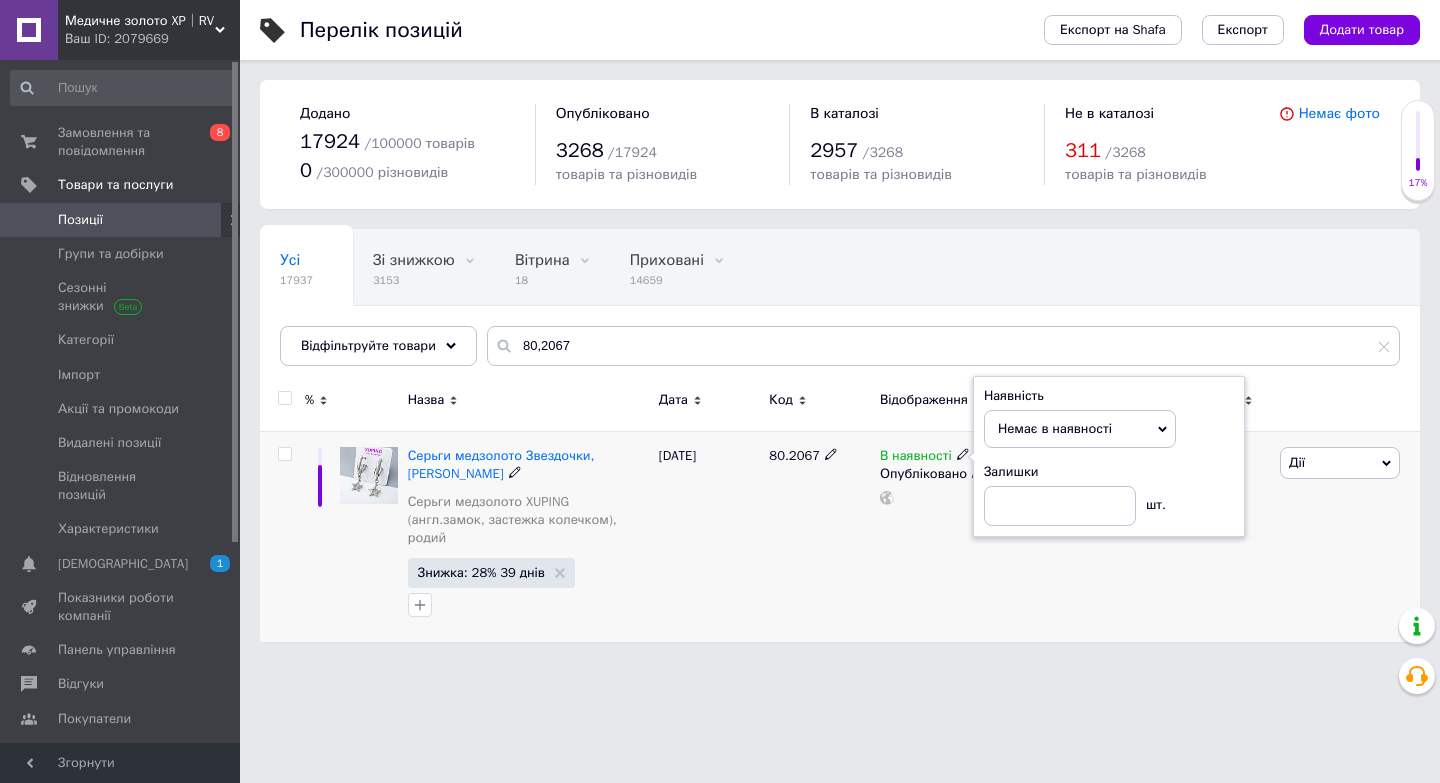 click on "Опубліковано" at bounding box center [954, 474] 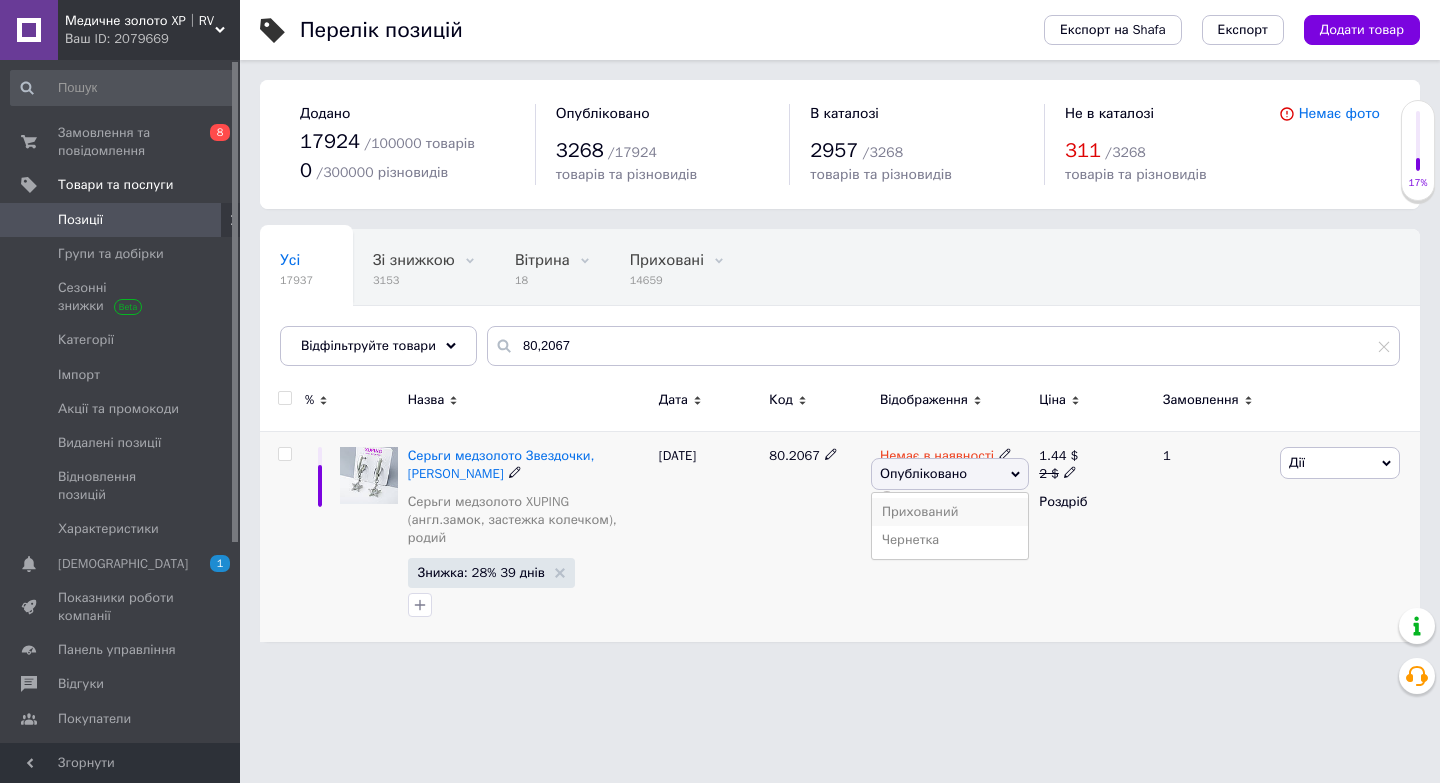 click on "Прихований" at bounding box center (950, 512) 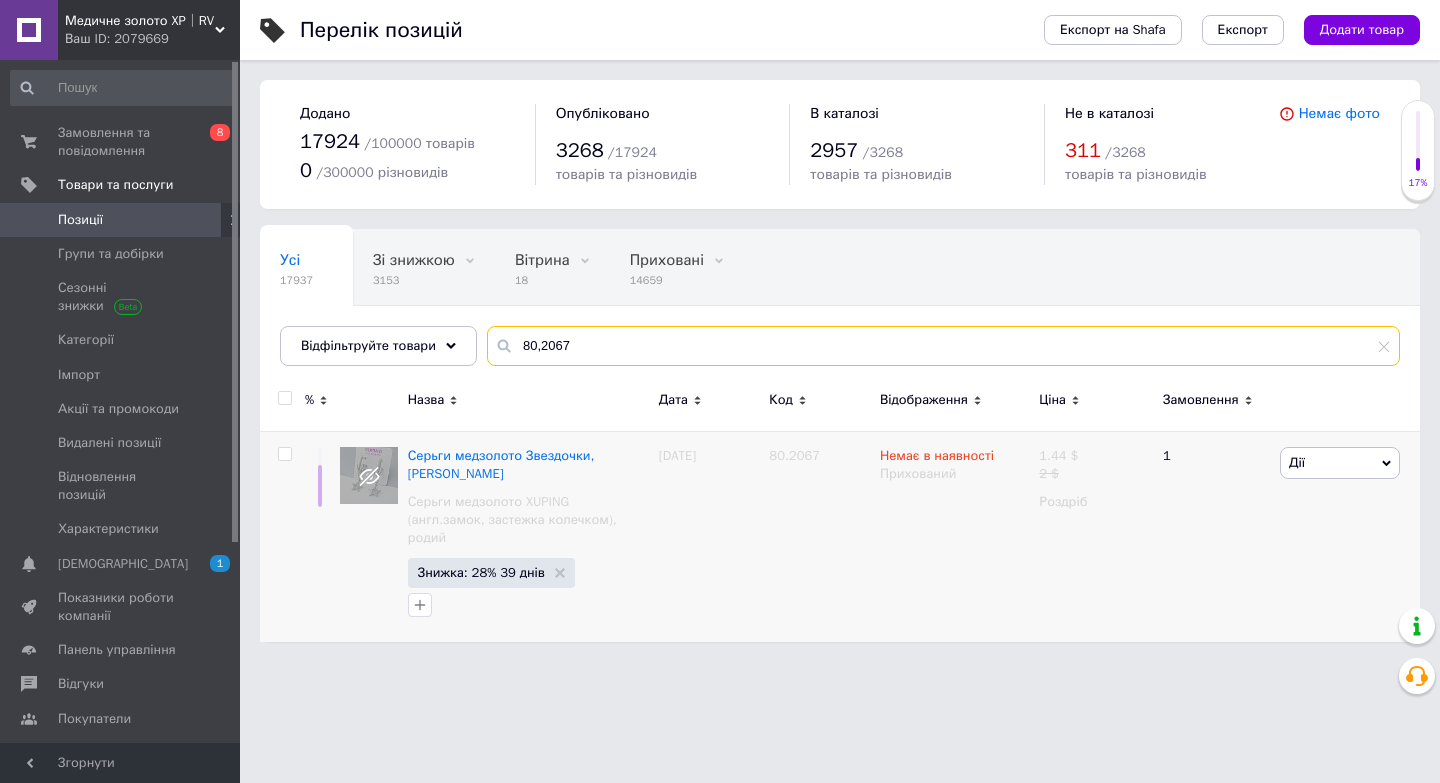 drag, startPoint x: 608, startPoint y: 361, endPoint x: 502, endPoint y: 336, distance: 108.90822 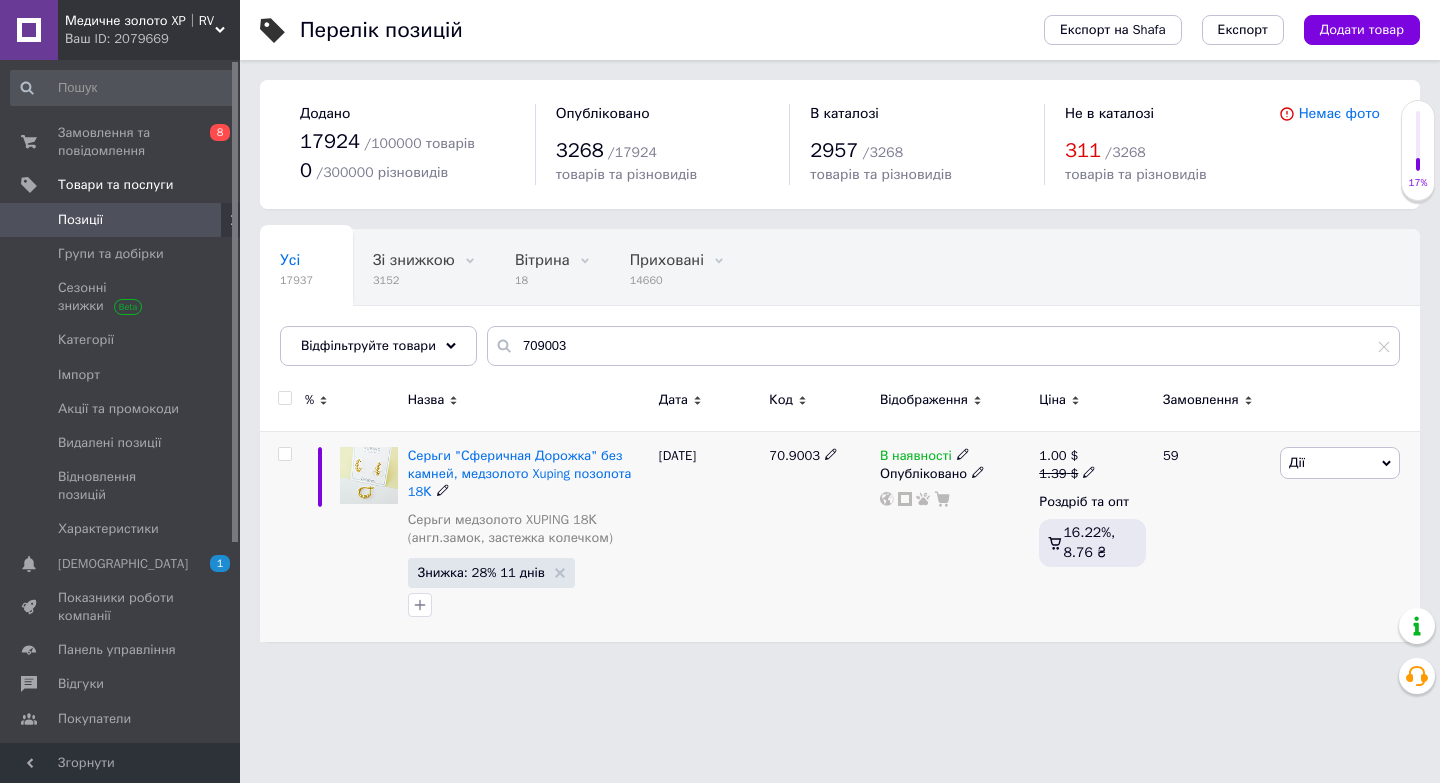 click on "В наявності" at bounding box center (916, 458) 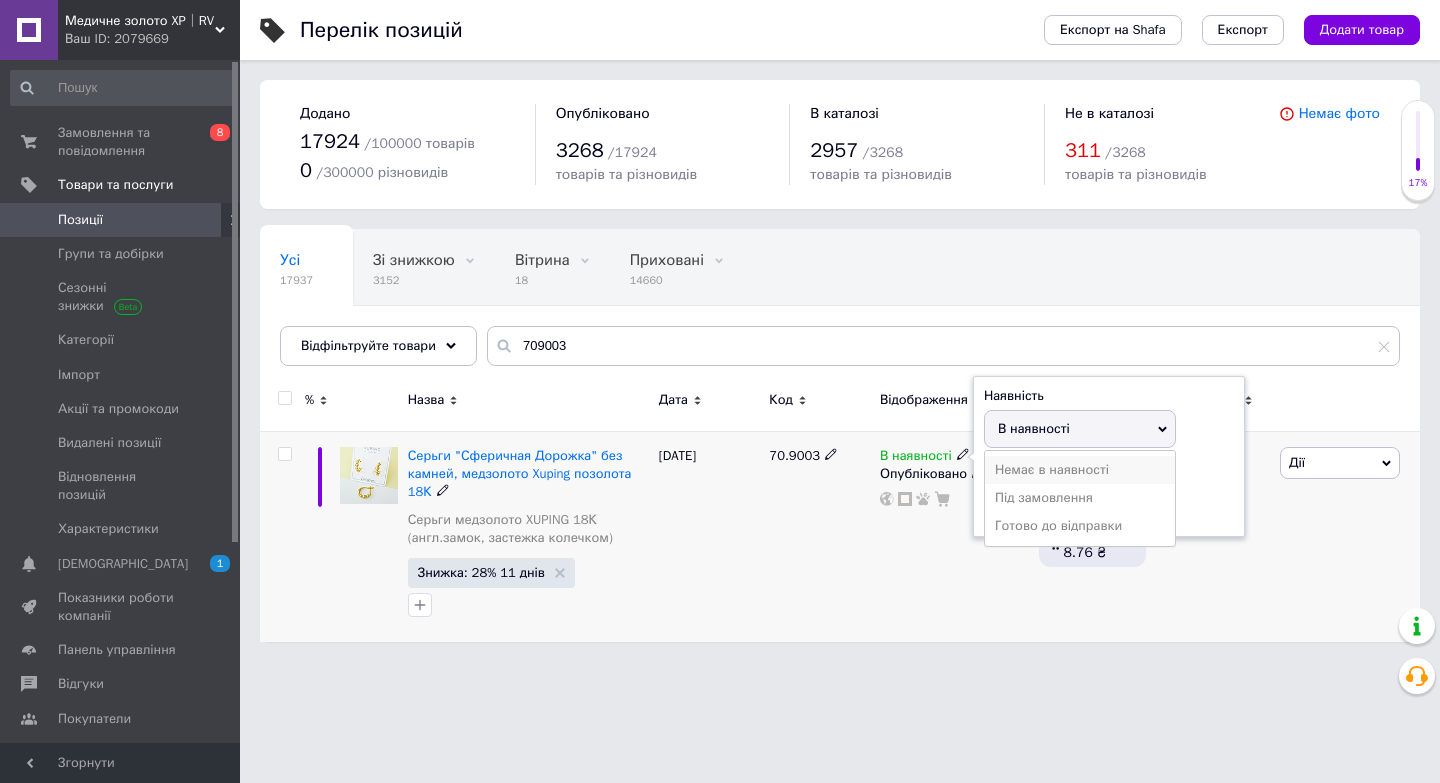 click on "Немає в наявності" at bounding box center (1080, 470) 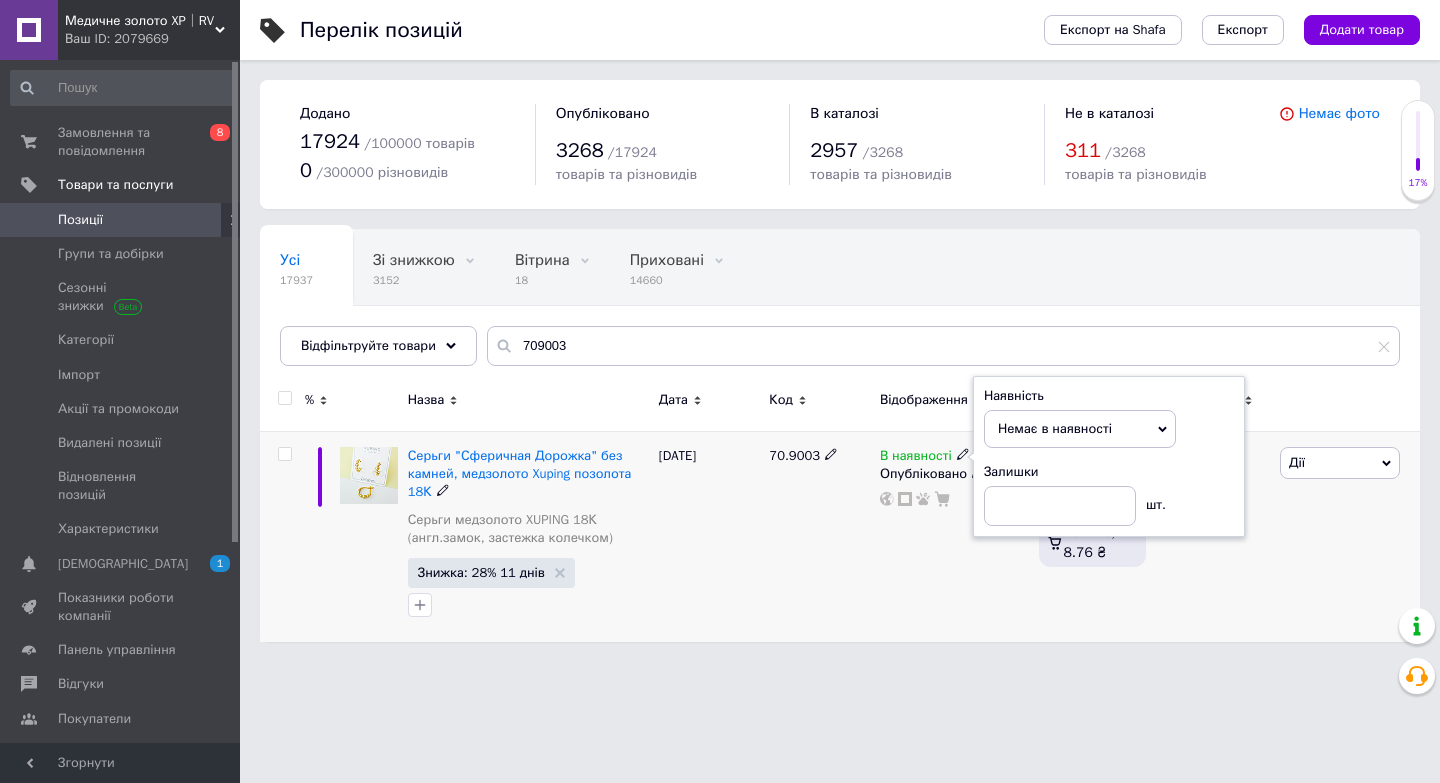 click on "Опубліковано" at bounding box center [954, 474] 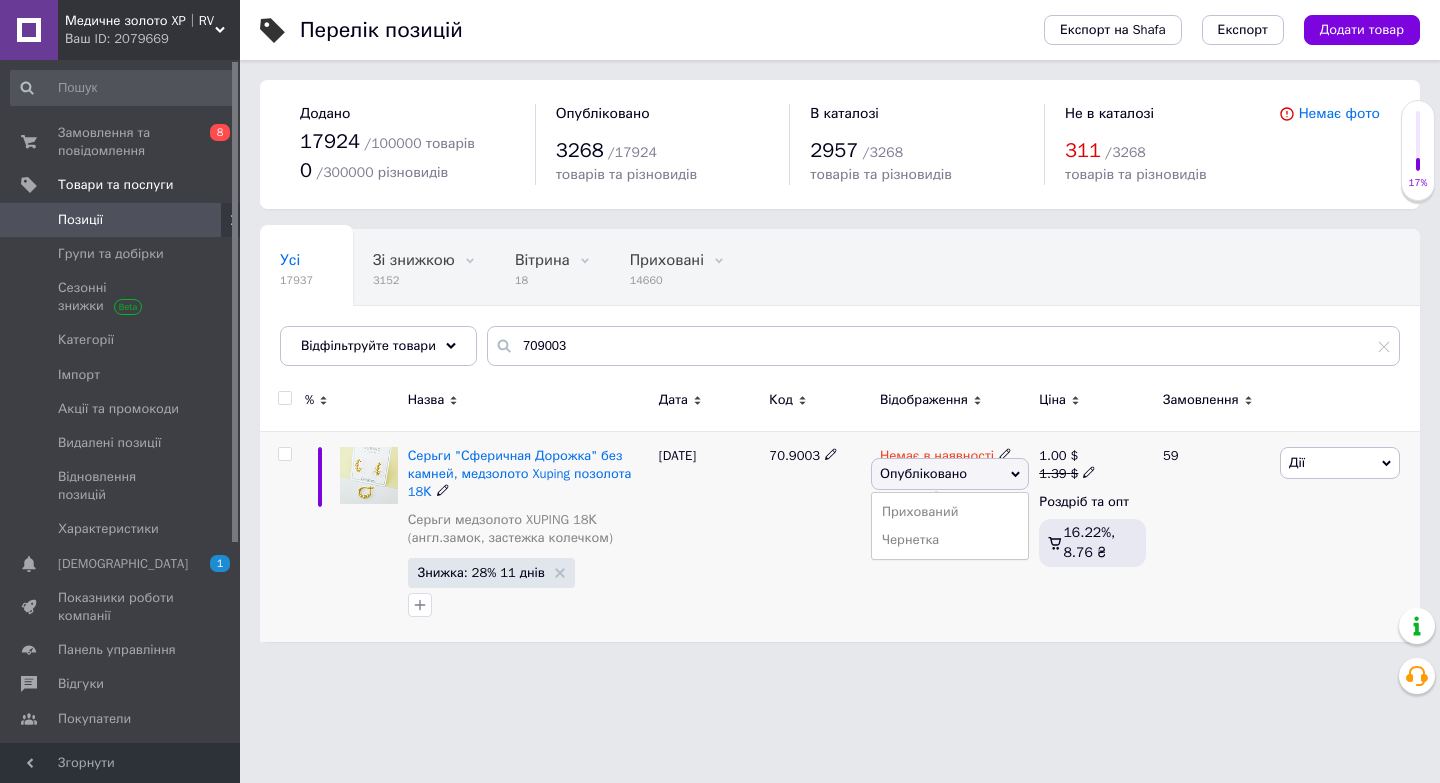 click on "Прихований" at bounding box center [950, 512] 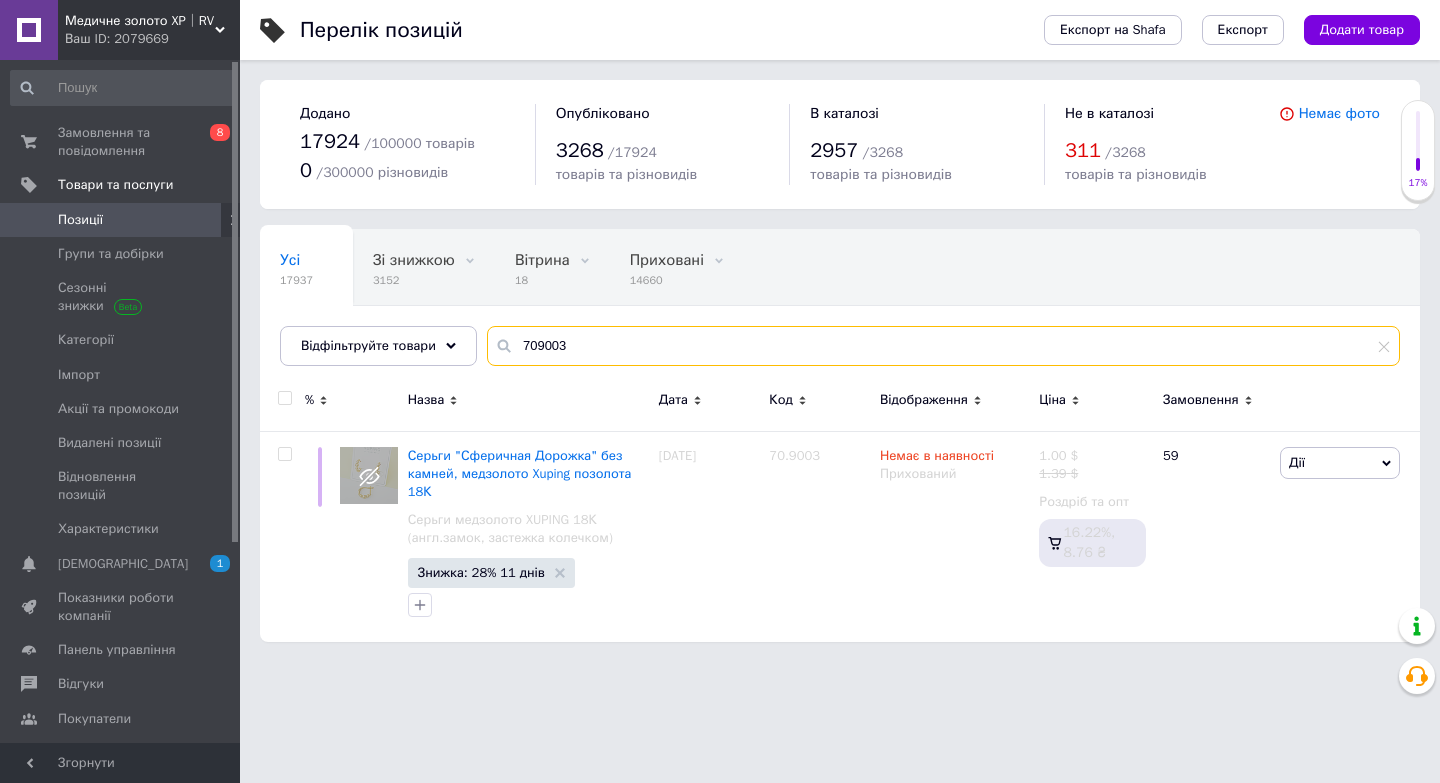 drag, startPoint x: 542, startPoint y: 368, endPoint x: 506, endPoint y: 373, distance: 36.345562 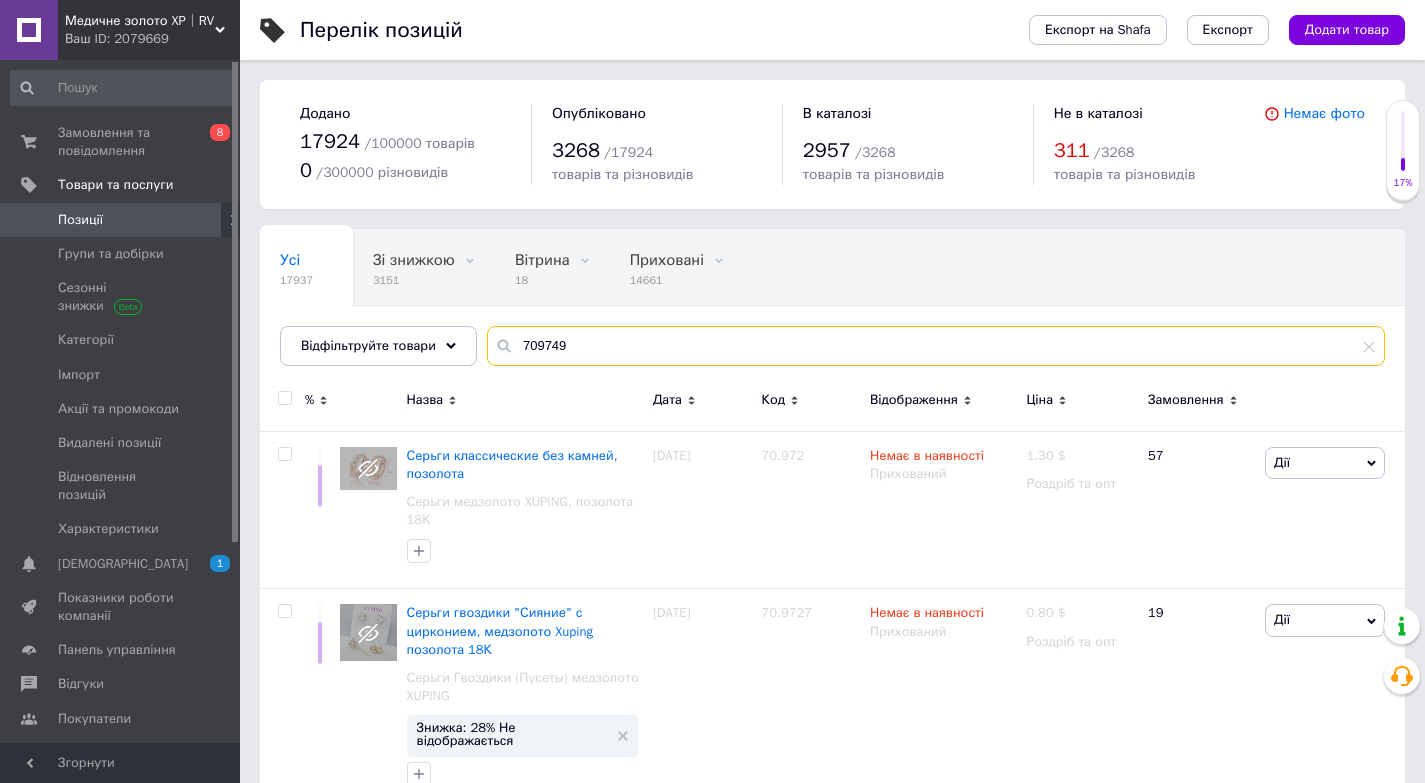 click on "709749" at bounding box center [936, 346] 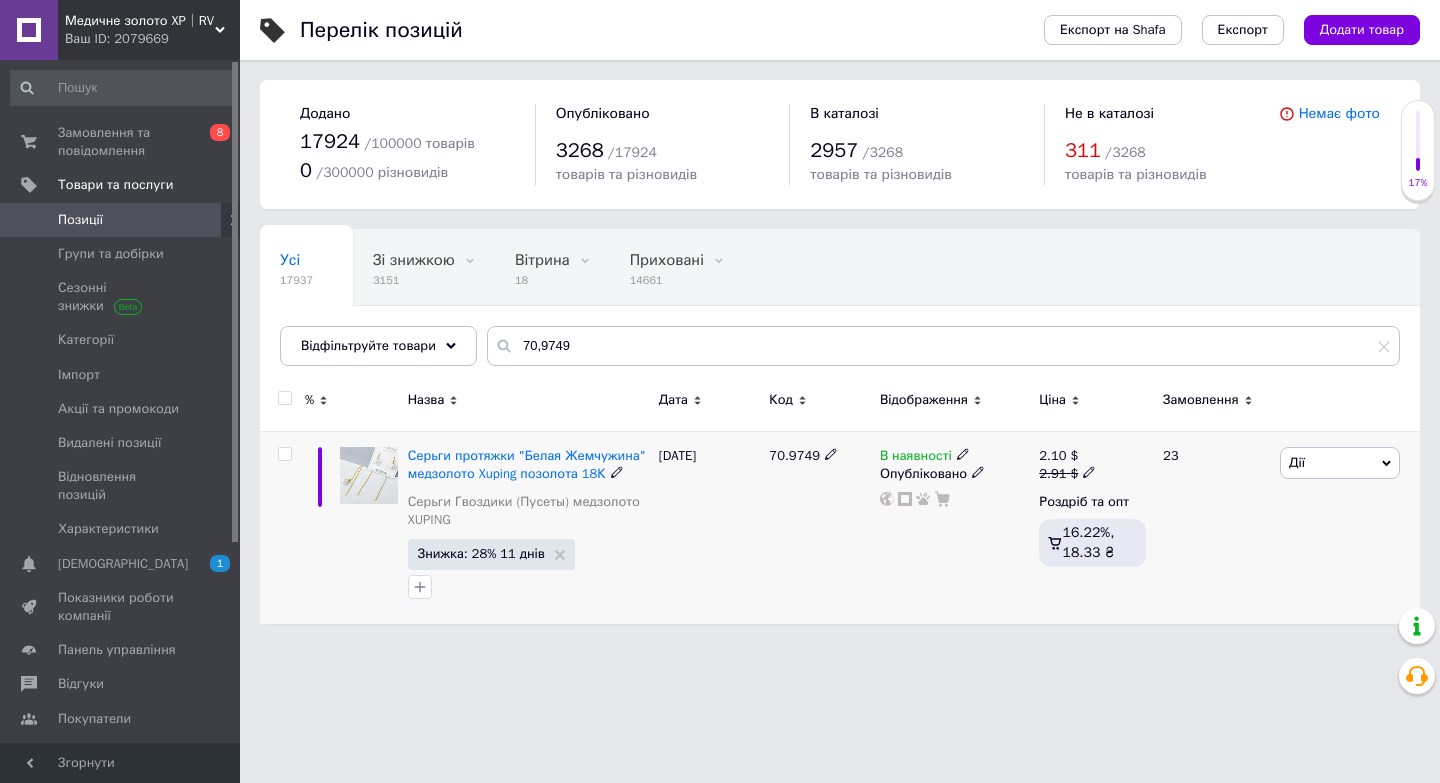 click on "В наявності" at bounding box center [916, 458] 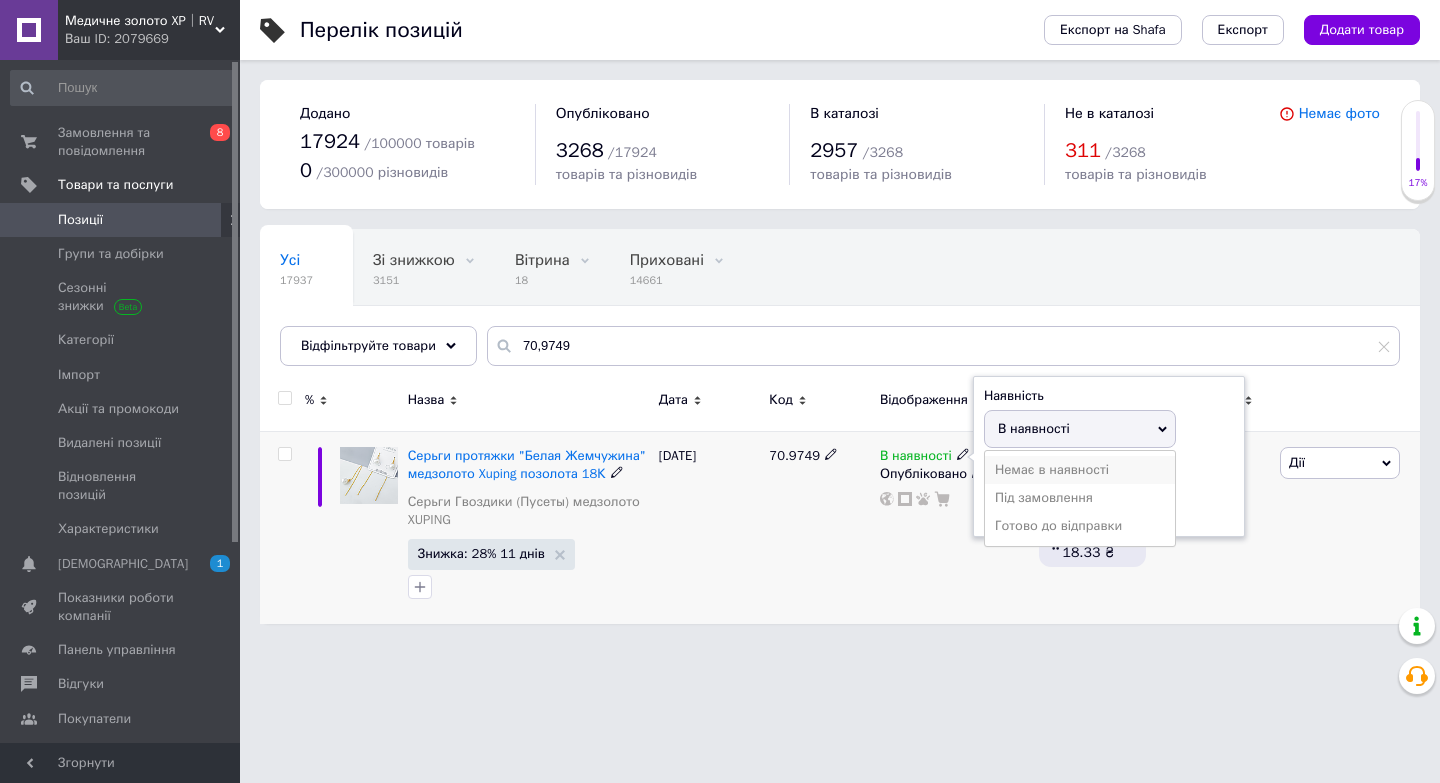 click on "Немає в наявності" at bounding box center [1080, 470] 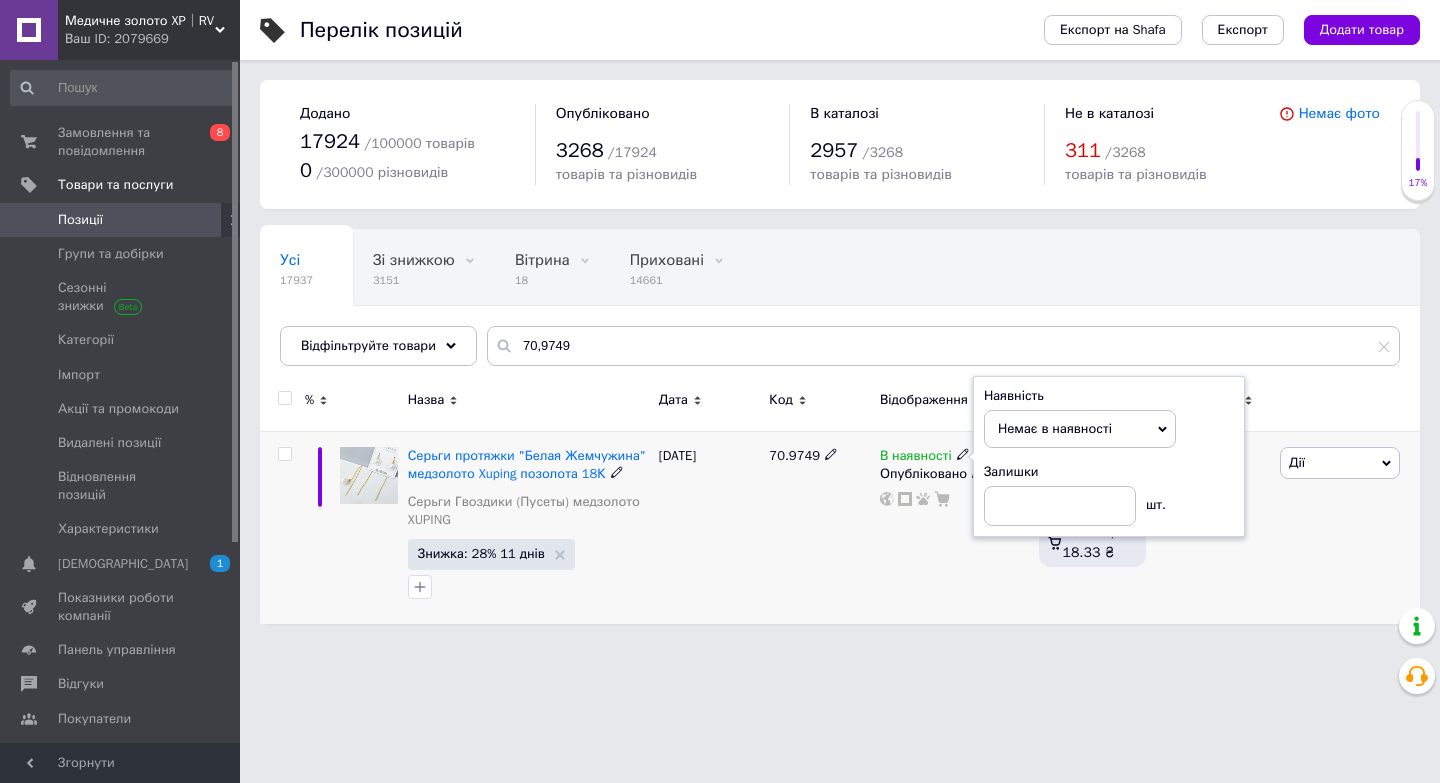 click on "Опубліковано" at bounding box center [954, 474] 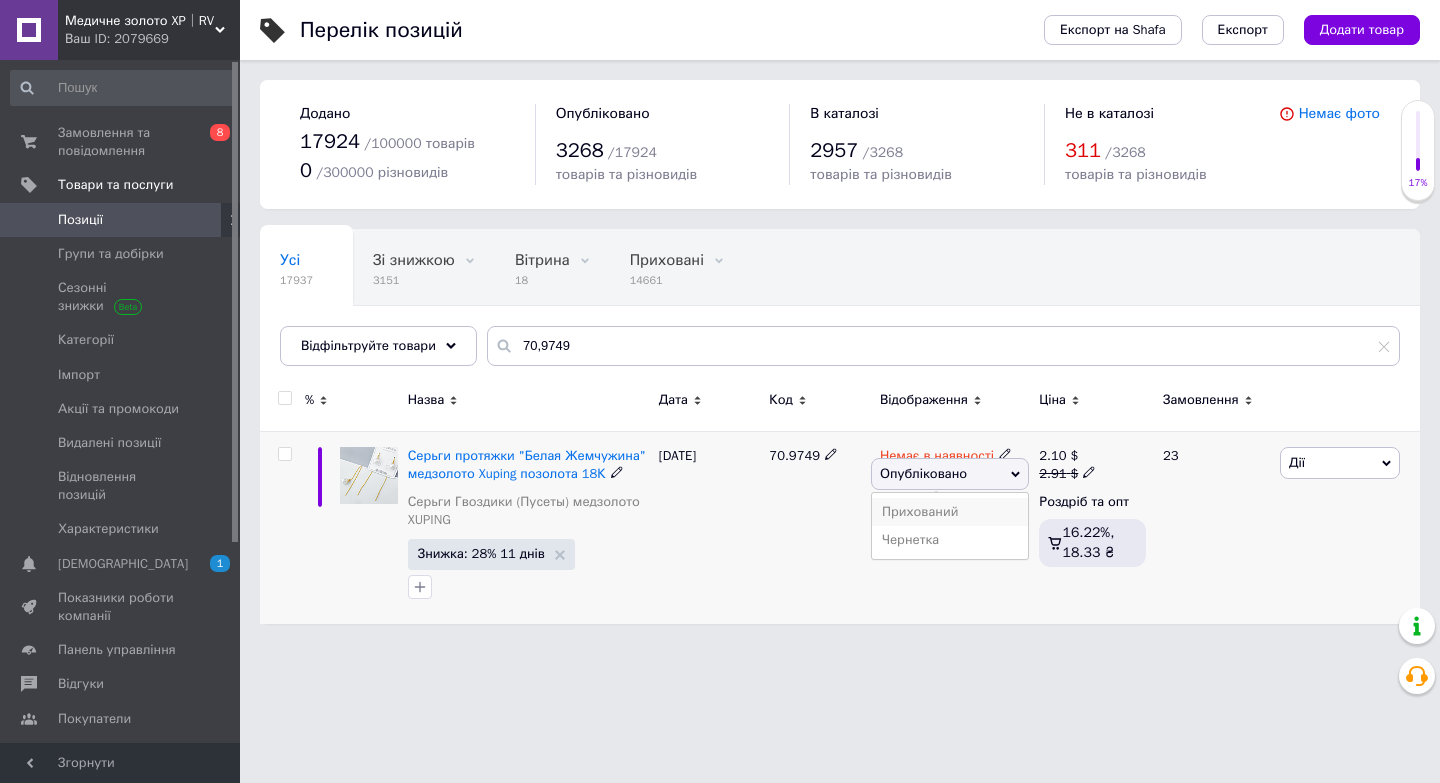 click on "Прихований" at bounding box center (950, 512) 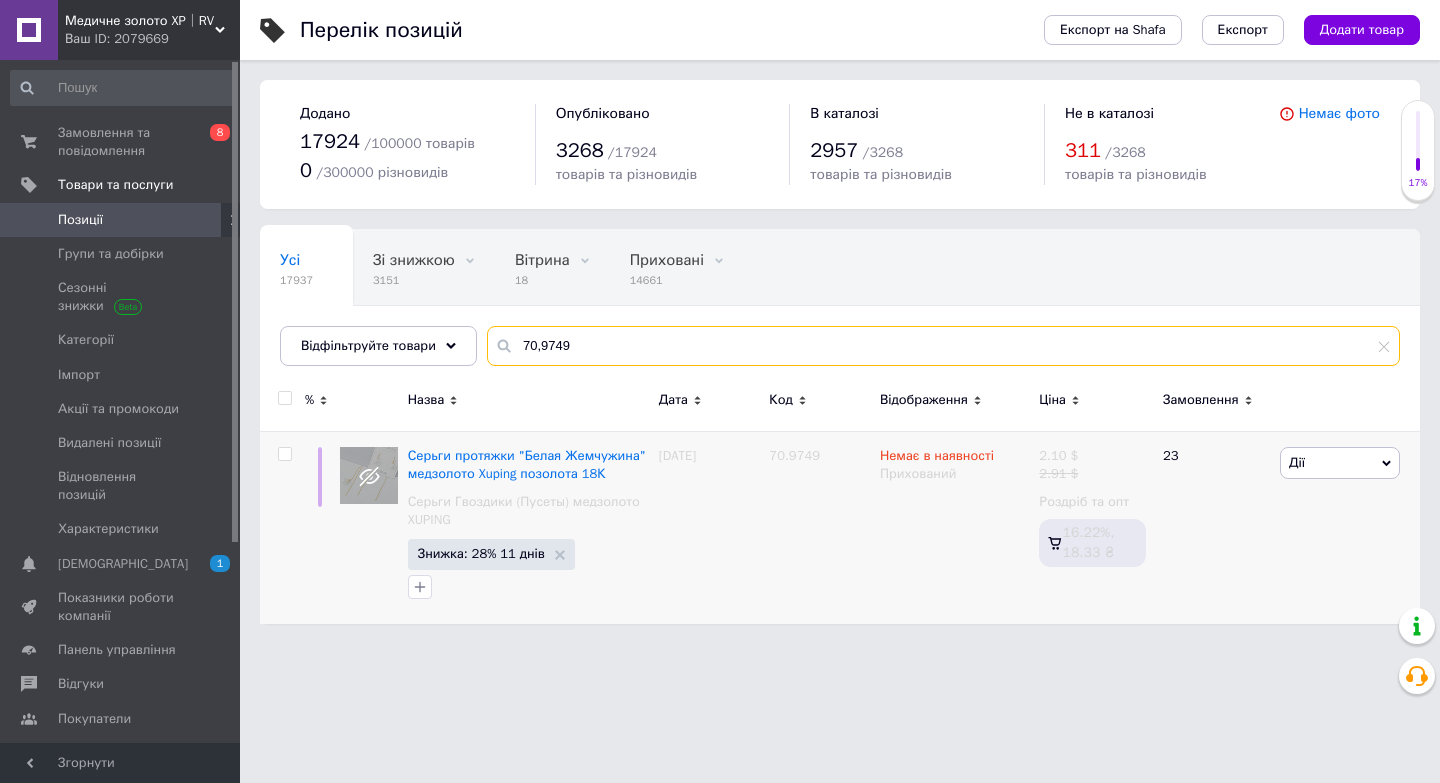 drag, startPoint x: 634, startPoint y: 353, endPoint x: 486, endPoint y: 335, distance: 149.09058 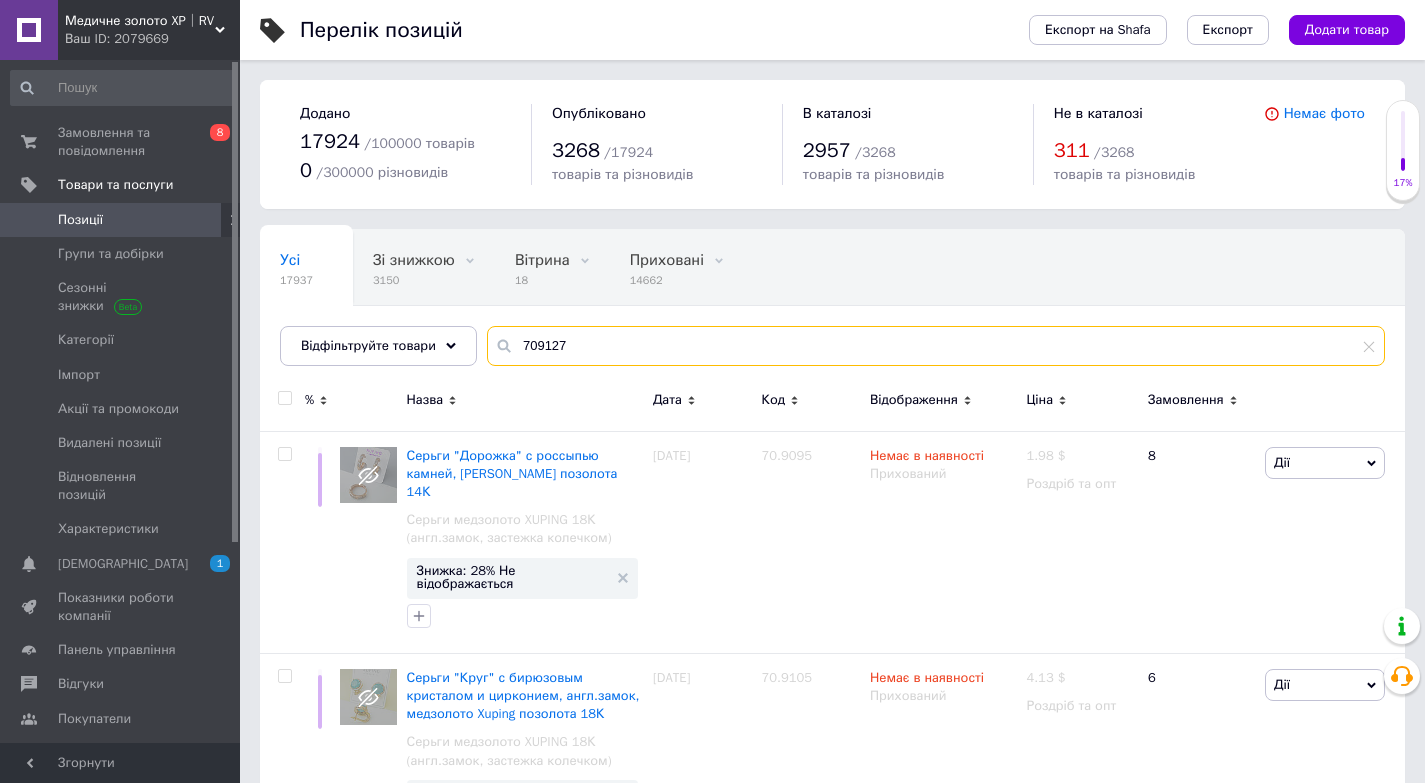 click on "709127" at bounding box center (936, 346) 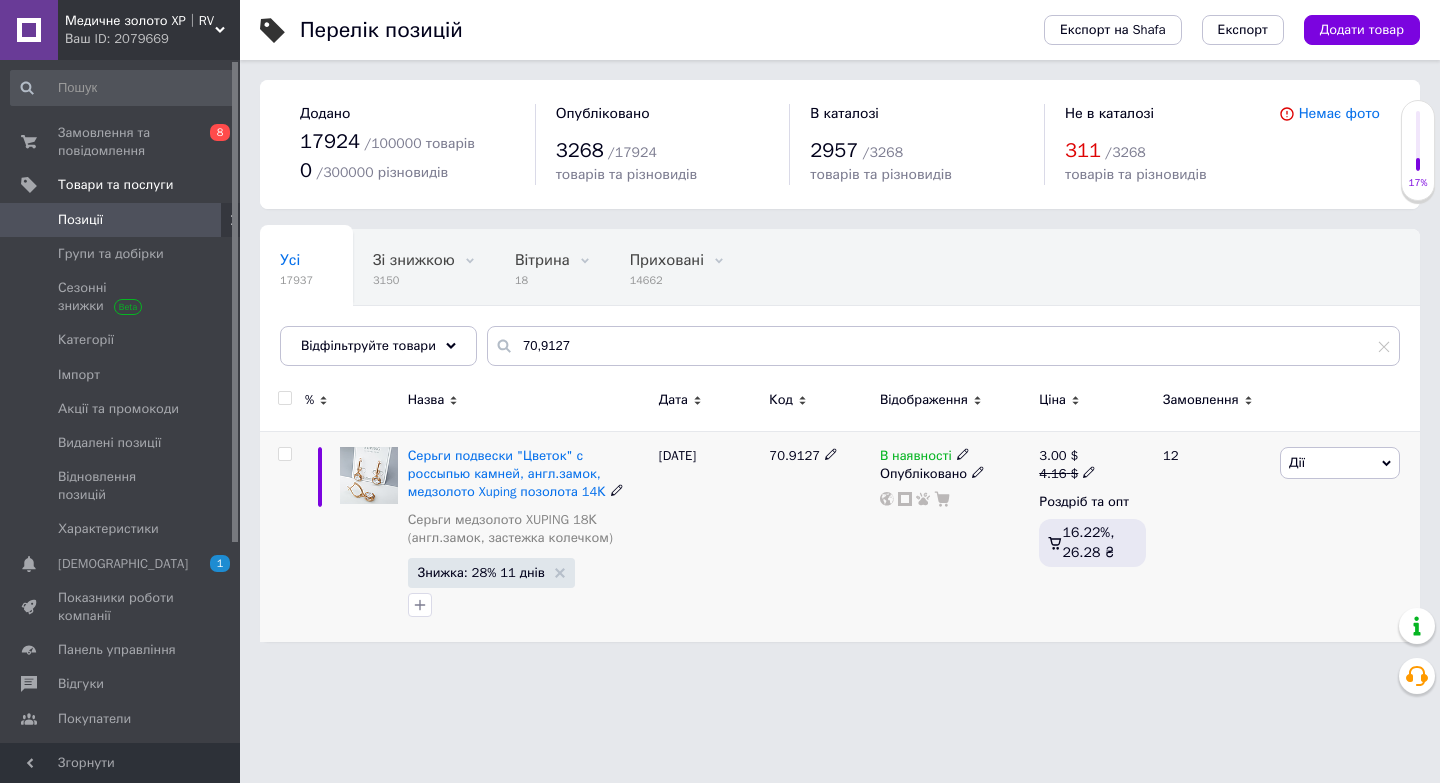 click on "В наявності" at bounding box center [916, 458] 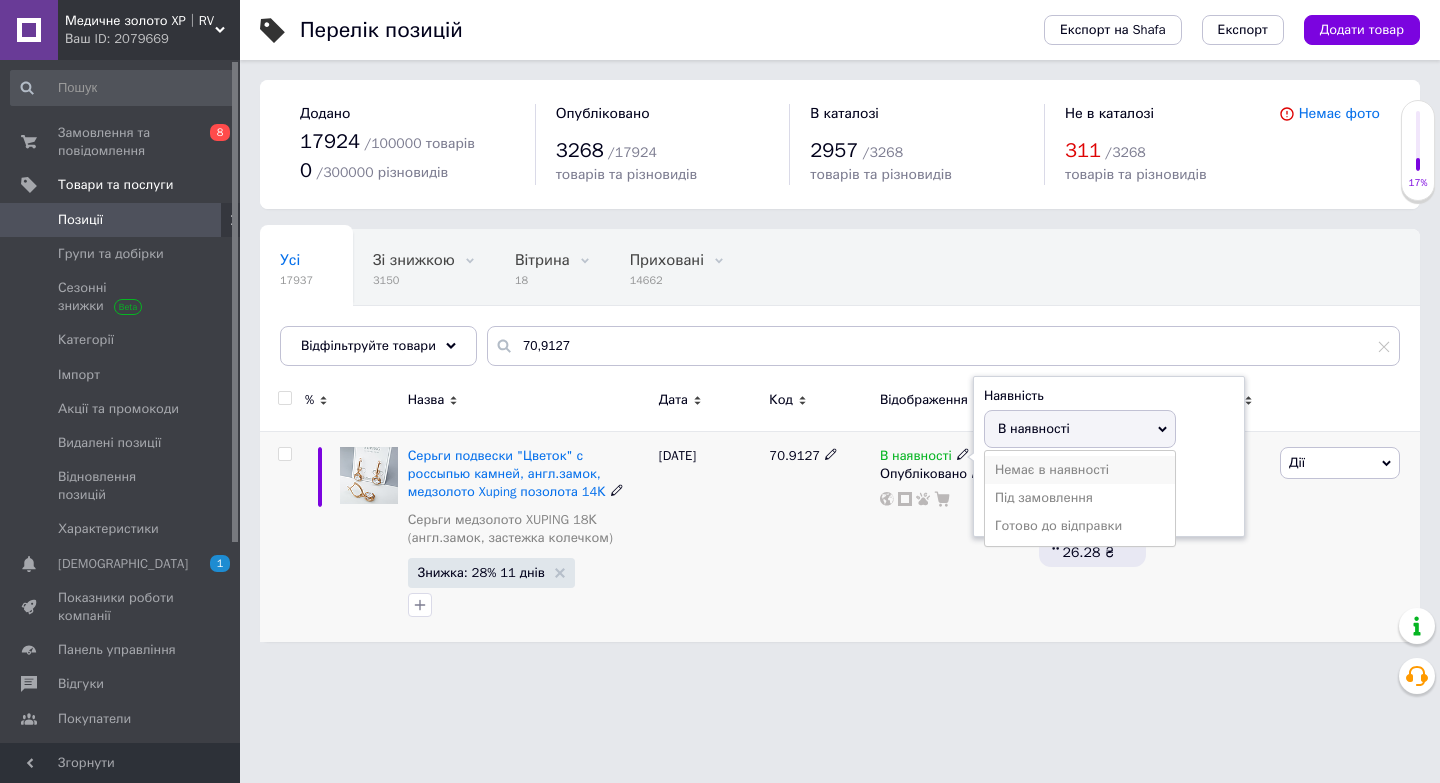 click on "Немає в наявності" at bounding box center [1080, 470] 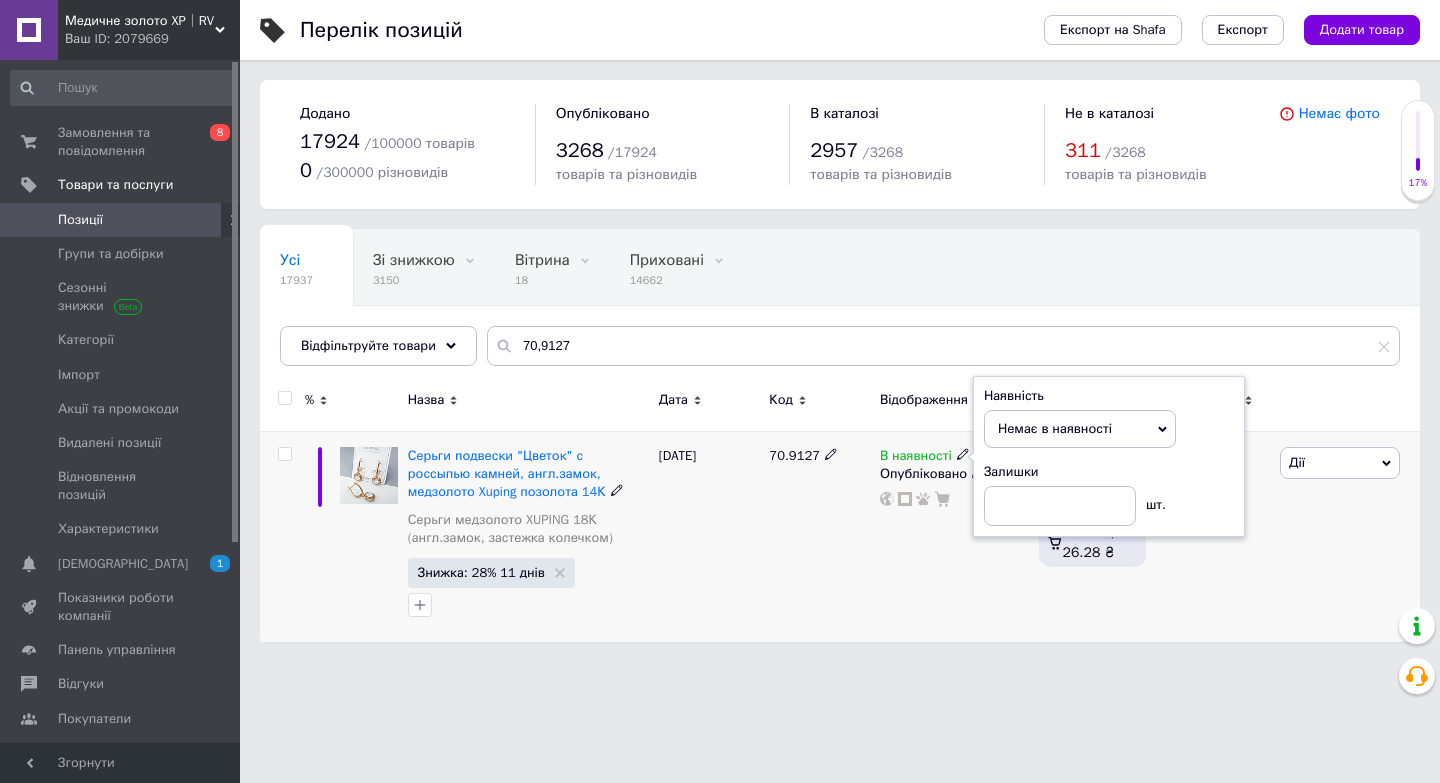 click on "Опубліковано" at bounding box center [954, 474] 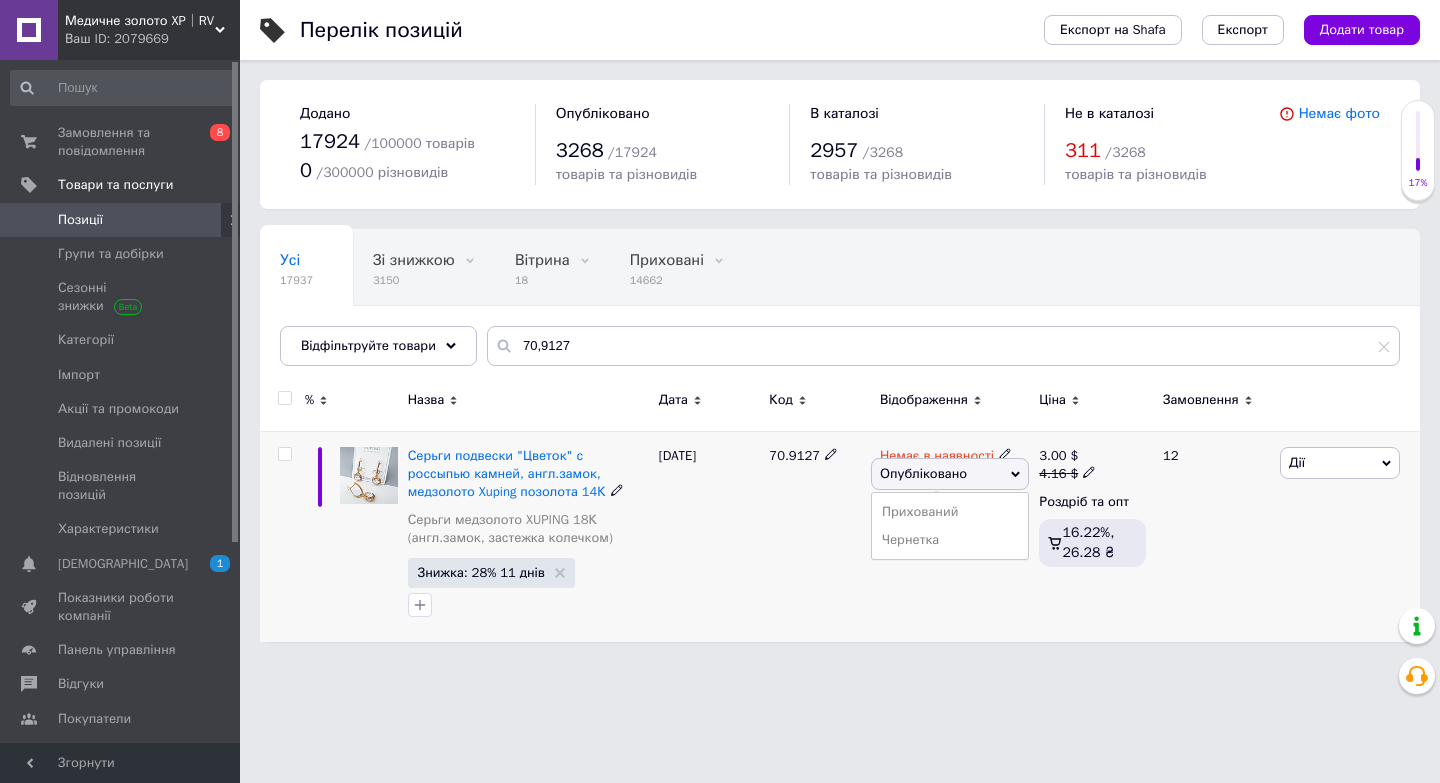 click on "Прихований" at bounding box center [950, 512] 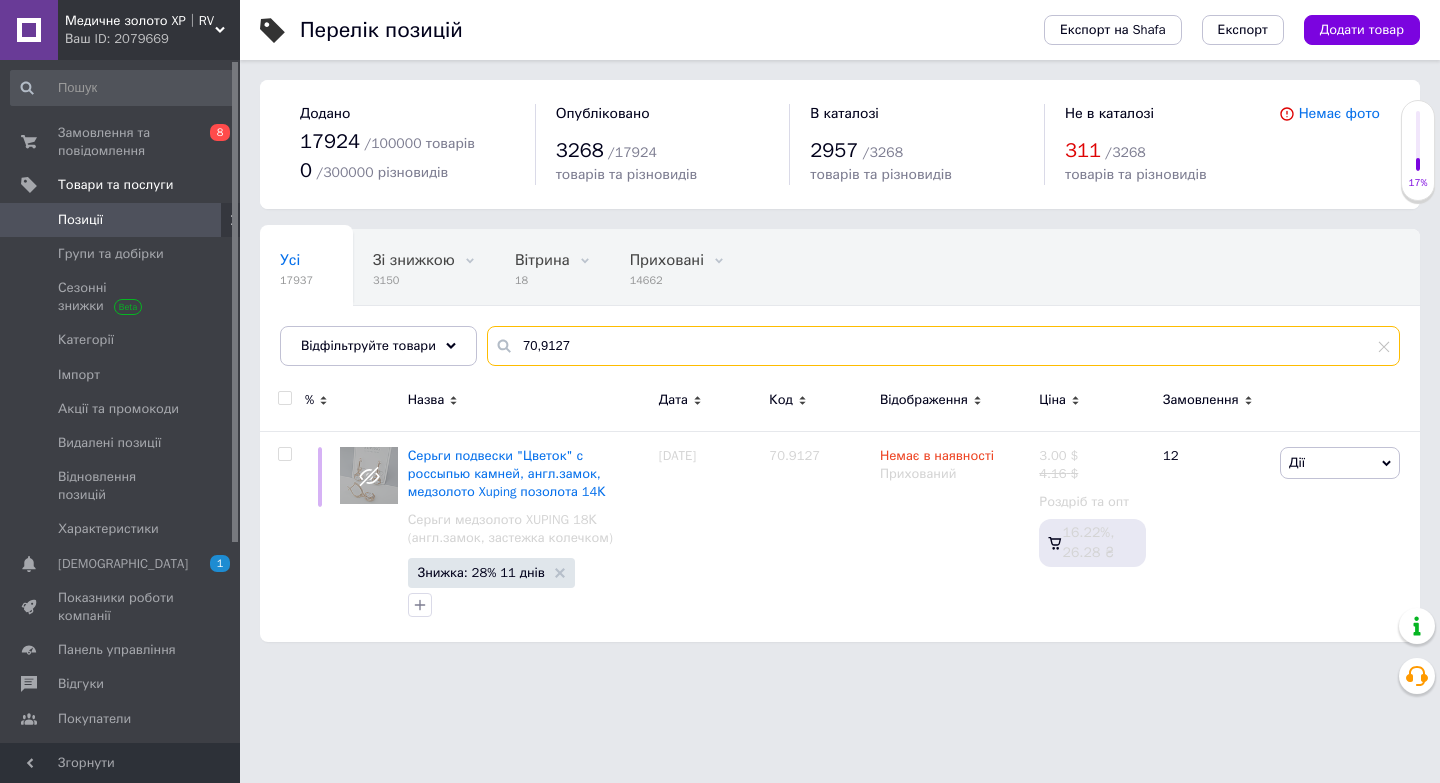 drag, startPoint x: 636, startPoint y: 360, endPoint x: 503, endPoint y: 336, distance: 135.14807 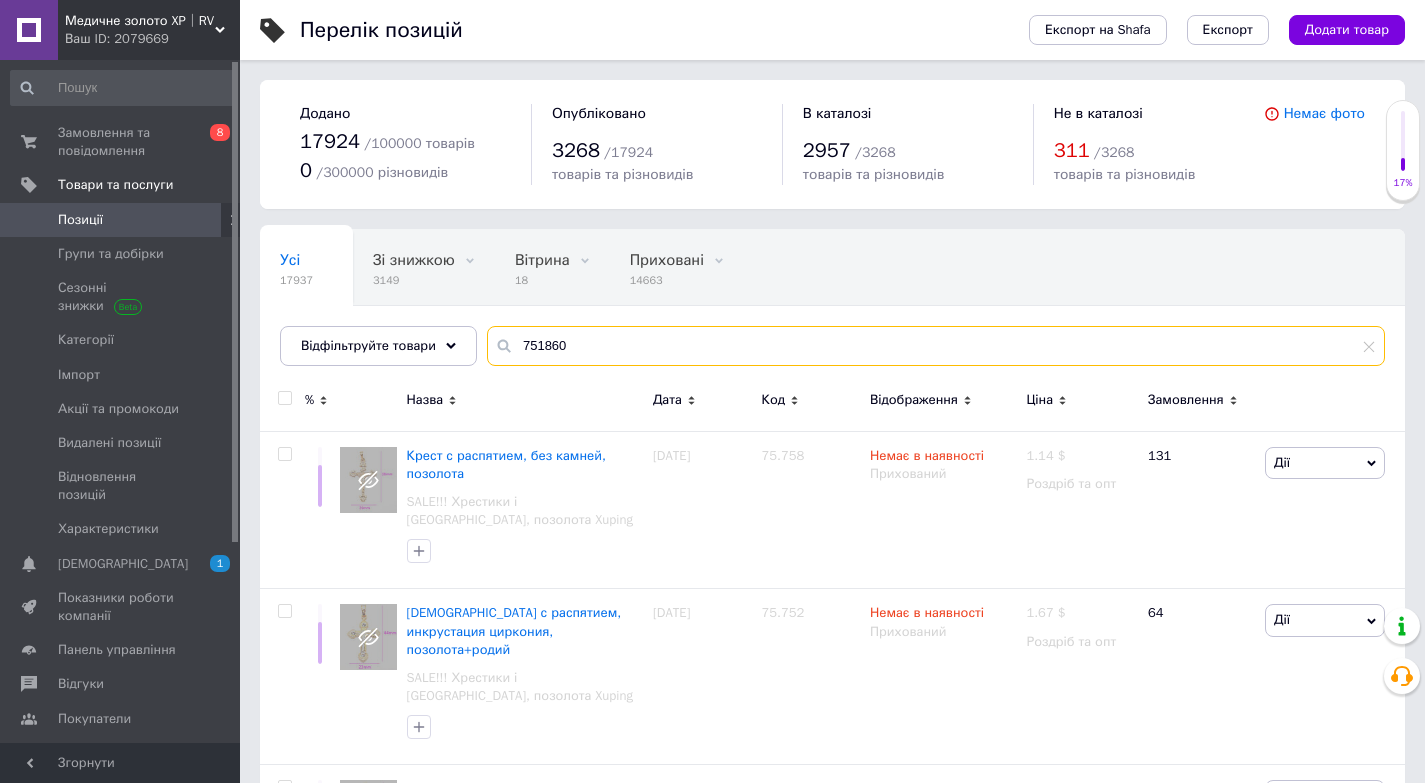 click on "751860" at bounding box center (936, 346) 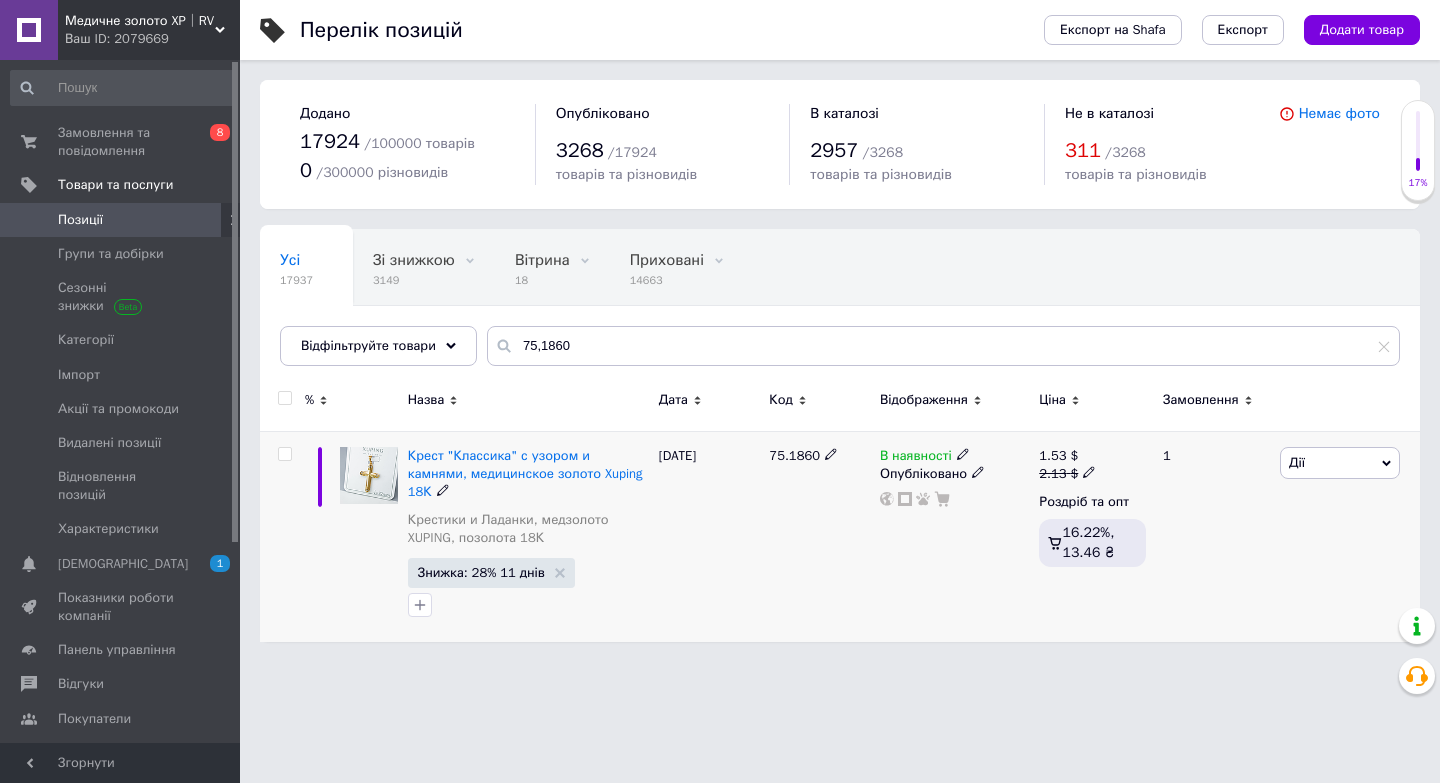 click on "В наявності" at bounding box center (916, 458) 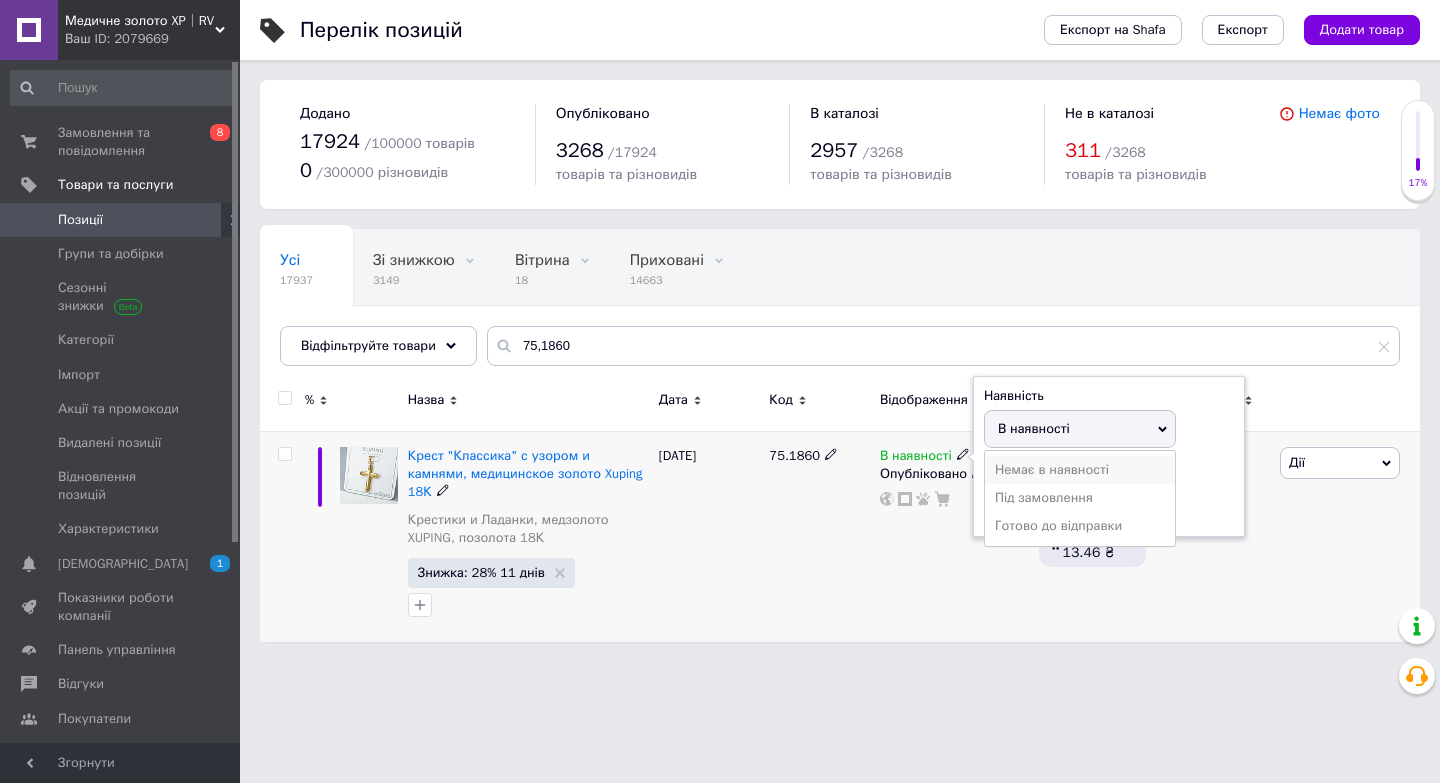 click on "Немає в наявності" at bounding box center [1080, 470] 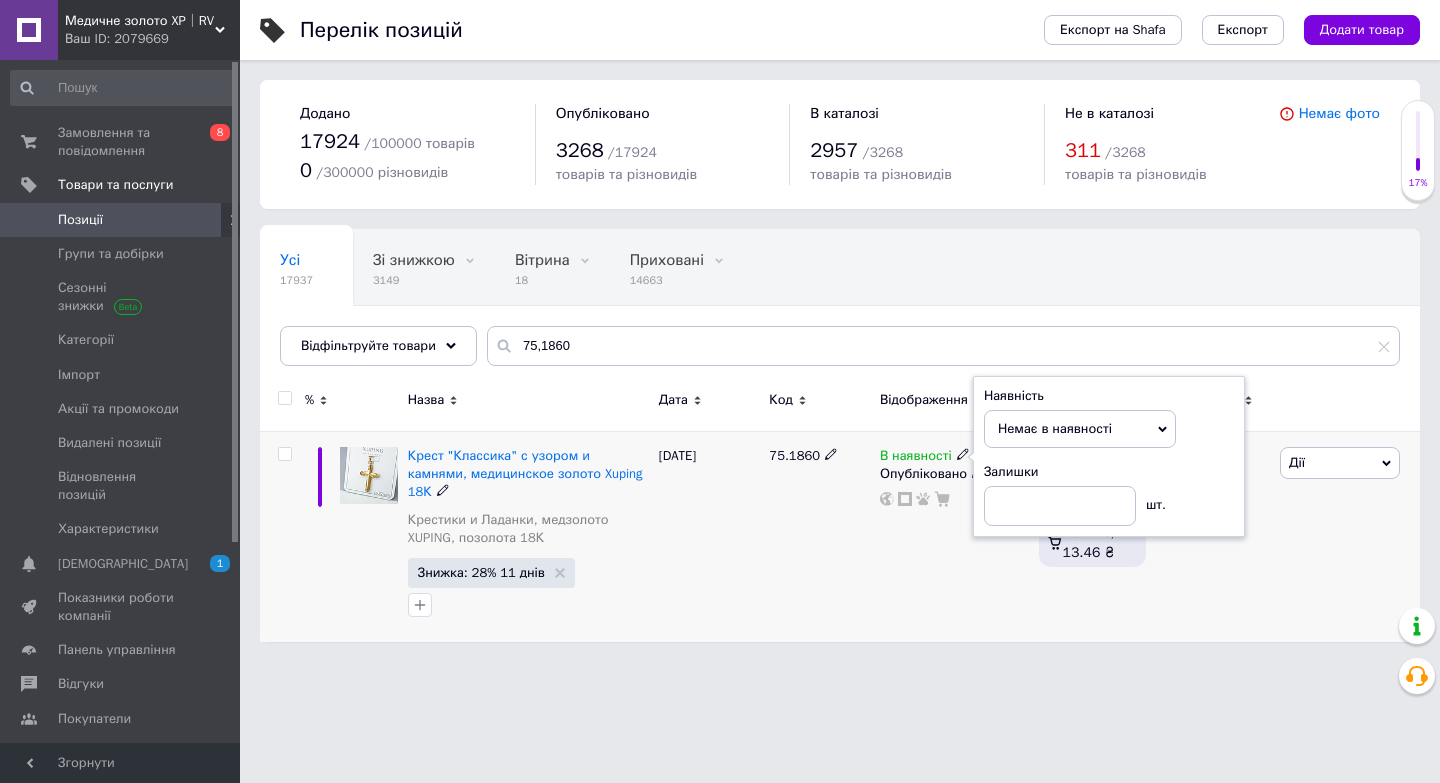 click on "Опубліковано" at bounding box center (954, 474) 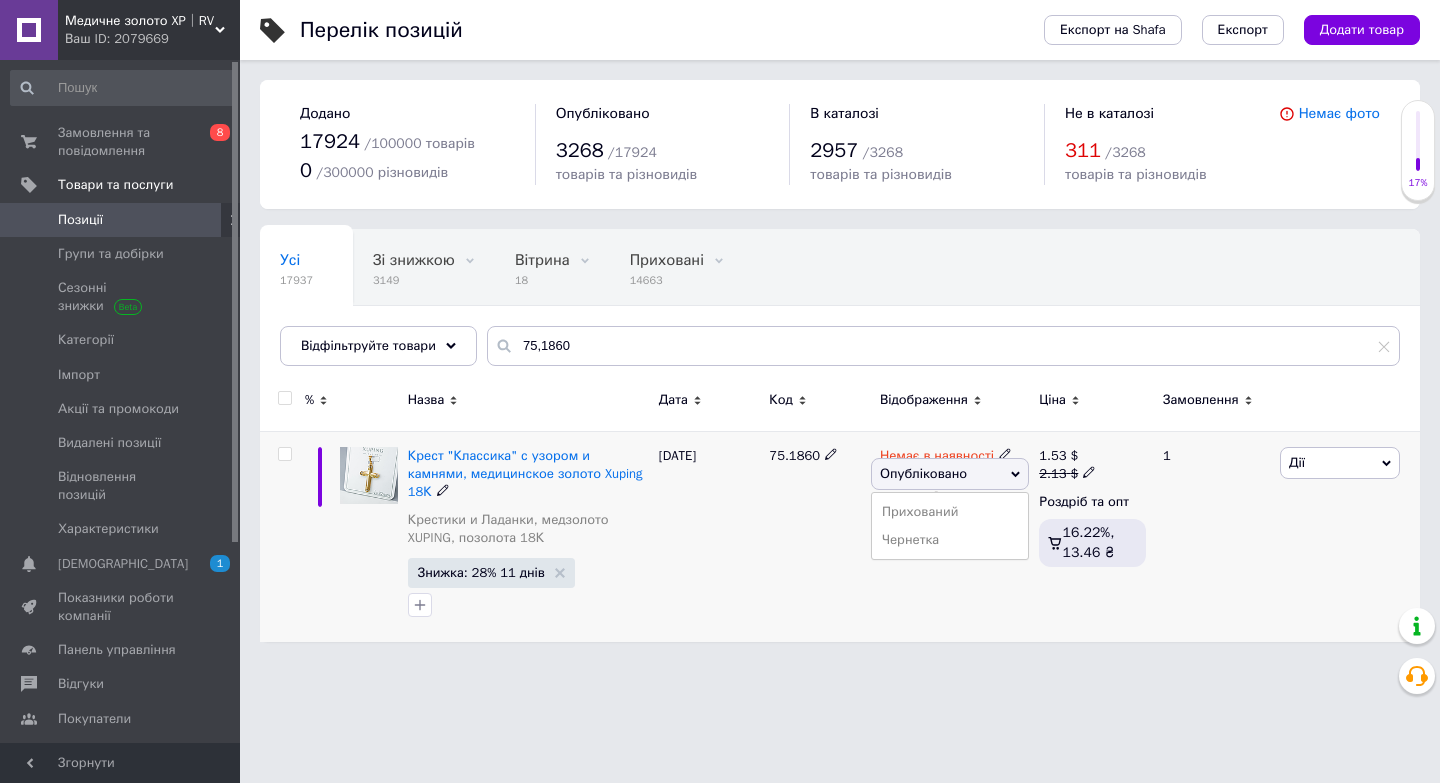 click on "Прихований" at bounding box center [950, 512] 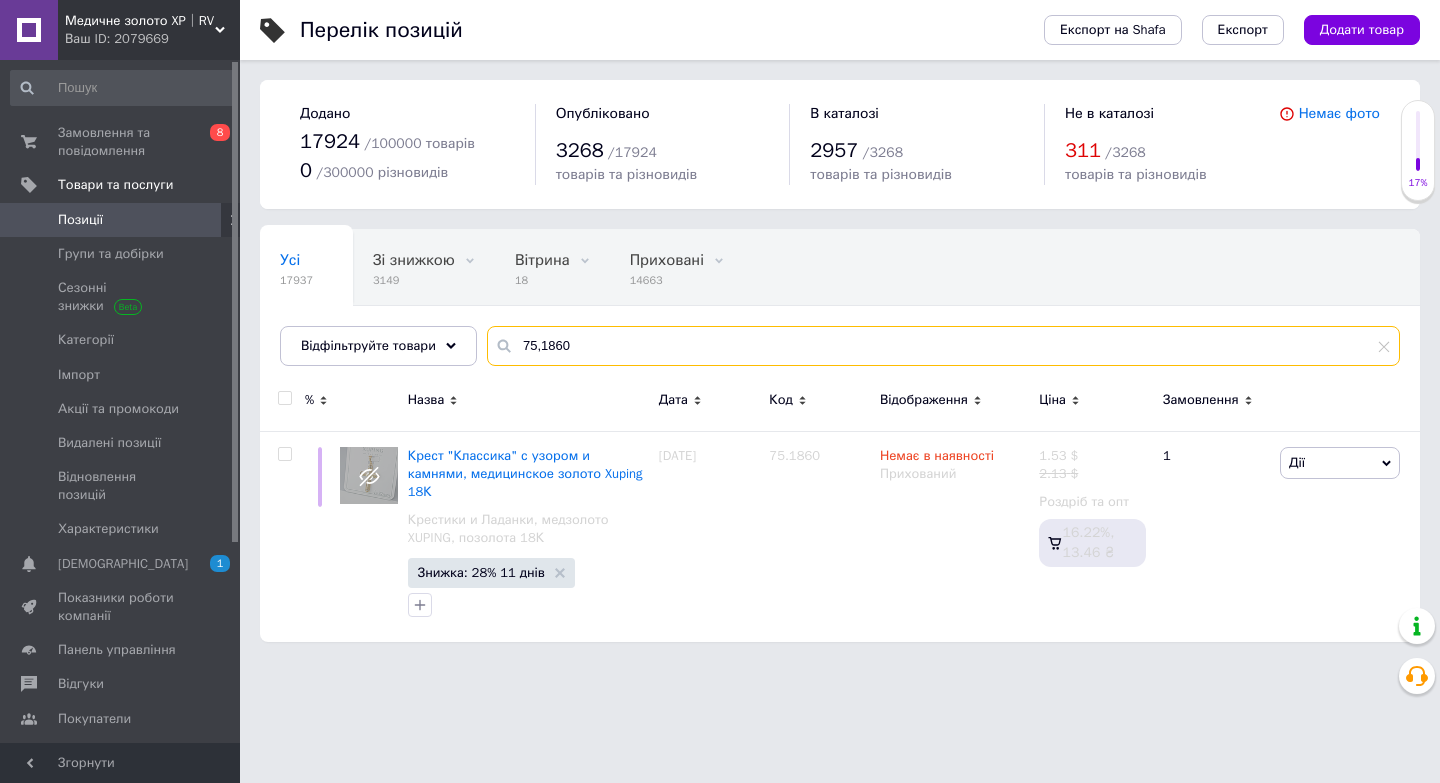 drag, startPoint x: 634, startPoint y: 342, endPoint x: 493, endPoint y: 335, distance: 141.17365 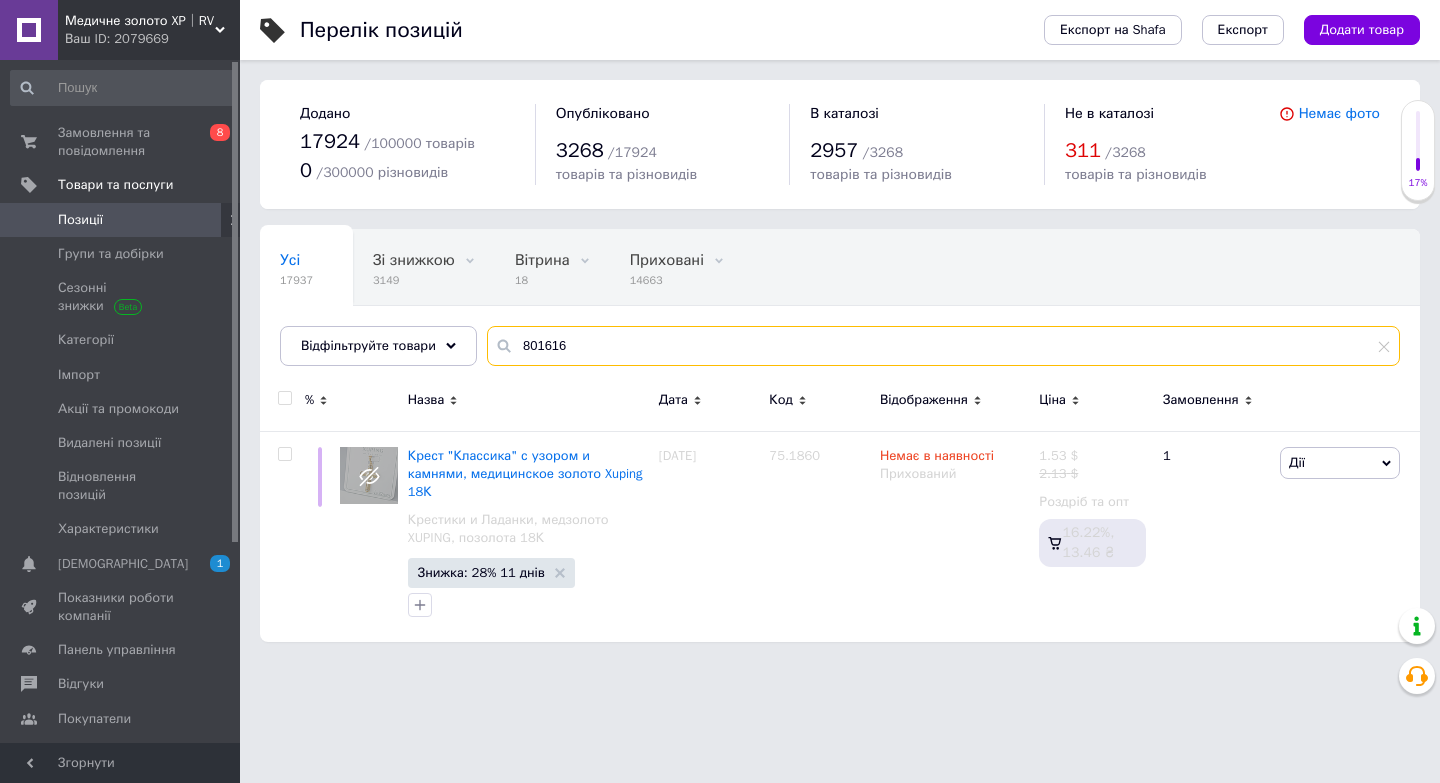 type on "801616" 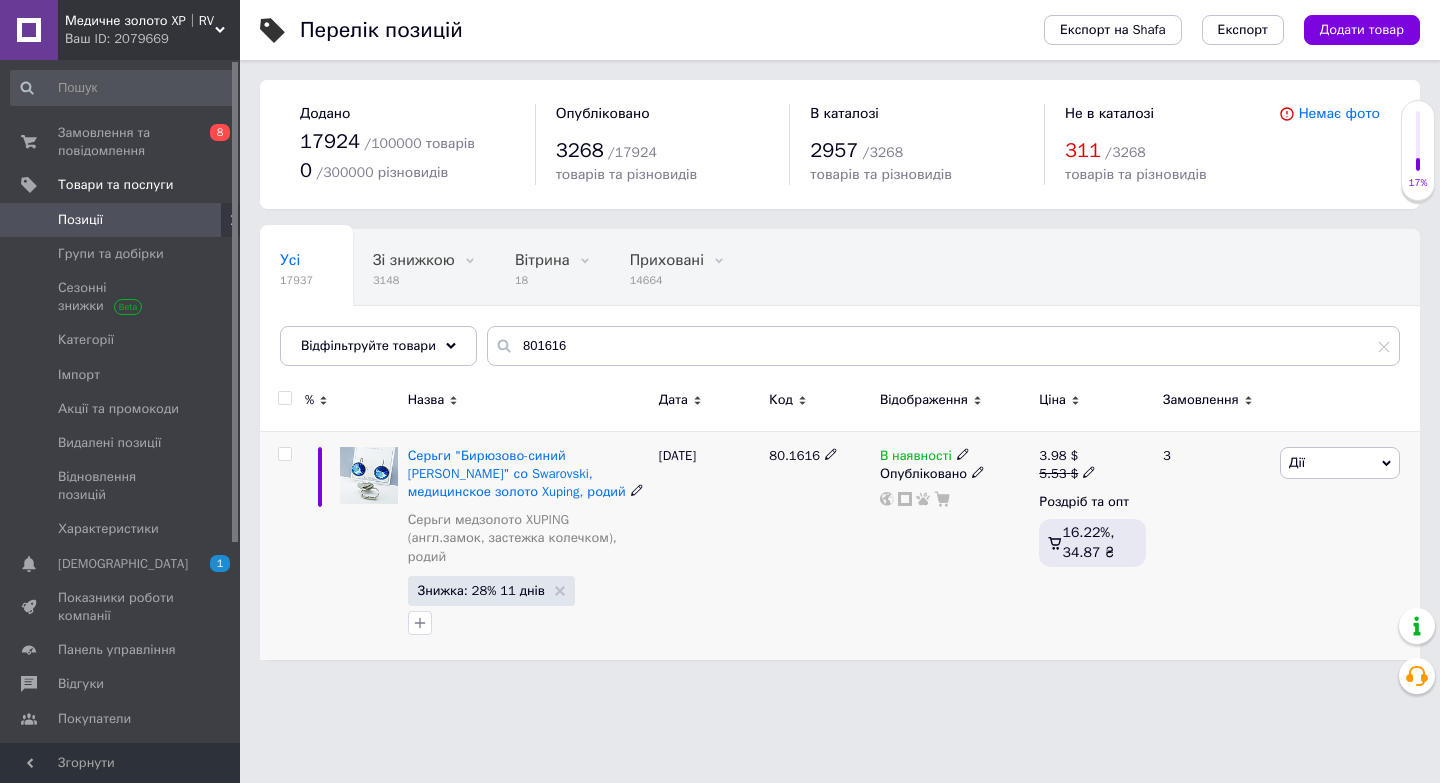 click on "В наявності" at bounding box center [916, 458] 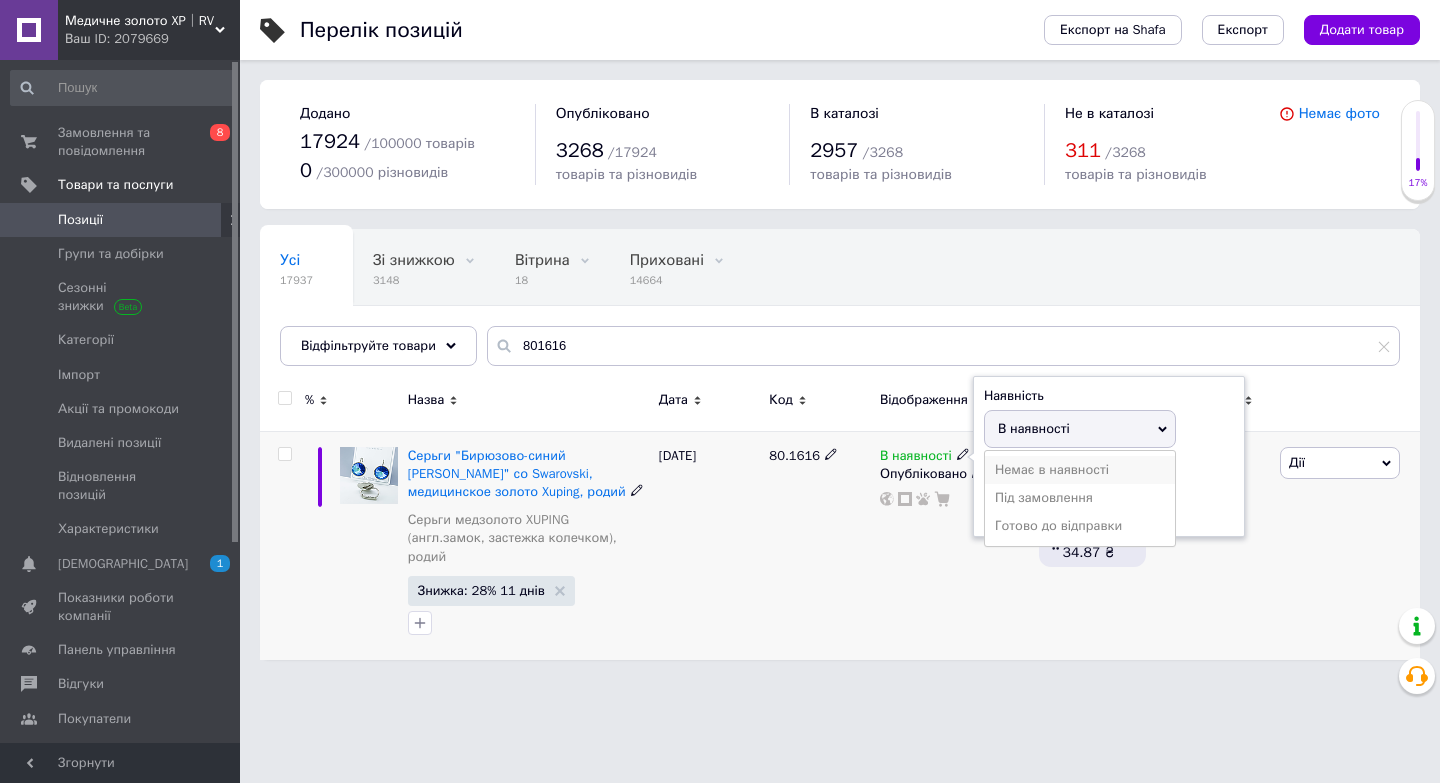 click on "Немає в наявності" at bounding box center (1080, 470) 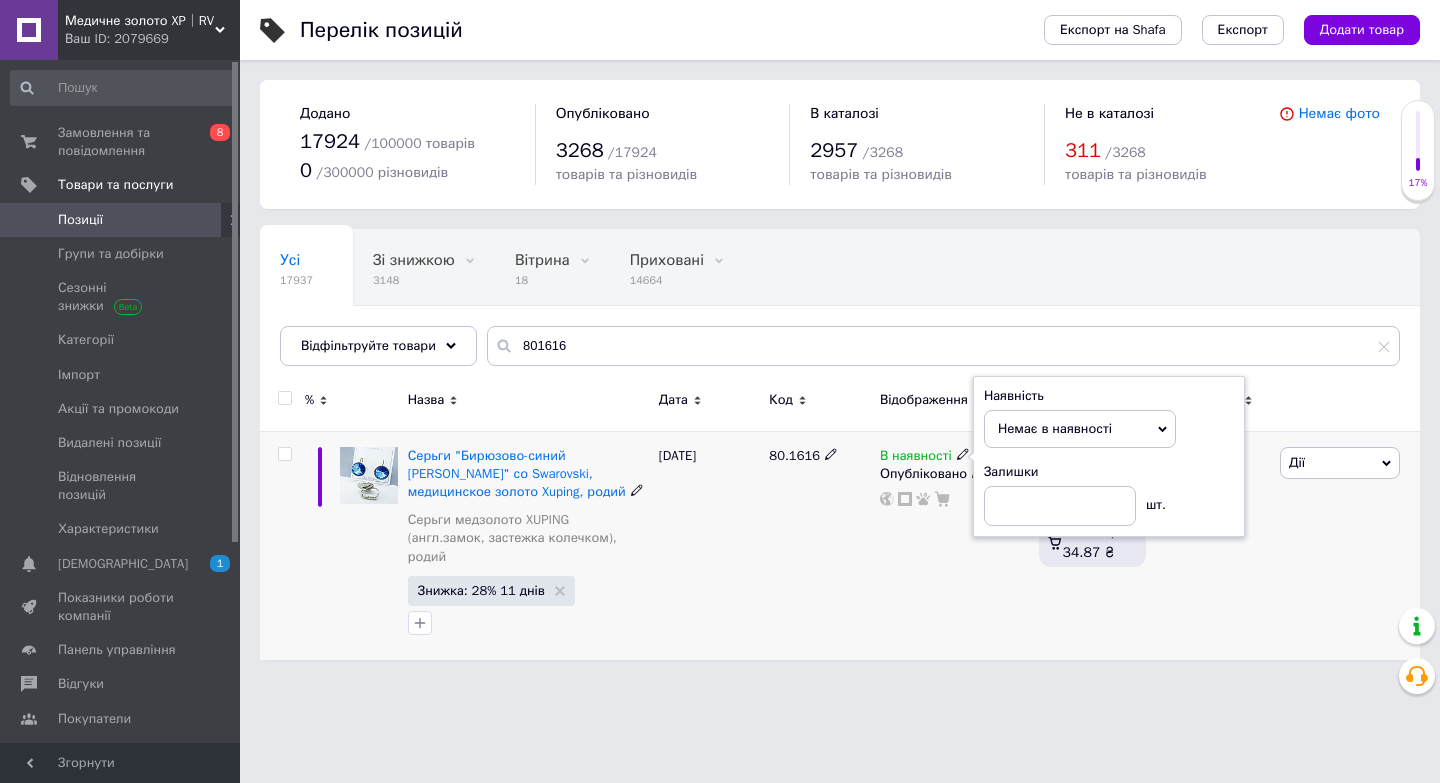 click on "Опубліковано" at bounding box center [954, 474] 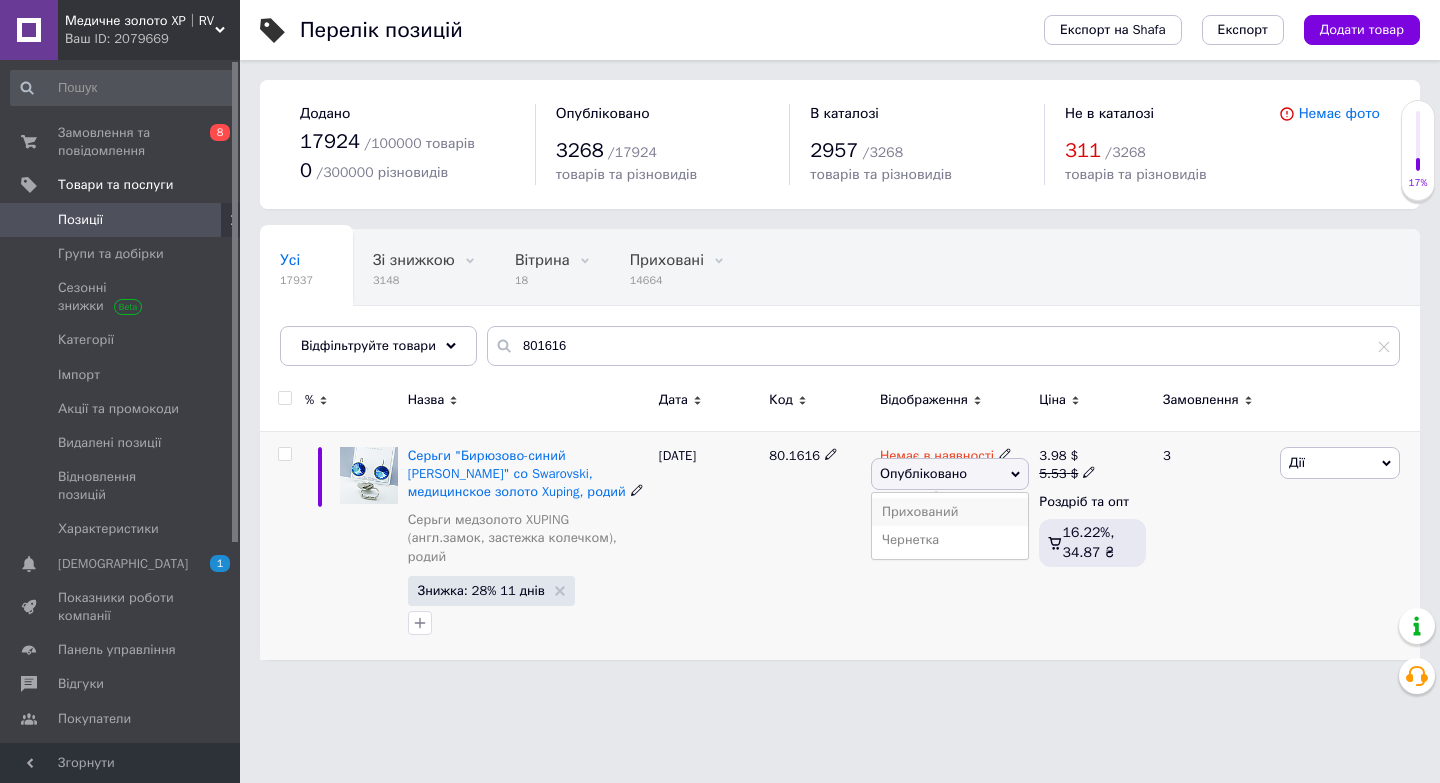click on "Прихований" at bounding box center [950, 512] 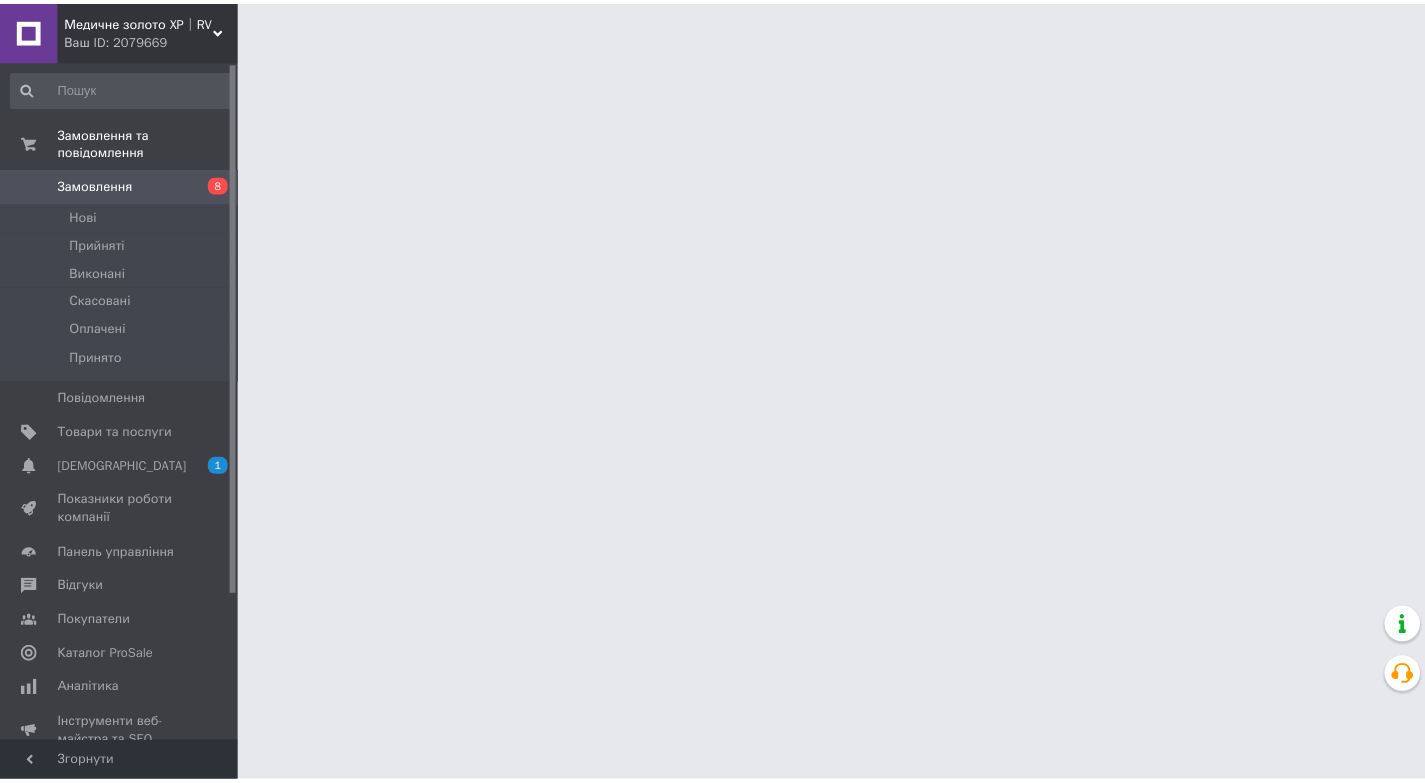scroll, scrollTop: 0, scrollLeft: 0, axis: both 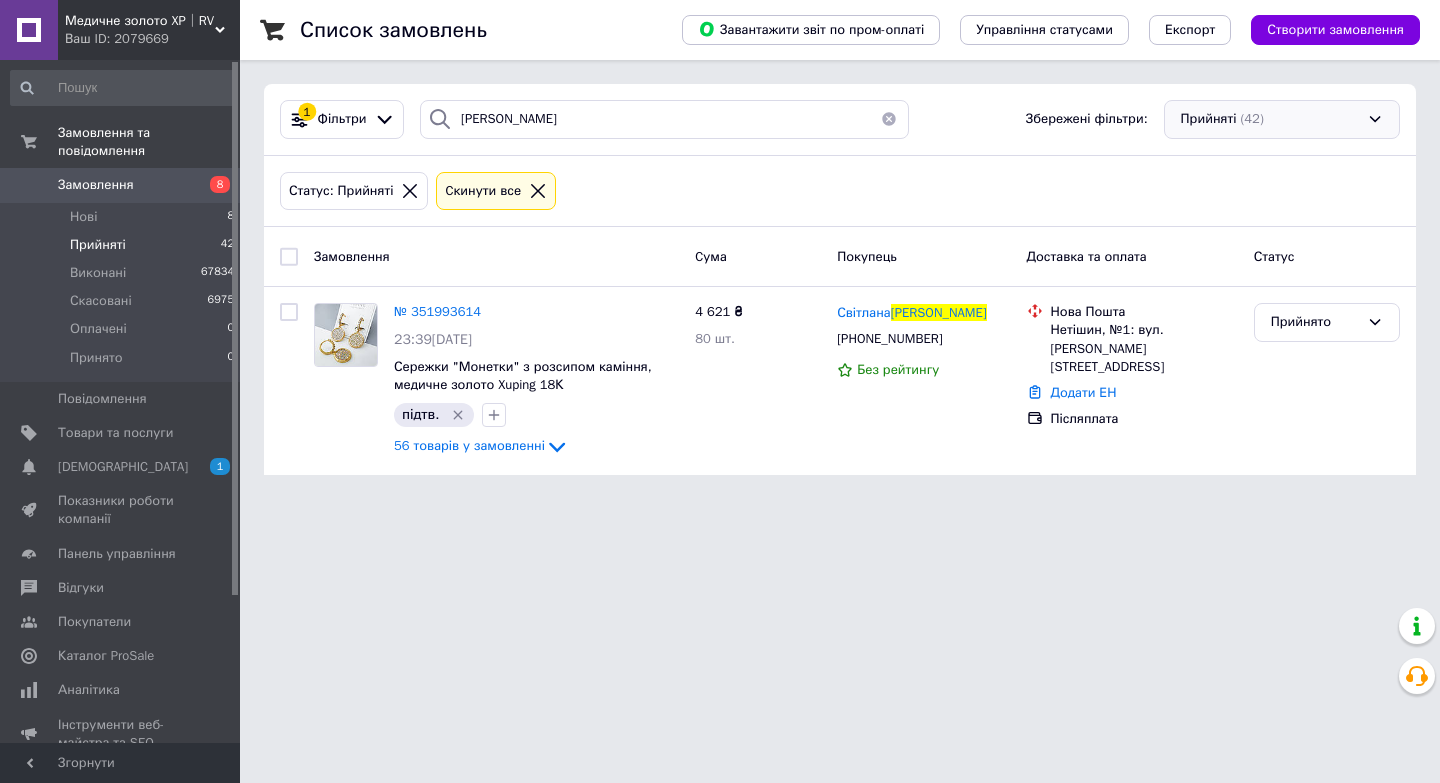 click on "Прийняті (42)" at bounding box center (1282, 119) 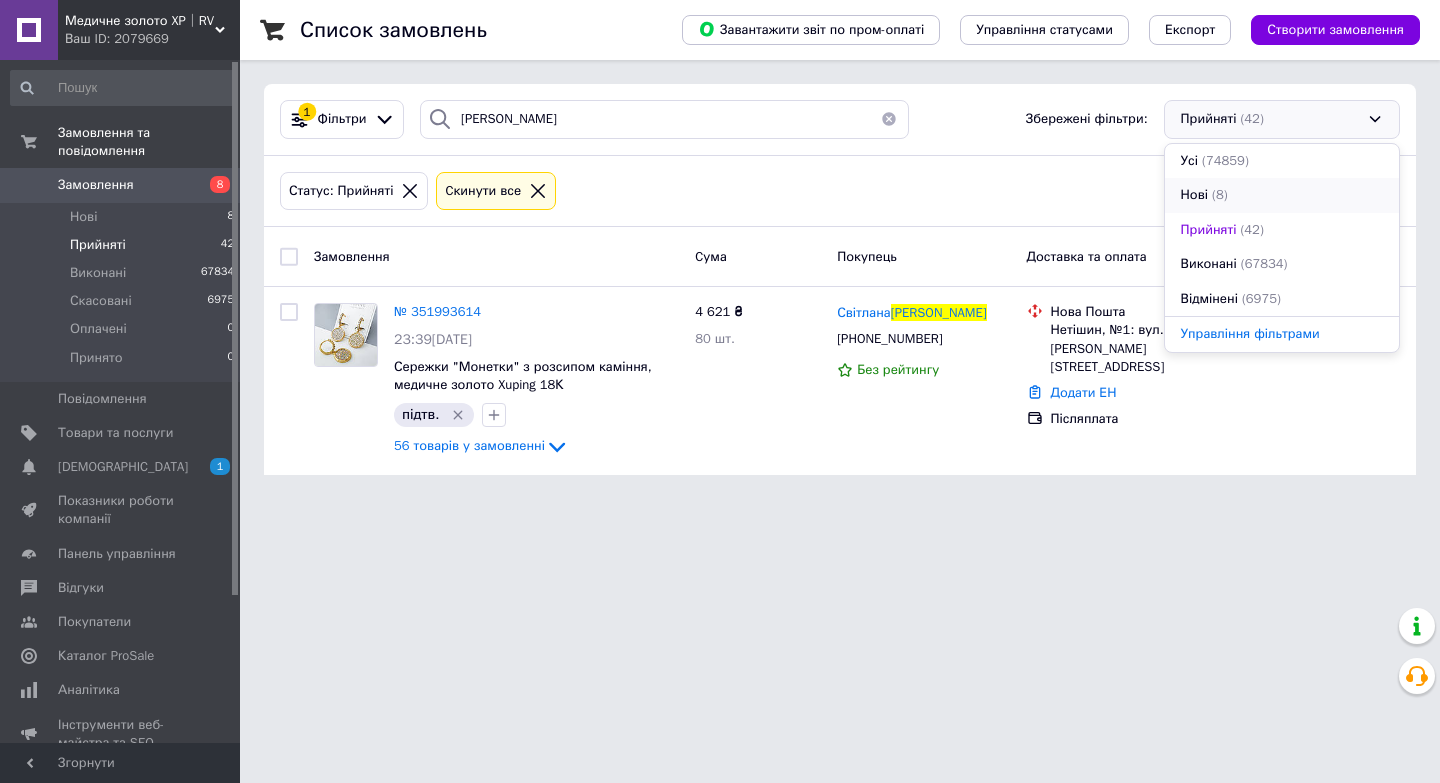 click on "Нові (8)" at bounding box center (1282, 195) 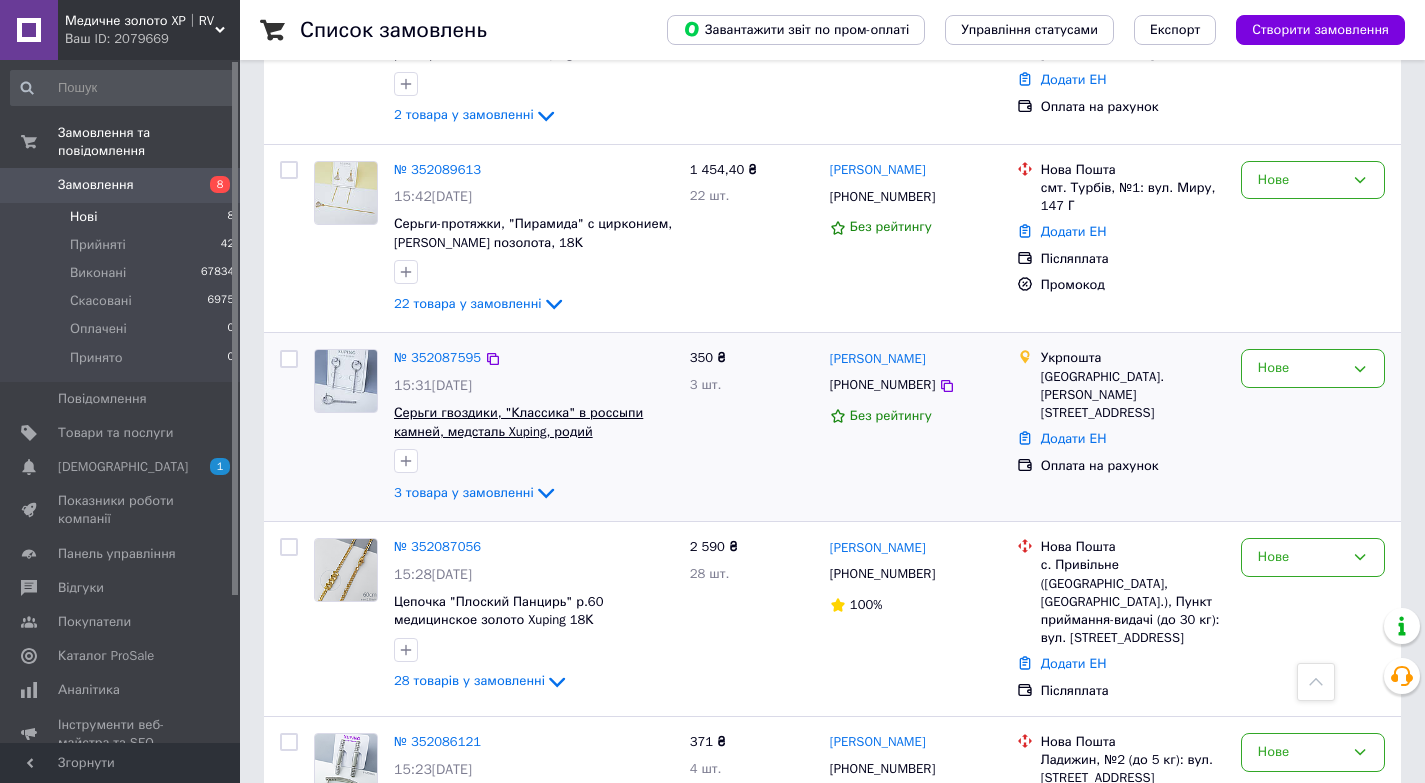 scroll, scrollTop: 667, scrollLeft: 0, axis: vertical 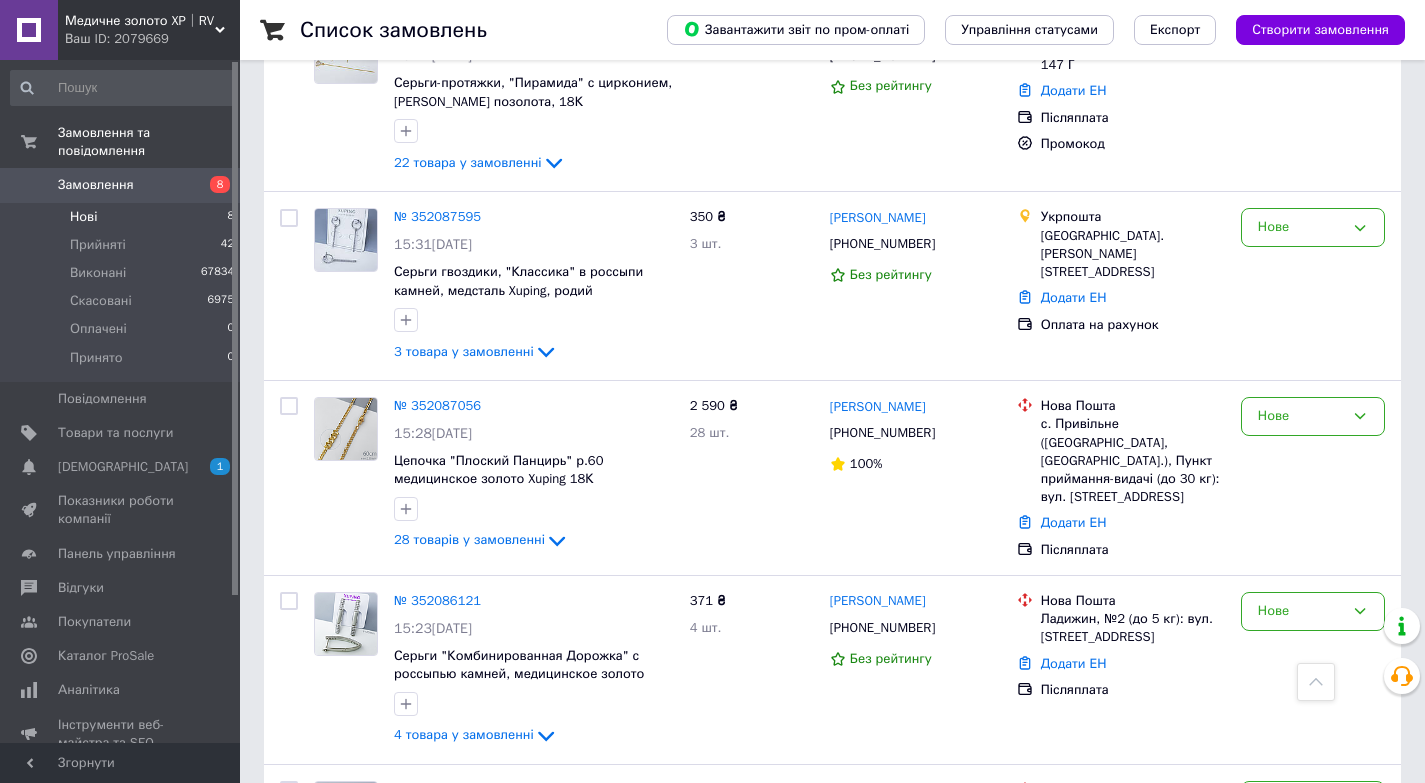 click on "Нові 8" at bounding box center [123, 217] 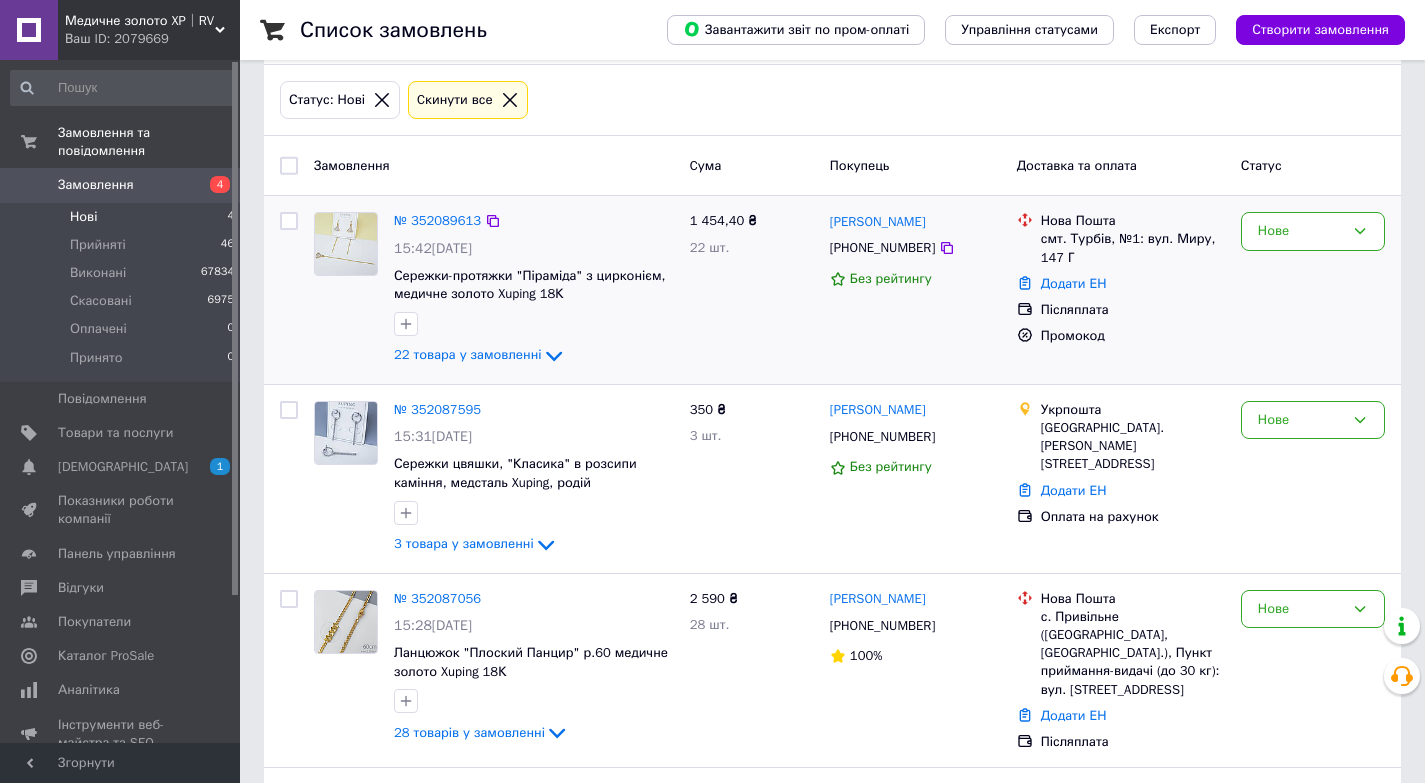 scroll, scrollTop: 133, scrollLeft: 0, axis: vertical 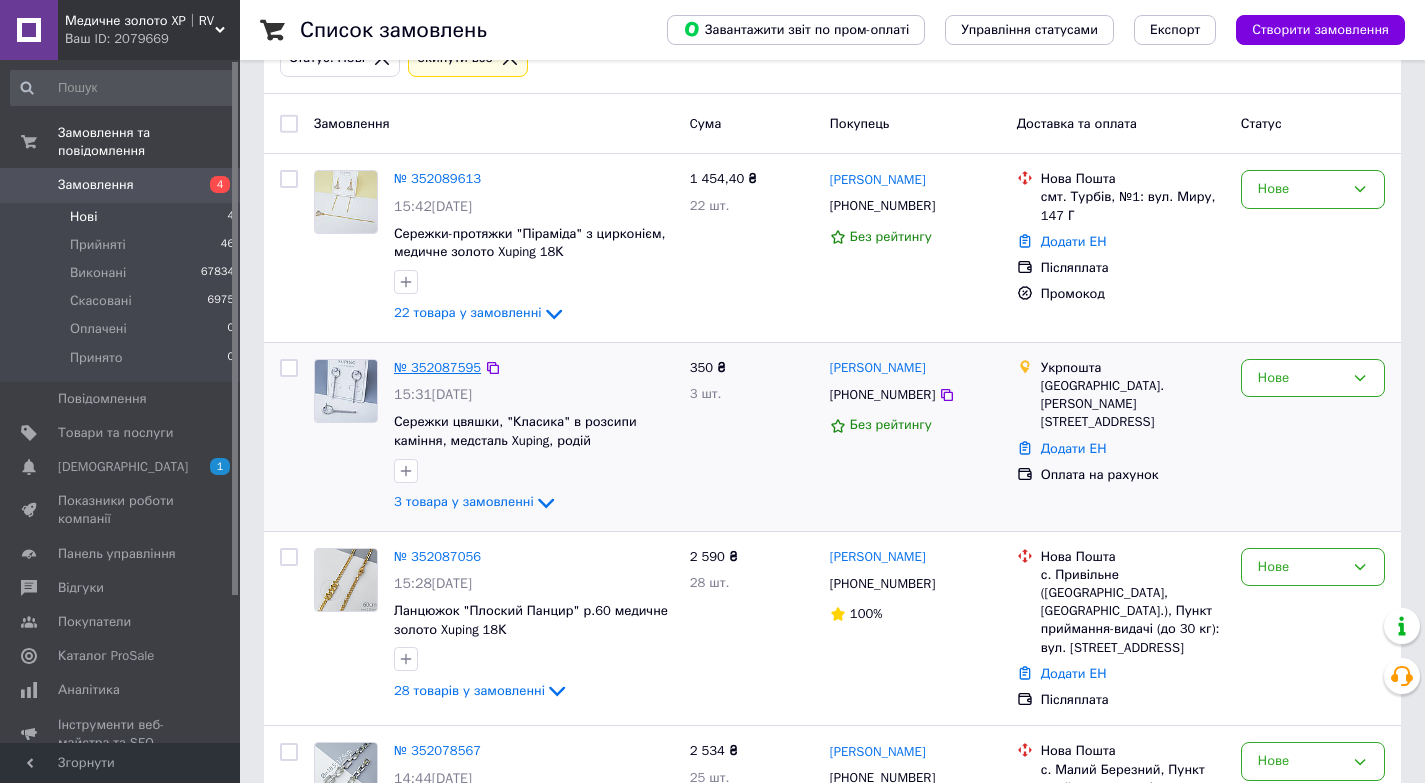 click on "№ 352087595" at bounding box center (437, 367) 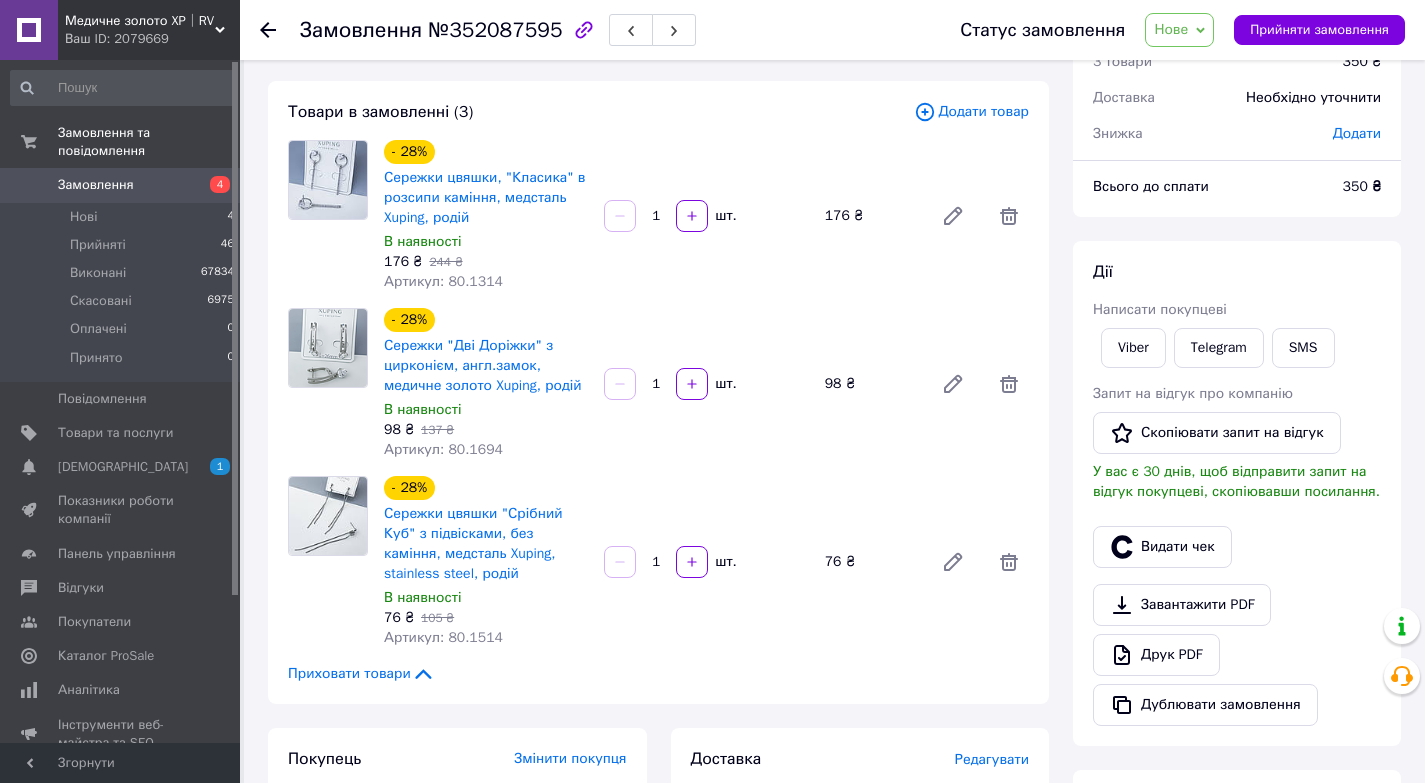 scroll, scrollTop: 133, scrollLeft: 0, axis: vertical 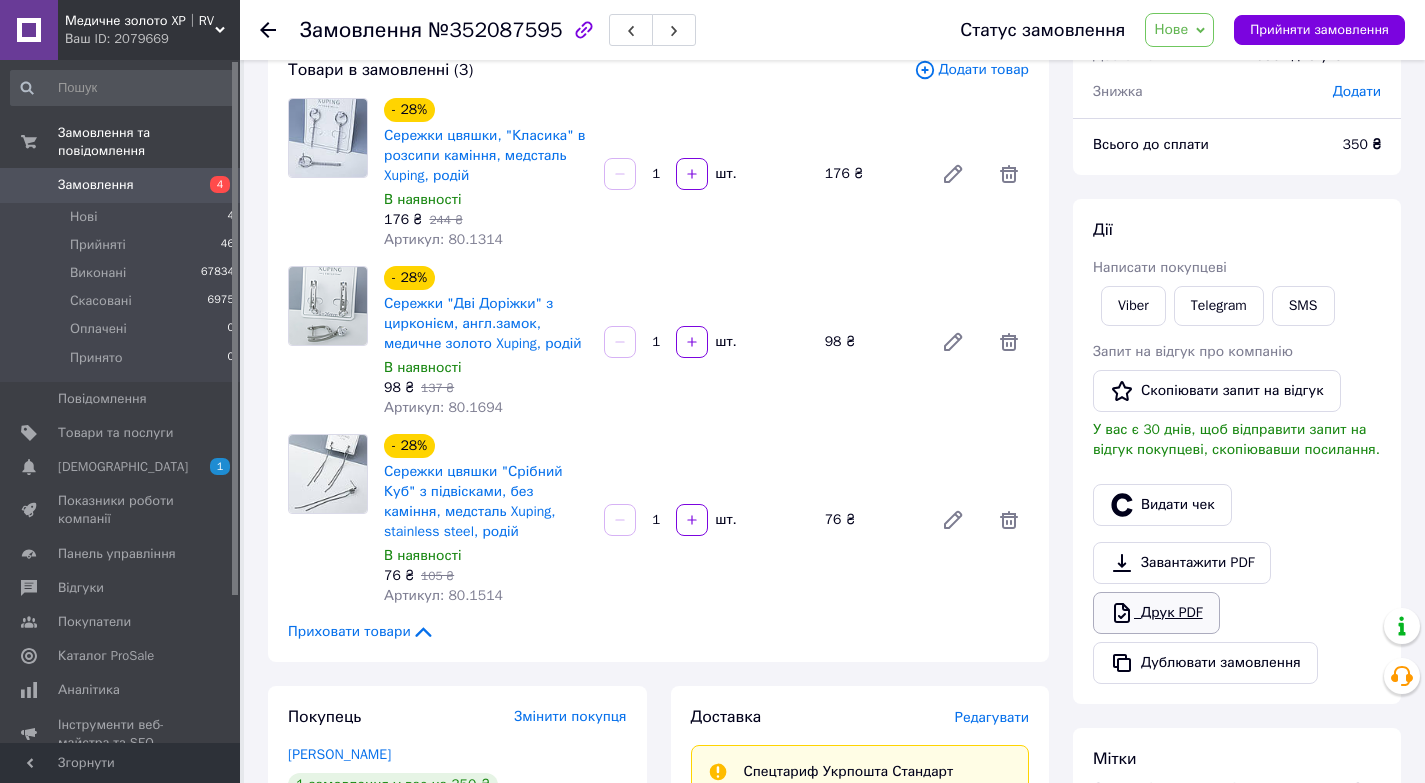 click on "Друк PDF" at bounding box center [1156, 613] 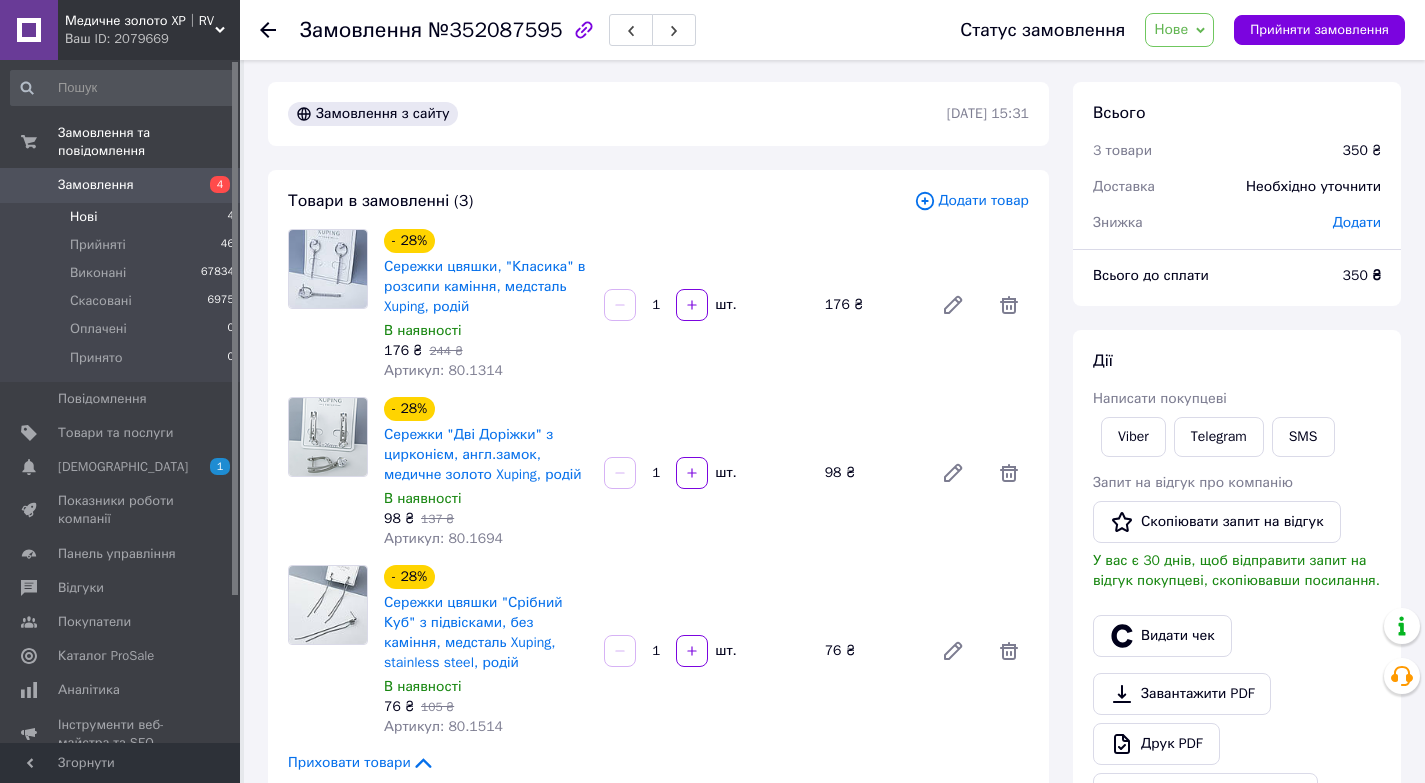 scroll, scrollTop: 0, scrollLeft: 0, axis: both 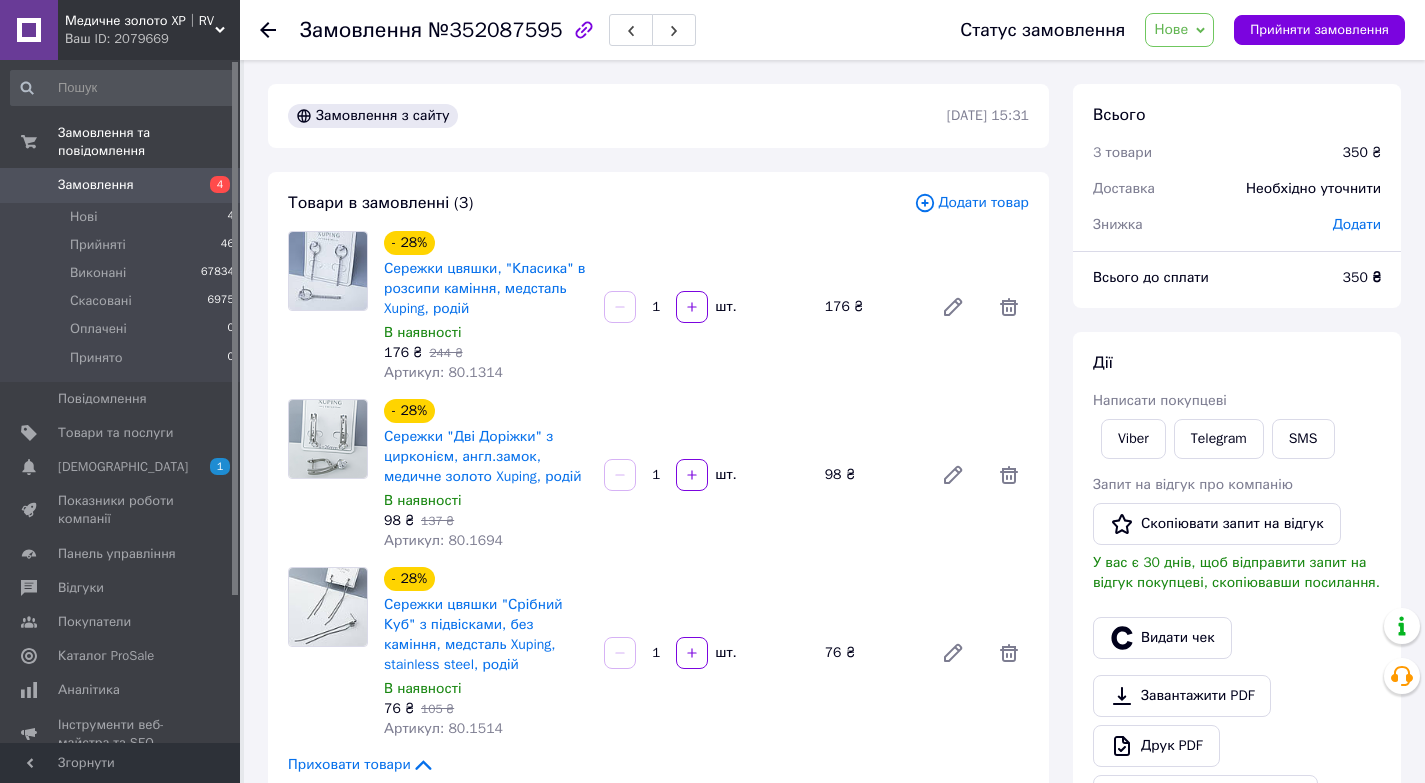 click on "Замовлення 4" at bounding box center [123, 185] 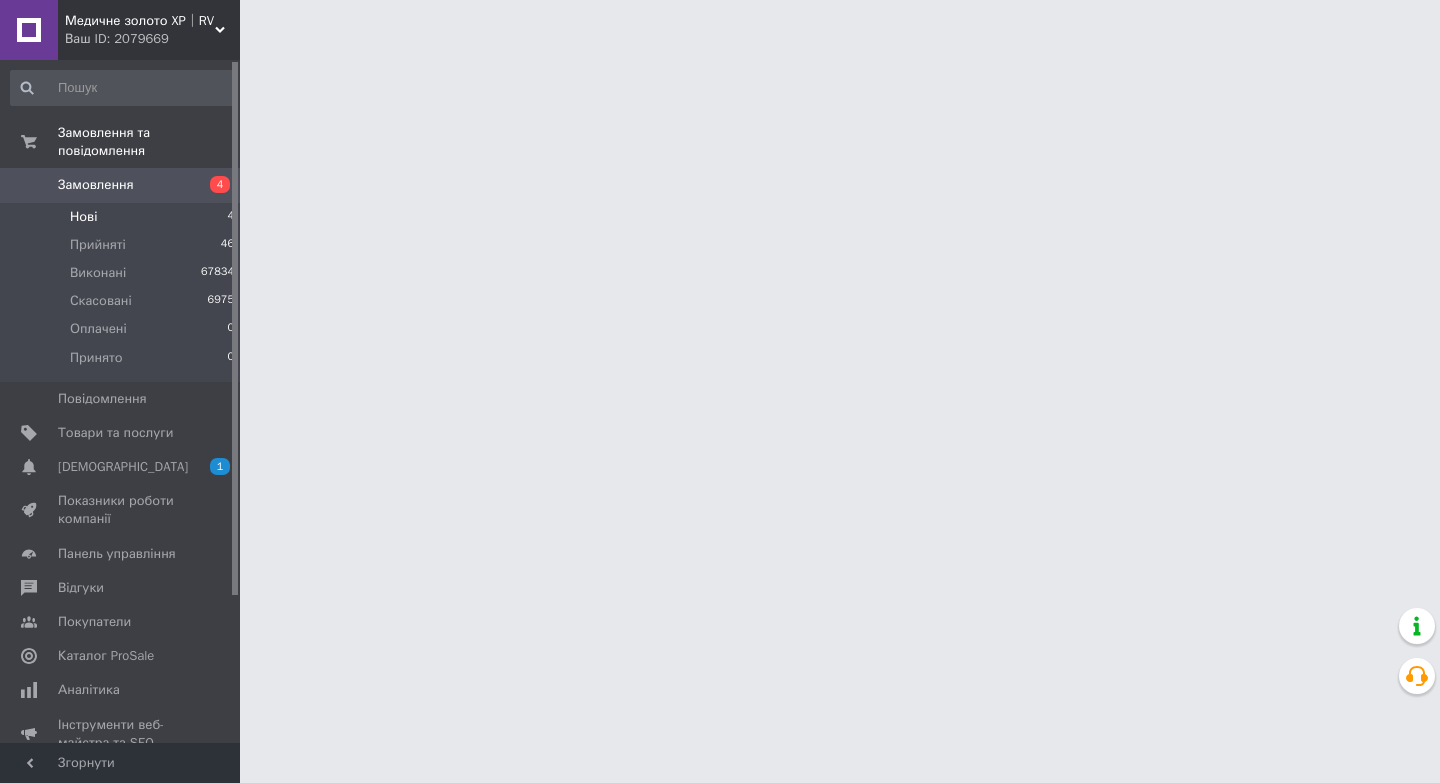 click on "Нові 4" at bounding box center (123, 217) 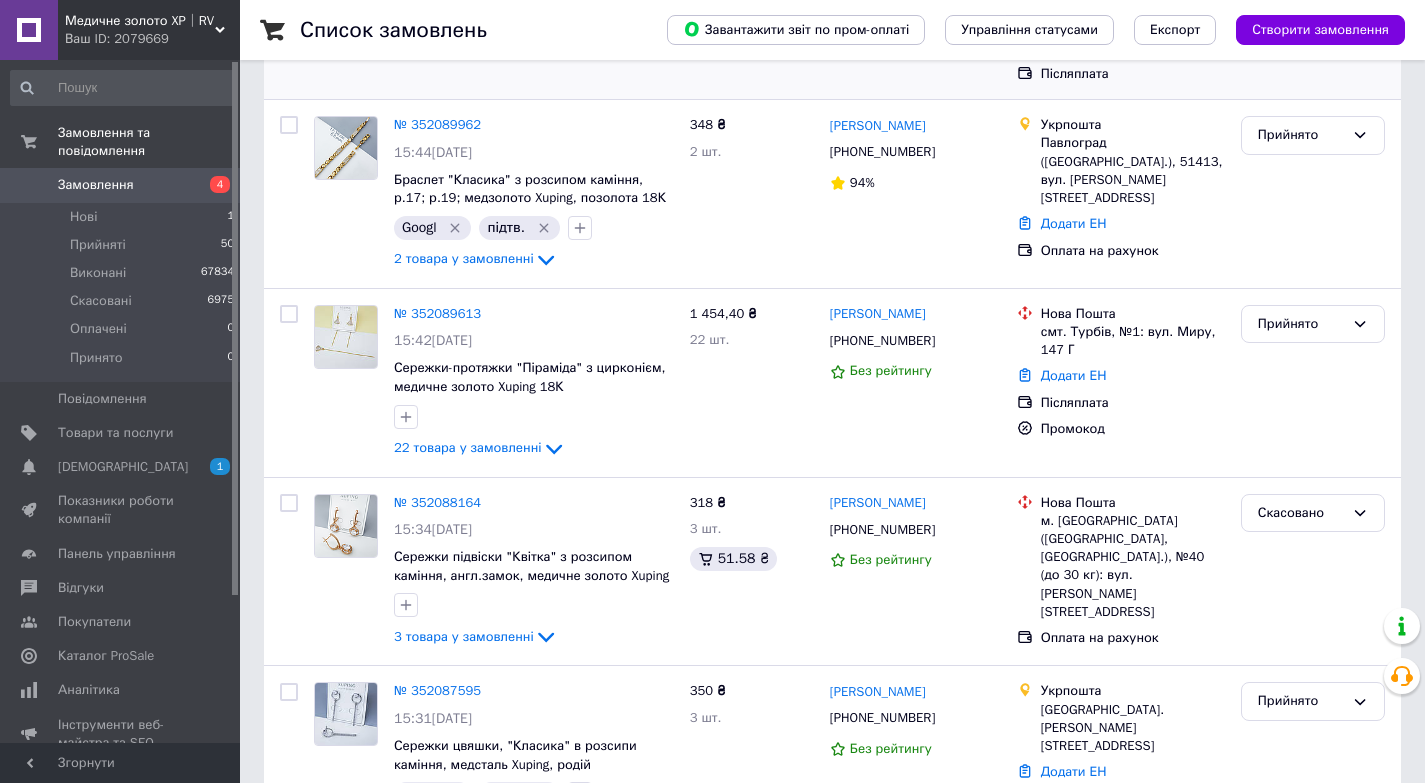 scroll, scrollTop: 533, scrollLeft: 0, axis: vertical 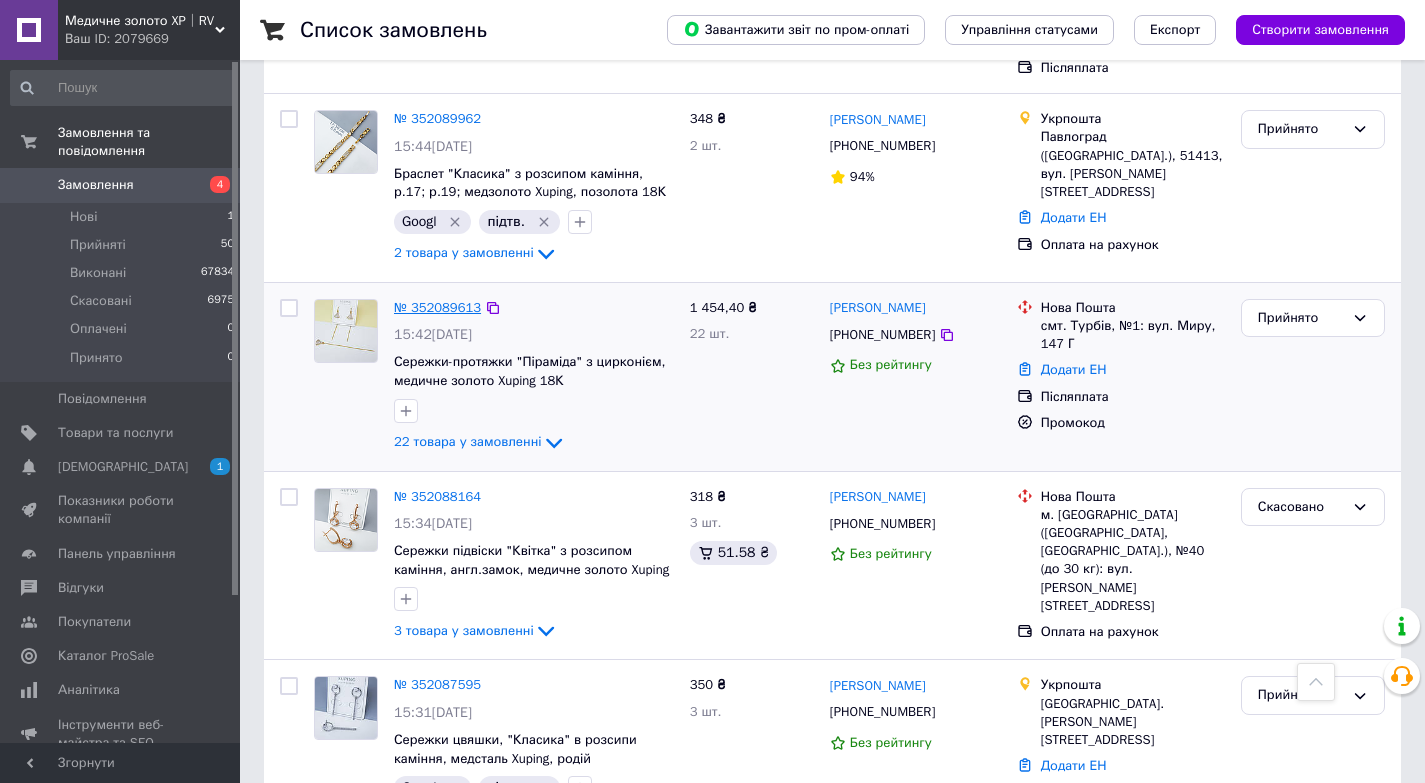 click on "№ 352089613" at bounding box center (437, 307) 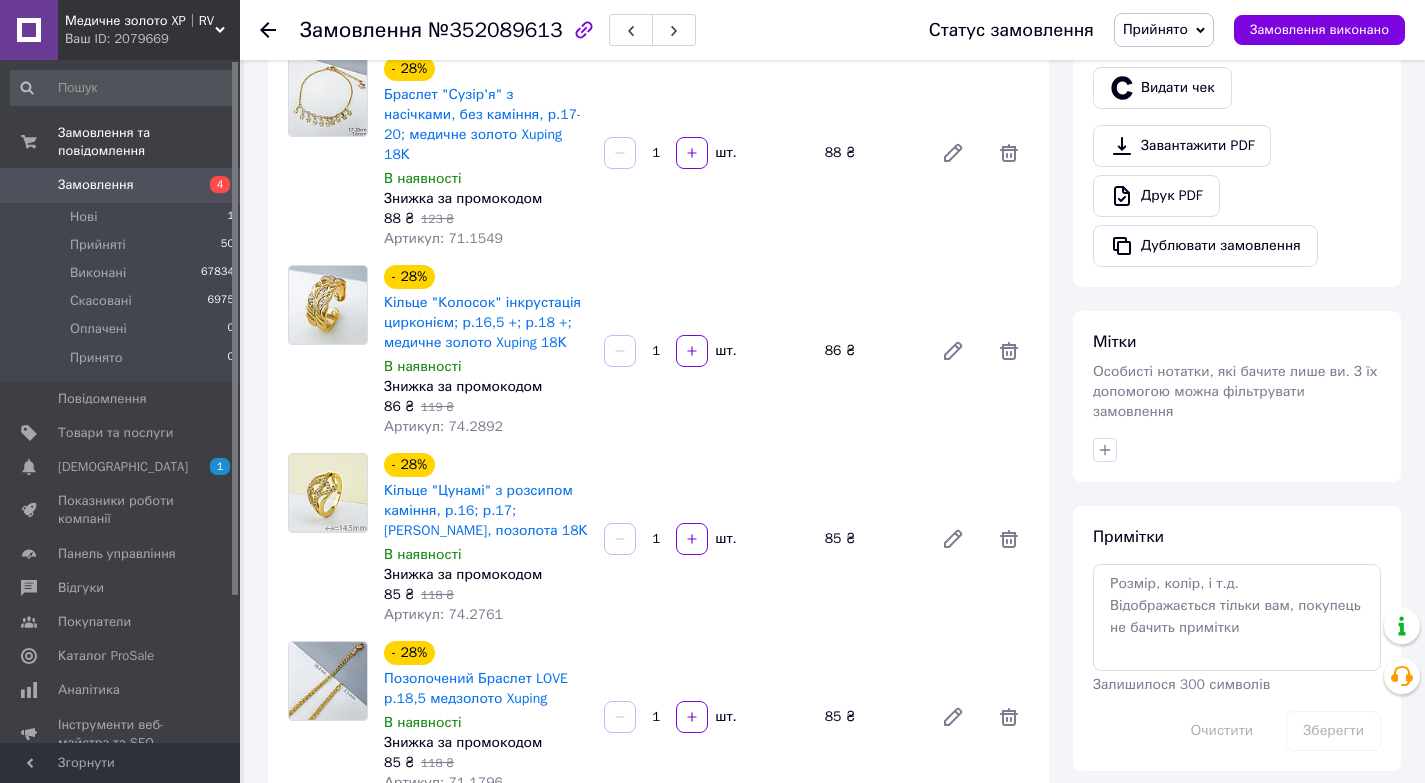 scroll, scrollTop: 0, scrollLeft: 0, axis: both 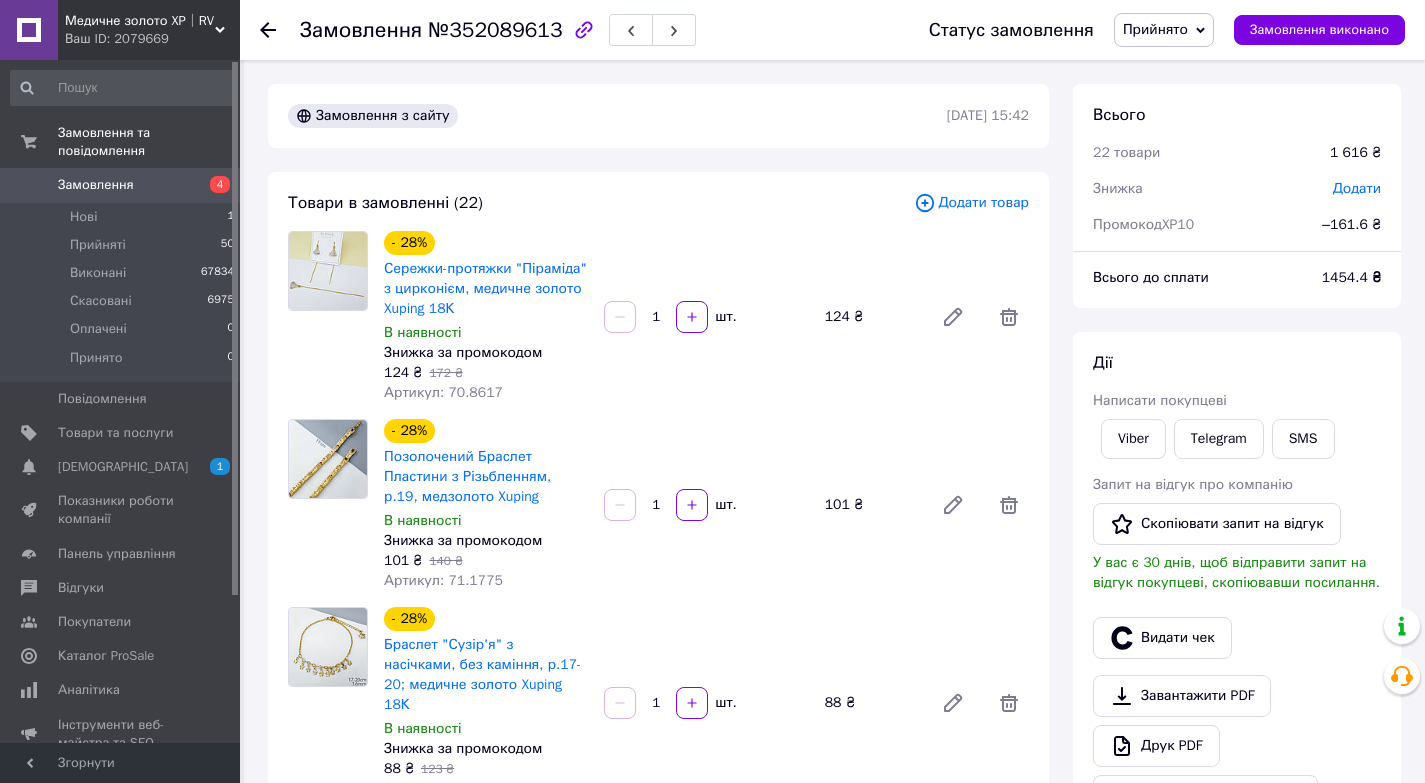 click 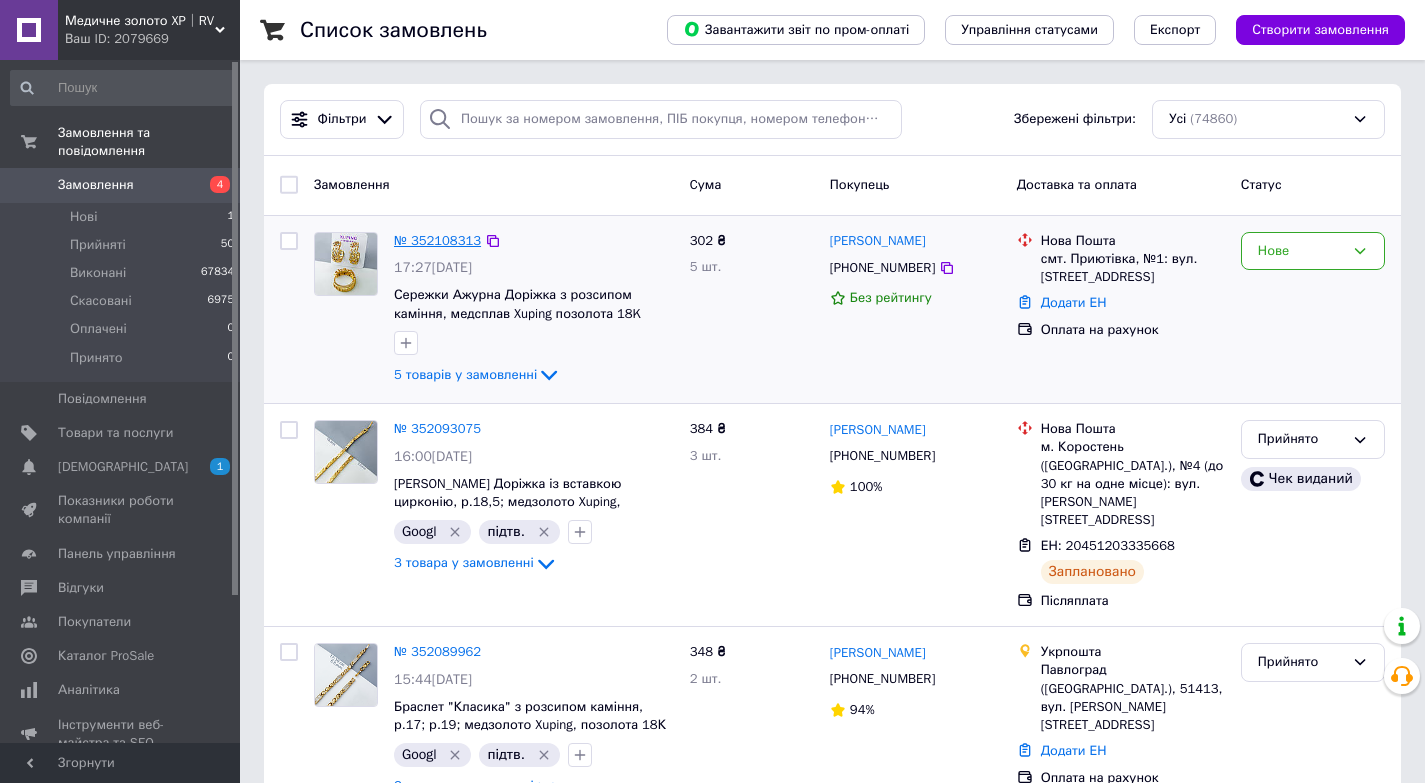 click on "№ 352108313" at bounding box center [437, 240] 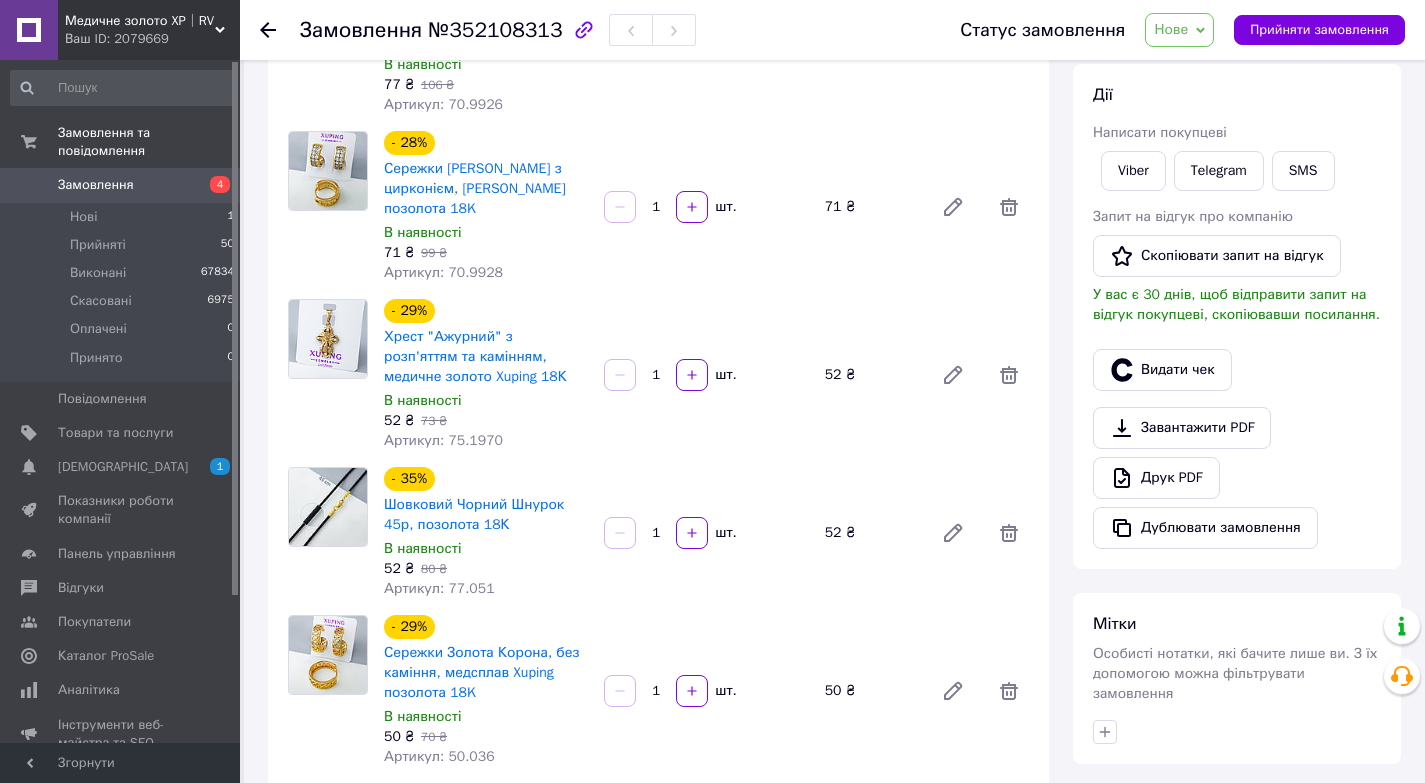 scroll, scrollTop: 267, scrollLeft: 0, axis: vertical 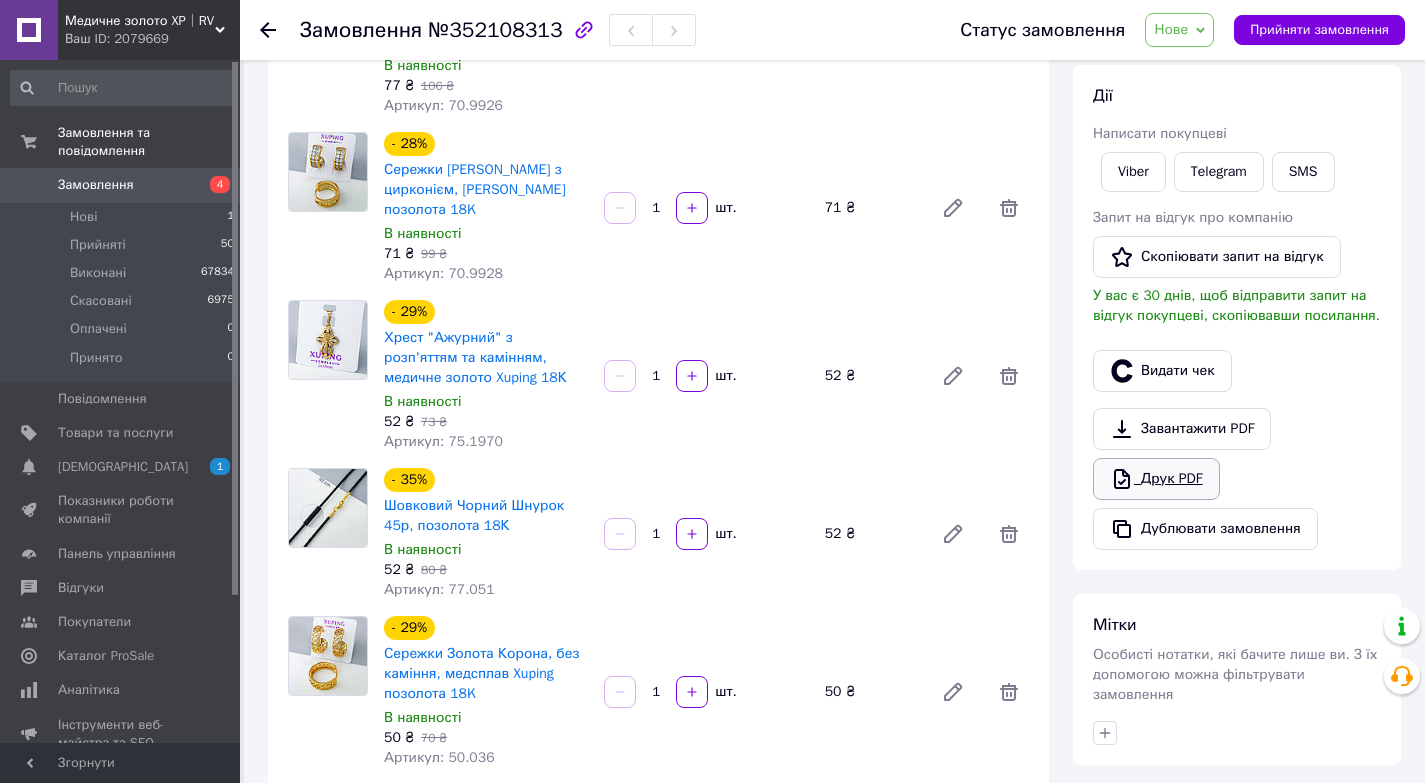click on "Друк PDF" at bounding box center [1156, 479] 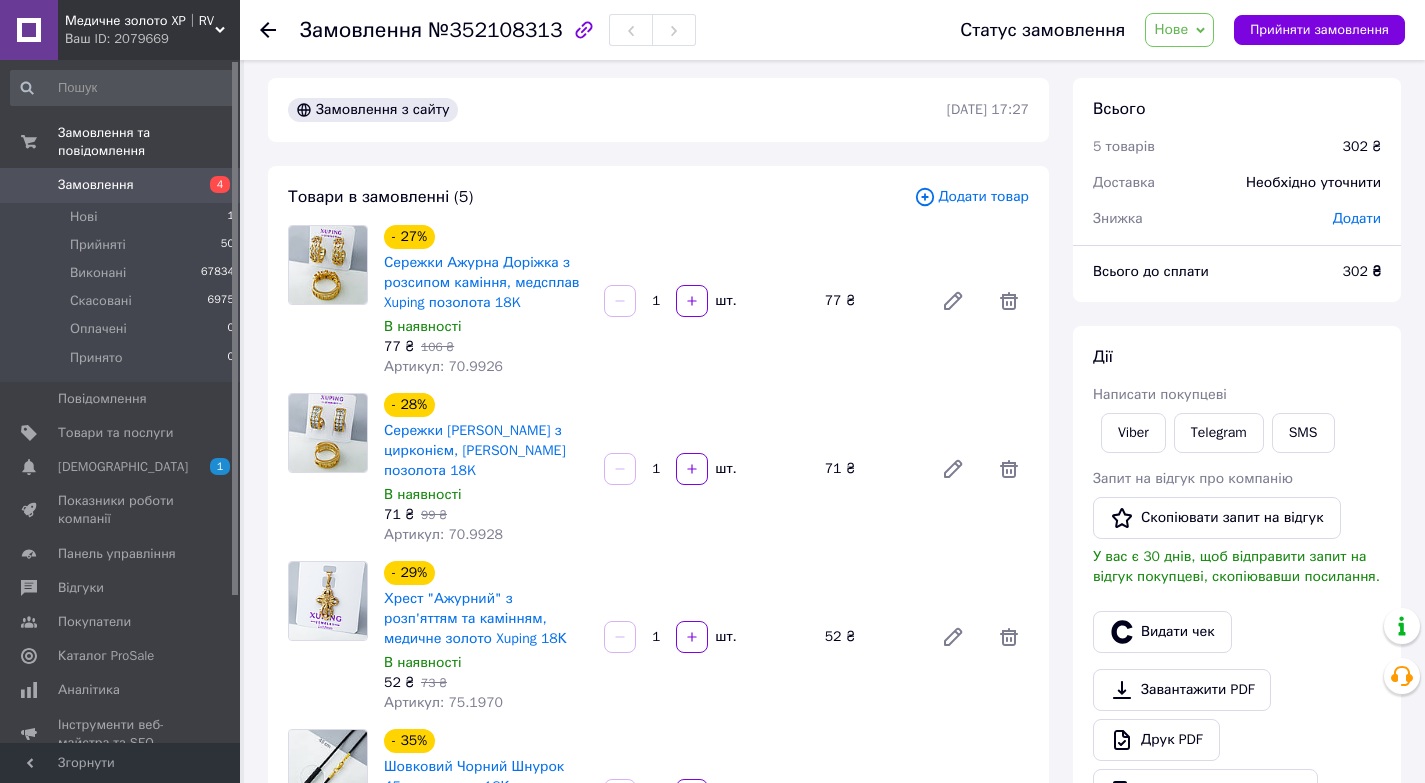 scroll, scrollTop: 0, scrollLeft: 0, axis: both 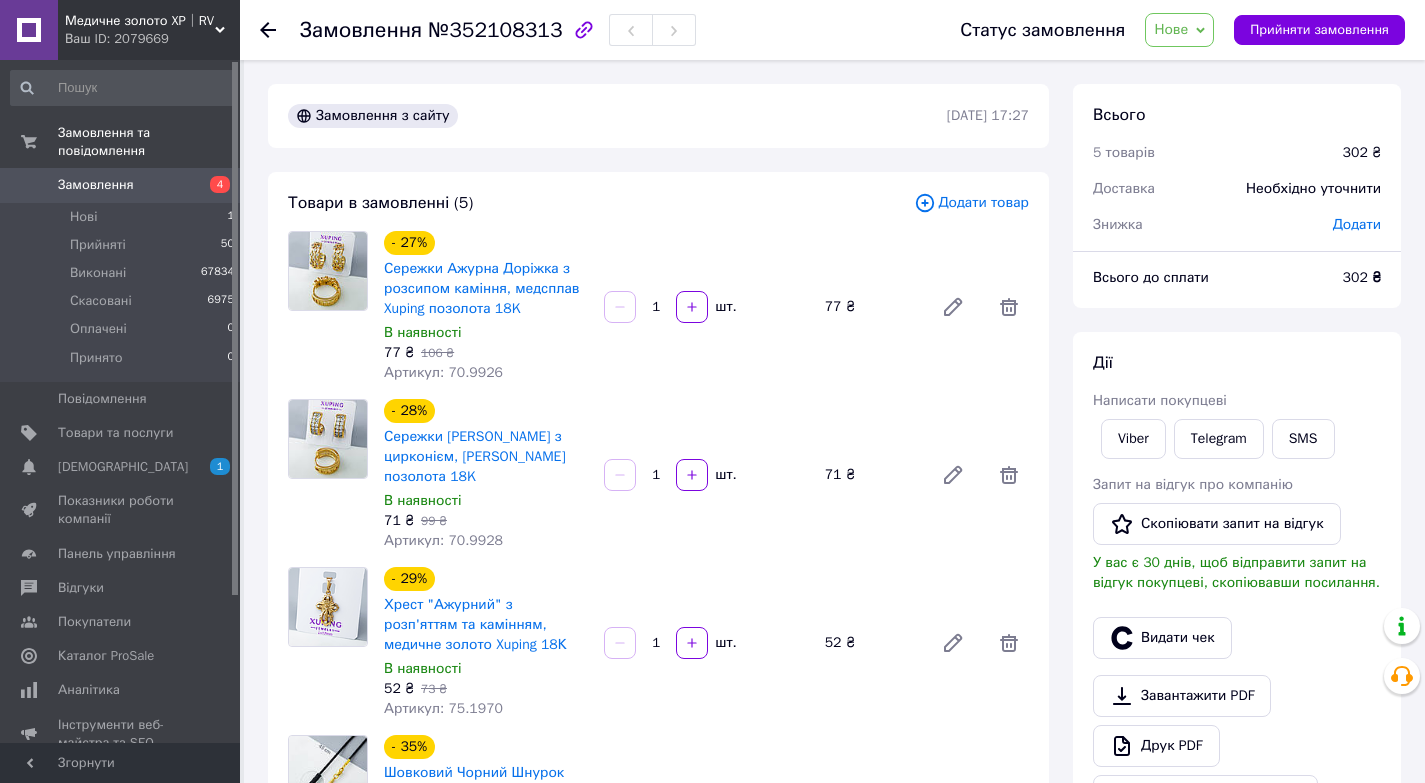 click 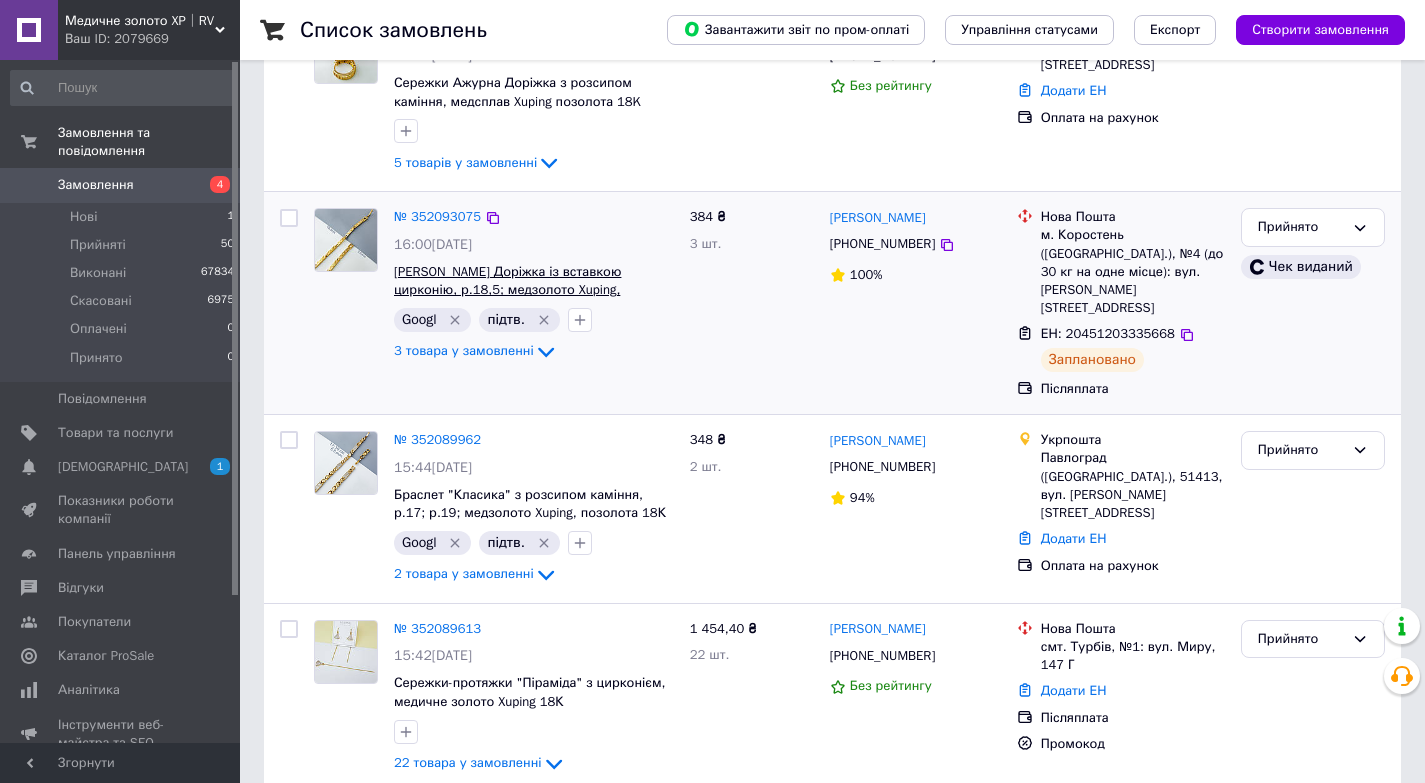 scroll, scrollTop: 267, scrollLeft: 0, axis: vertical 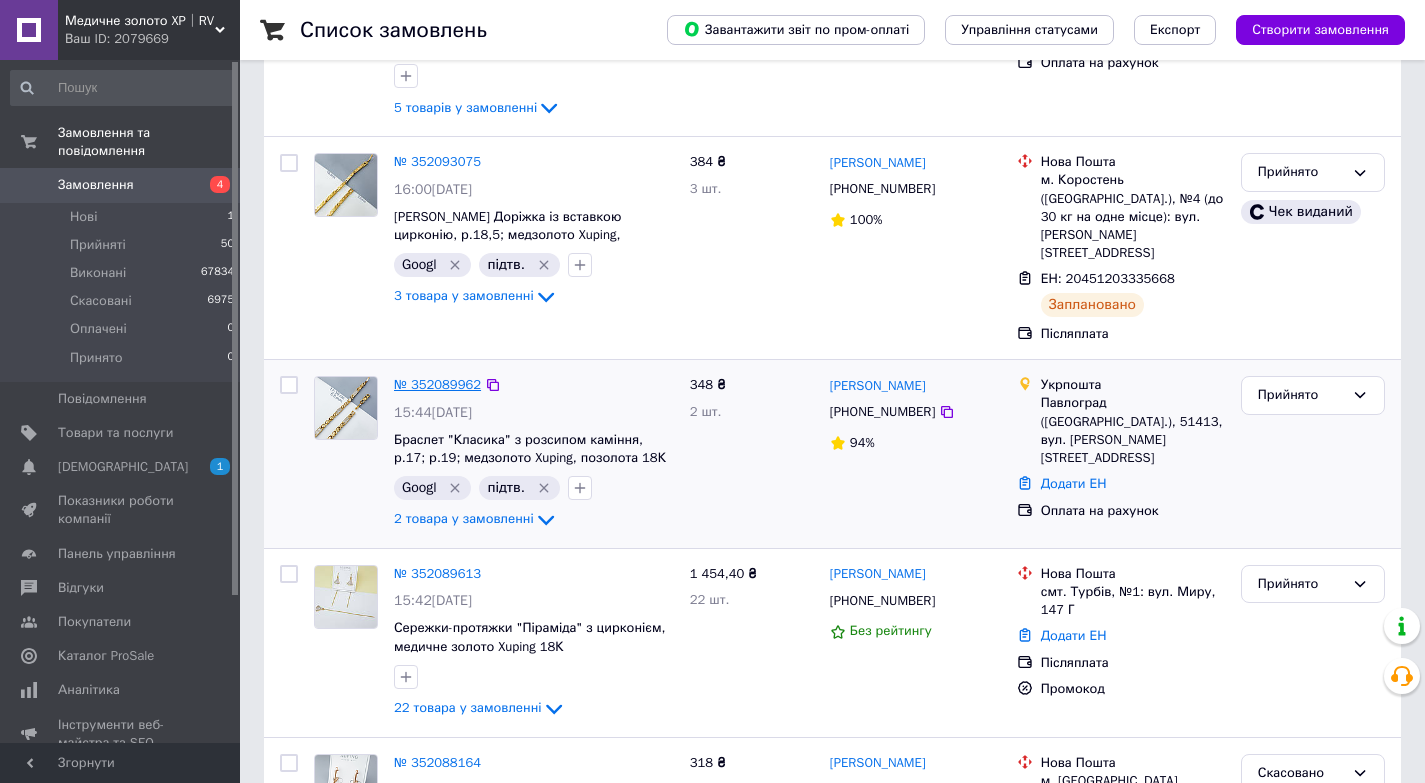 click on "№ 352089962" at bounding box center (437, 384) 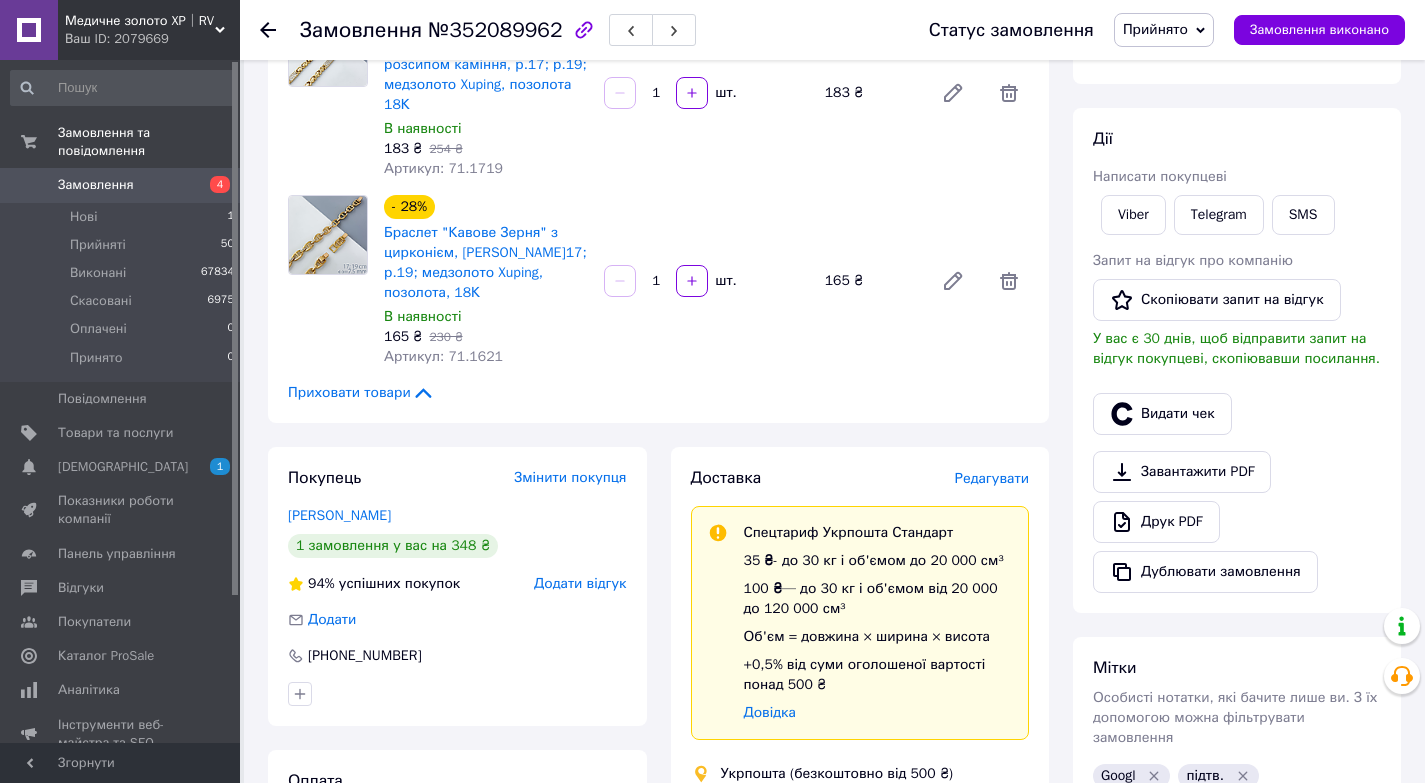 scroll, scrollTop: 400, scrollLeft: 0, axis: vertical 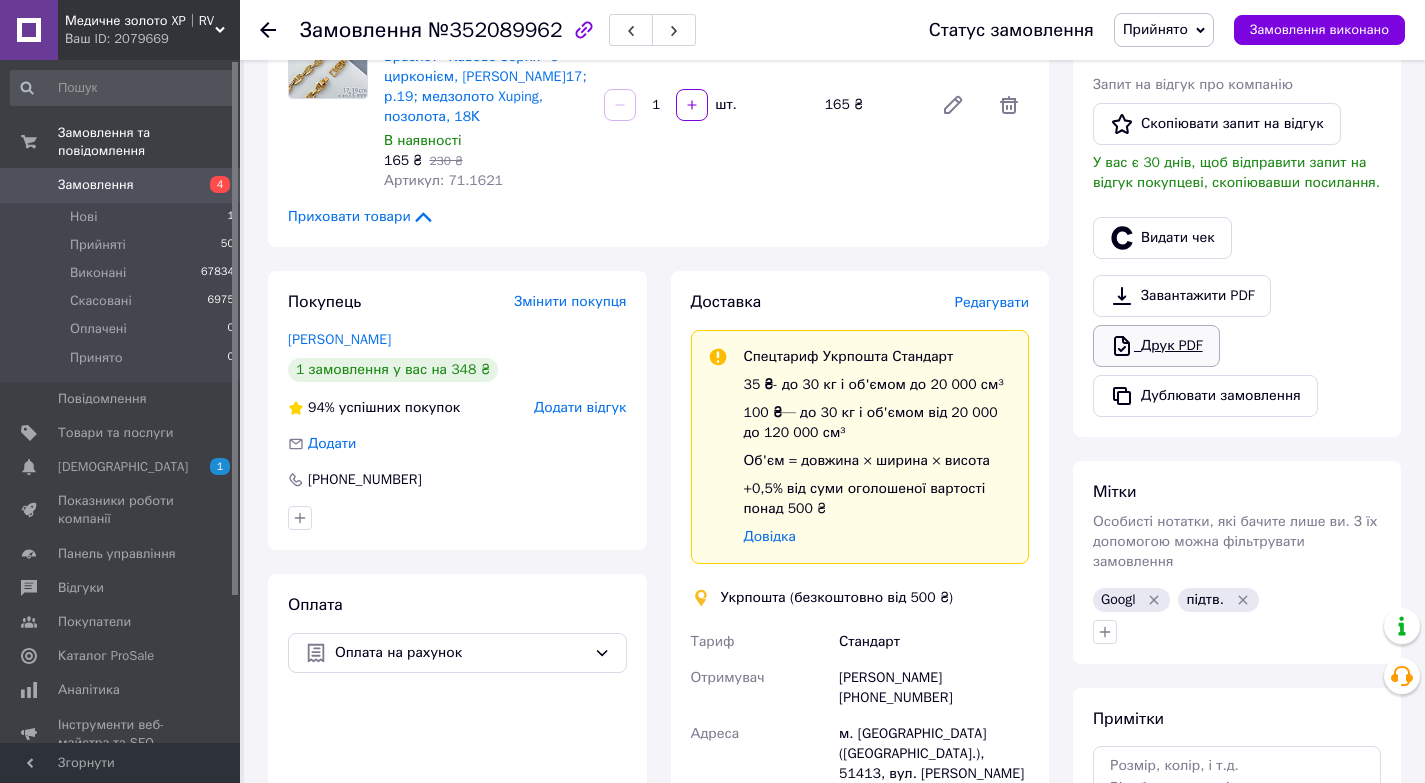 click on "Друк PDF" at bounding box center (1156, 346) 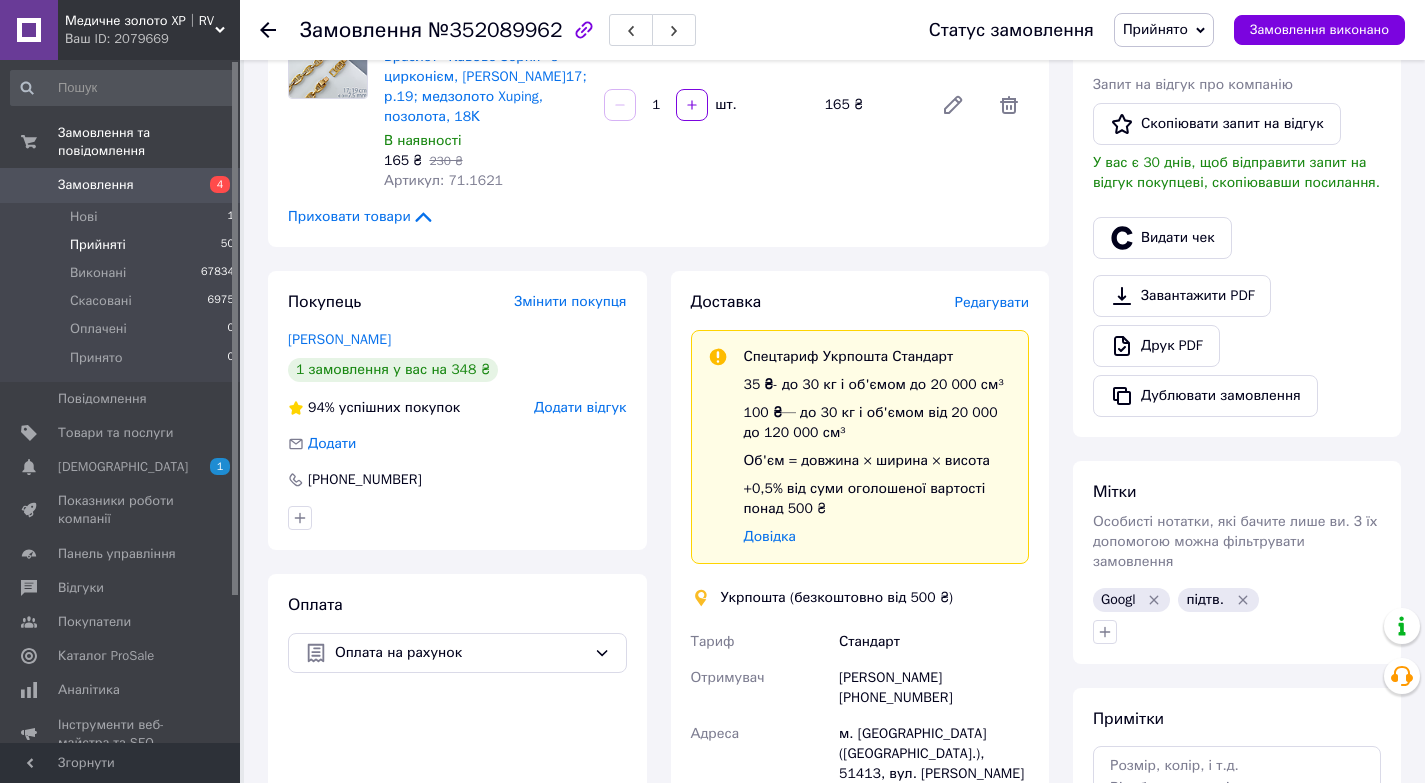 click on "Прийняті 50" at bounding box center (123, 245) 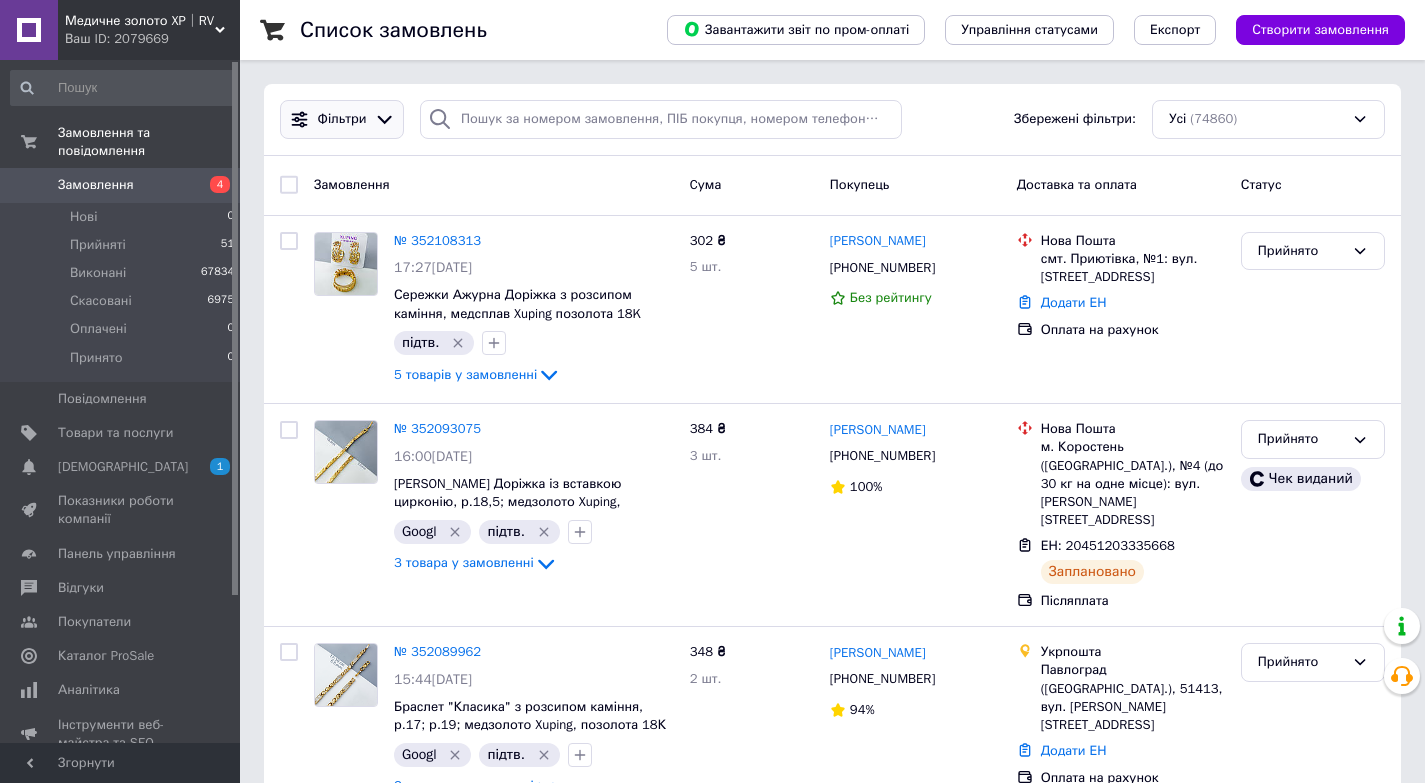 click at bounding box center (384, 119) 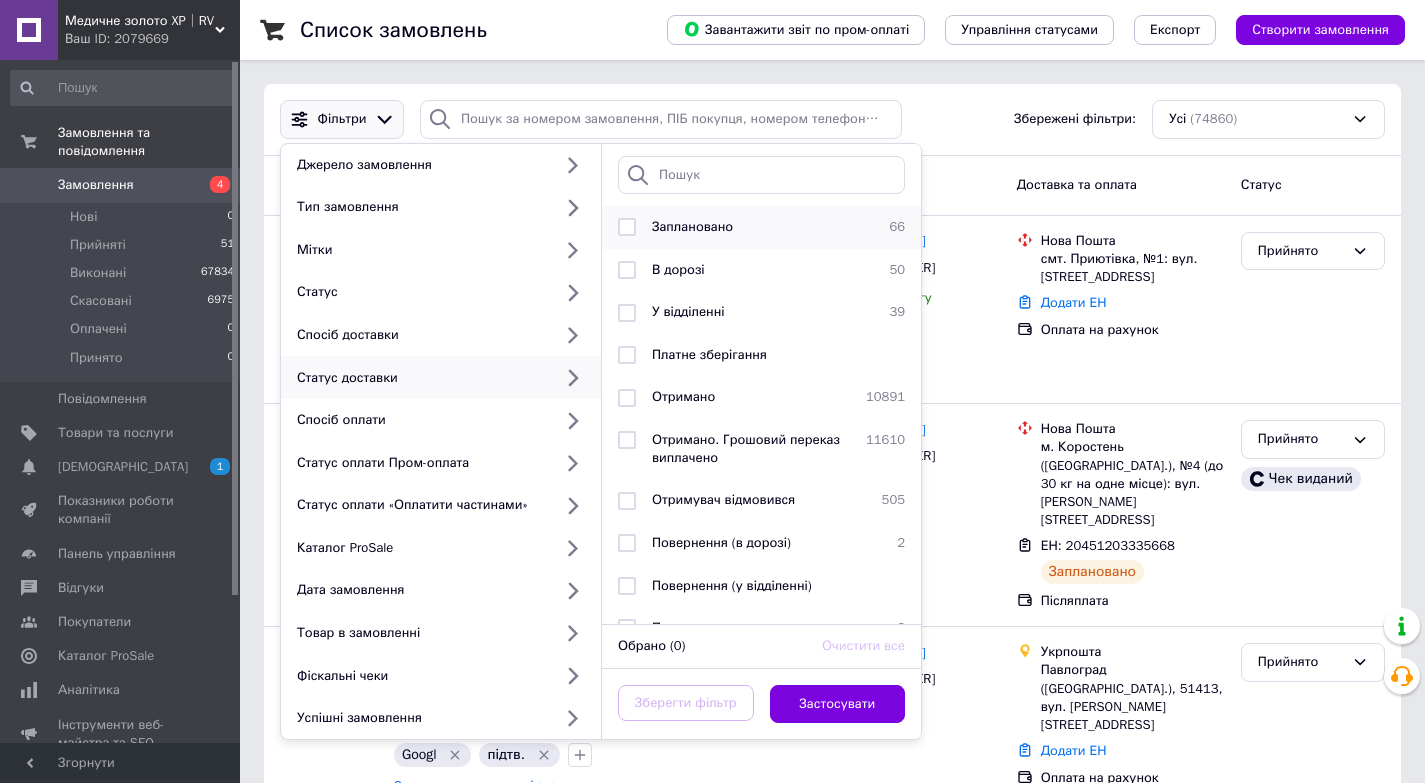 click at bounding box center (627, 227) 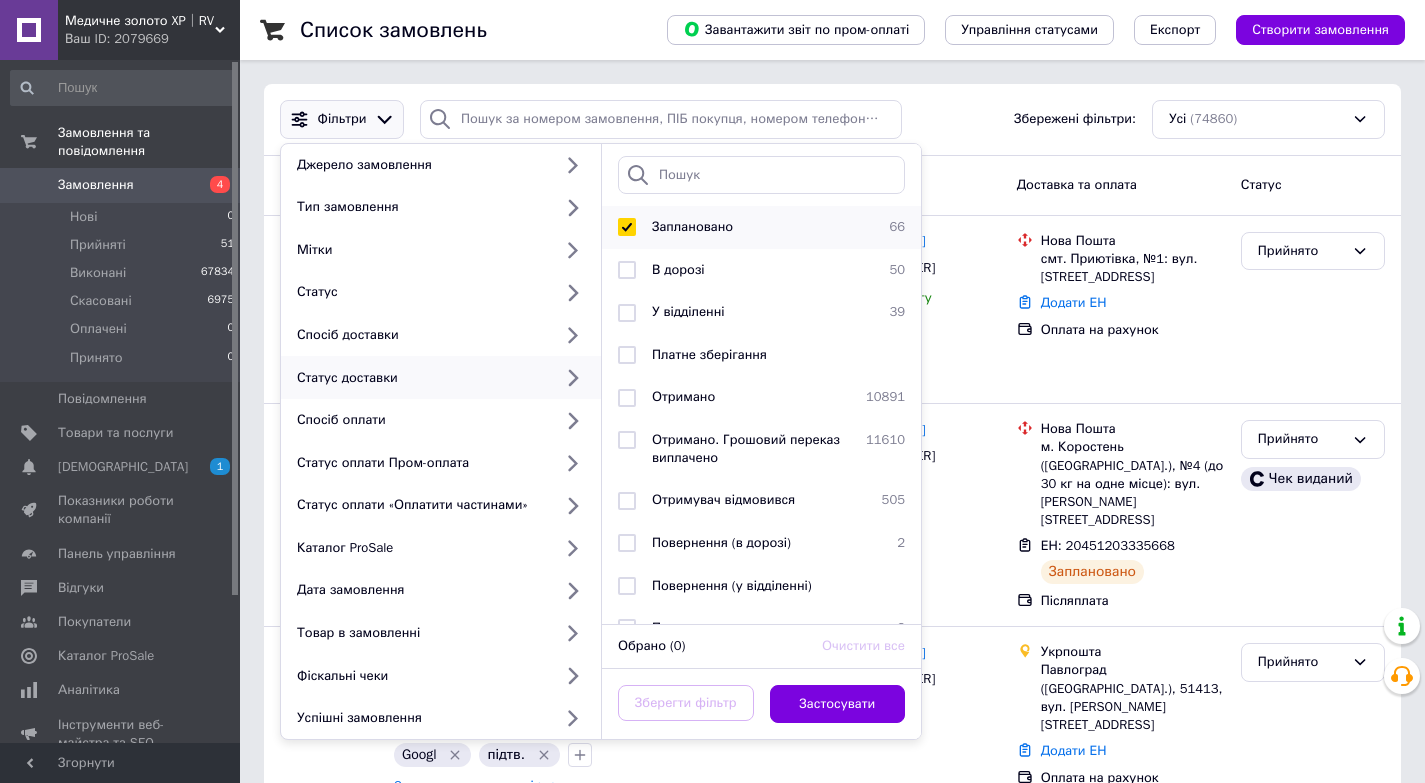 checkbox on "true" 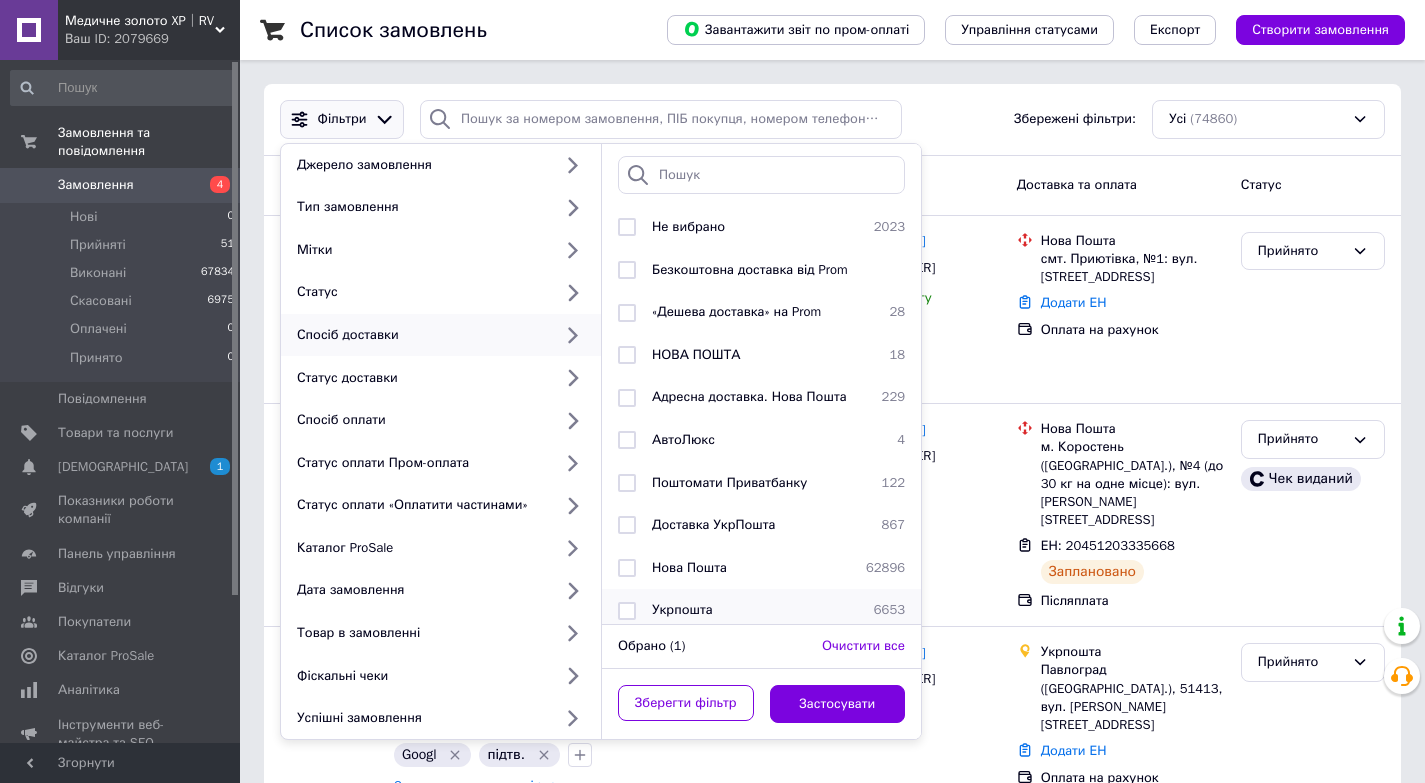 click at bounding box center [627, 611] 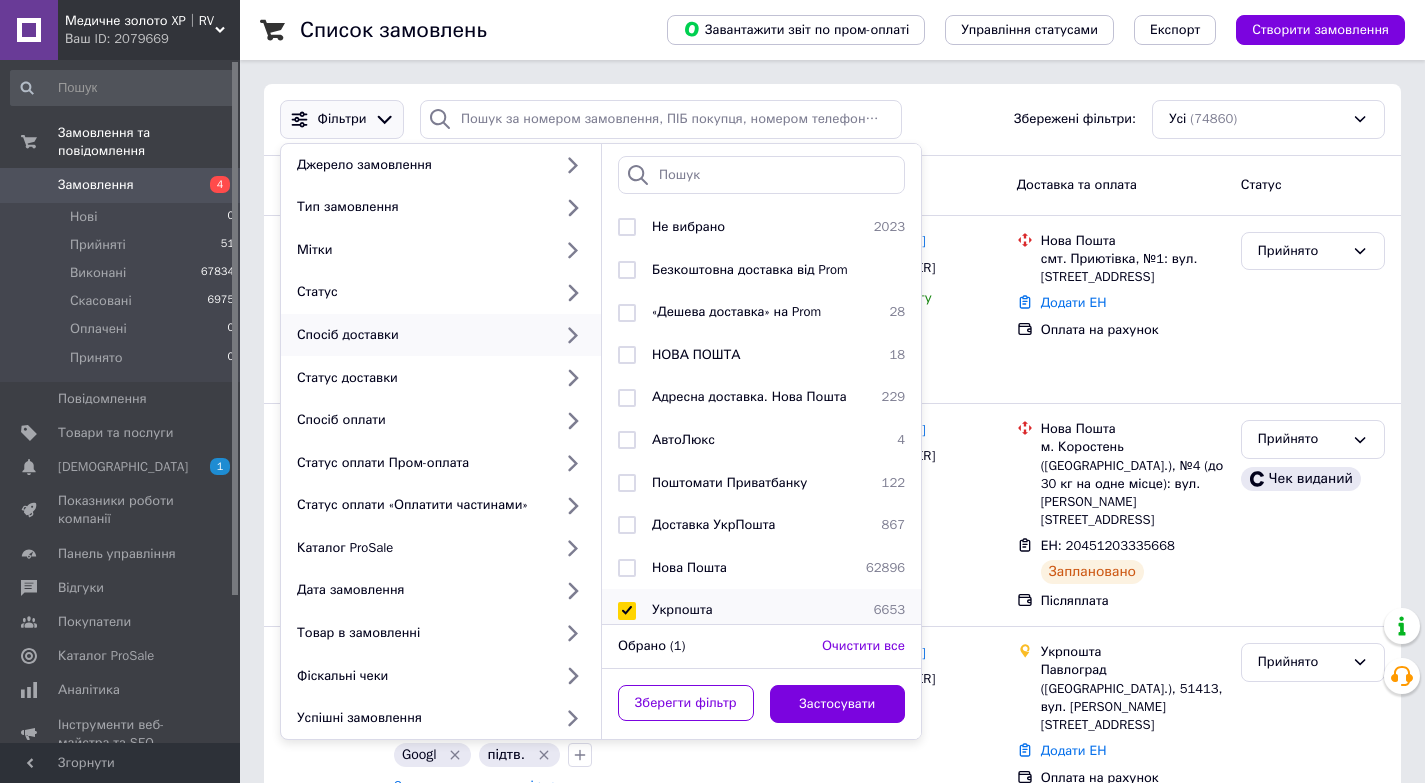 checkbox on "true" 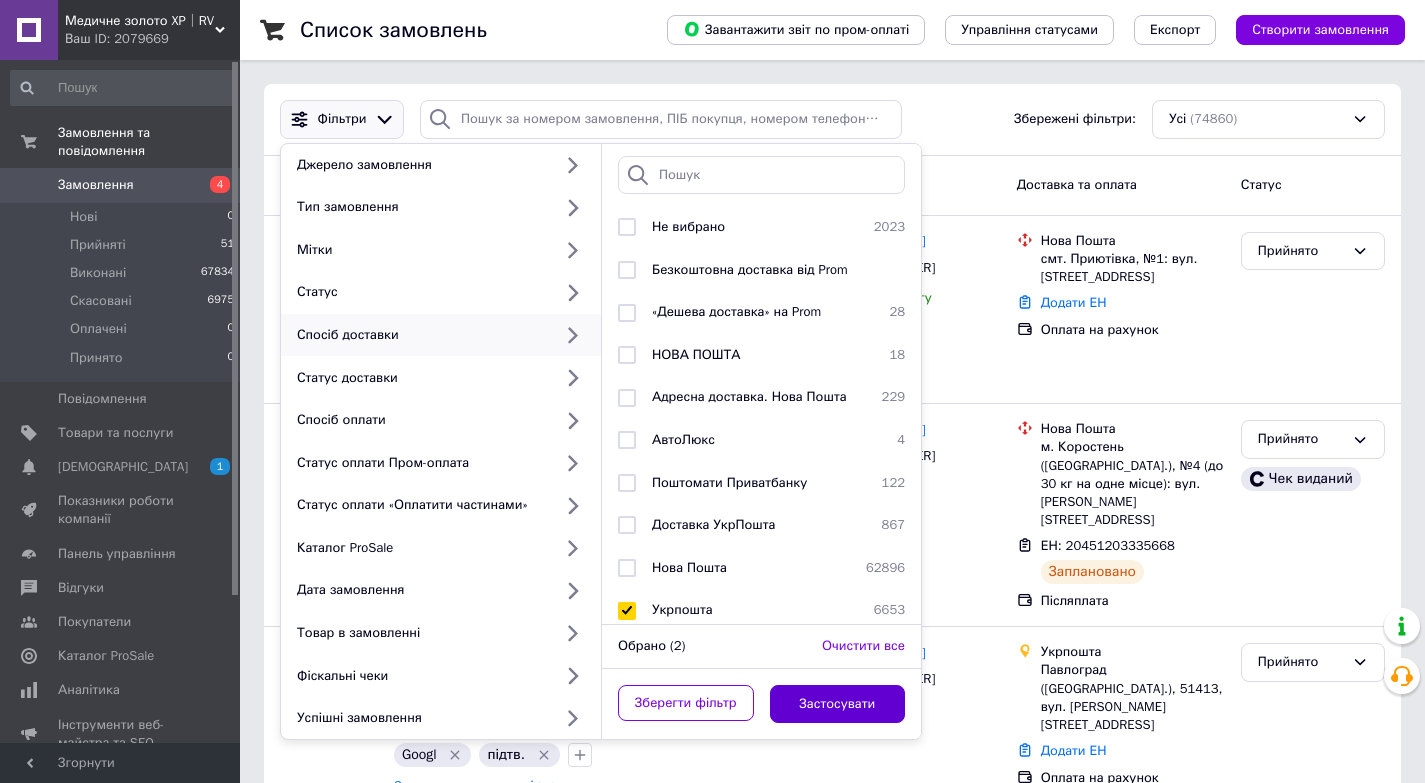 click on "Застосувати" at bounding box center [838, 704] 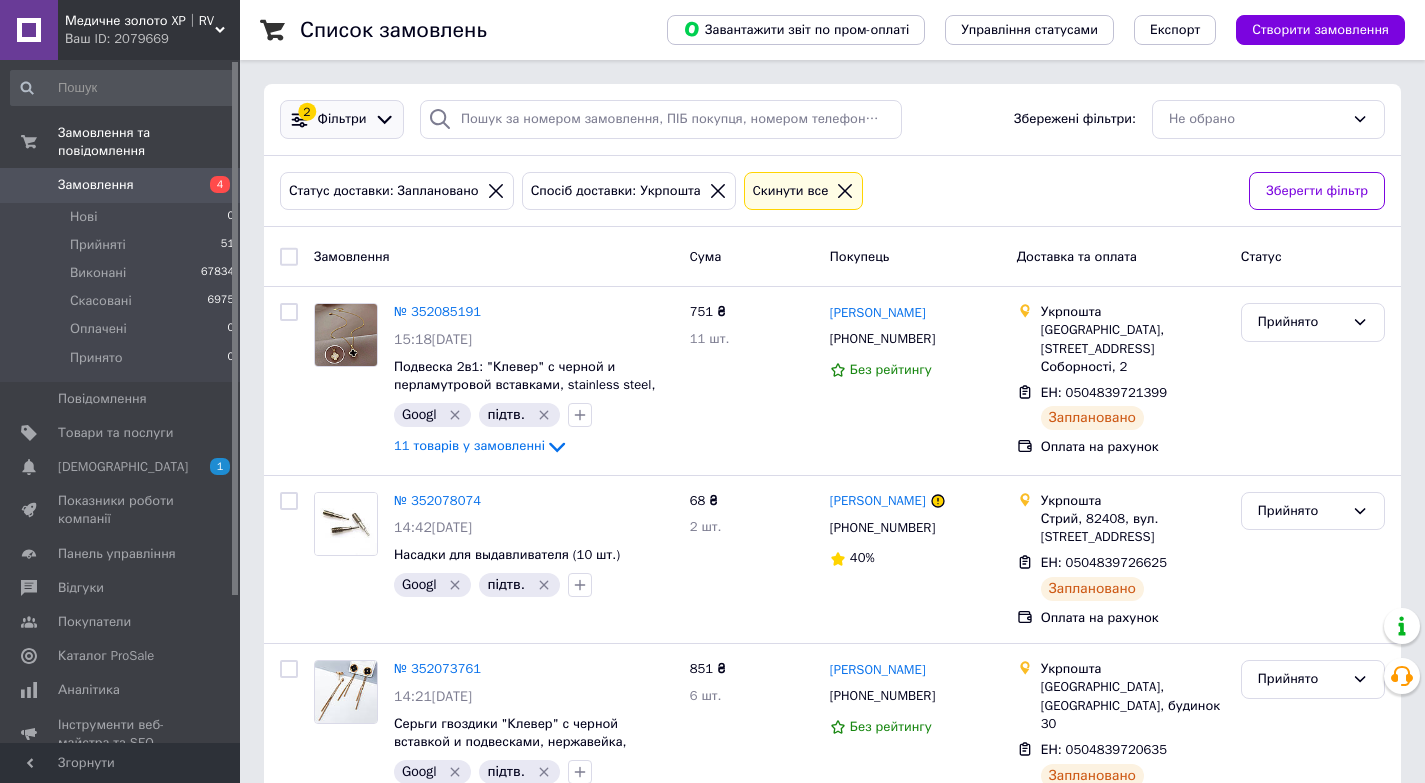 click 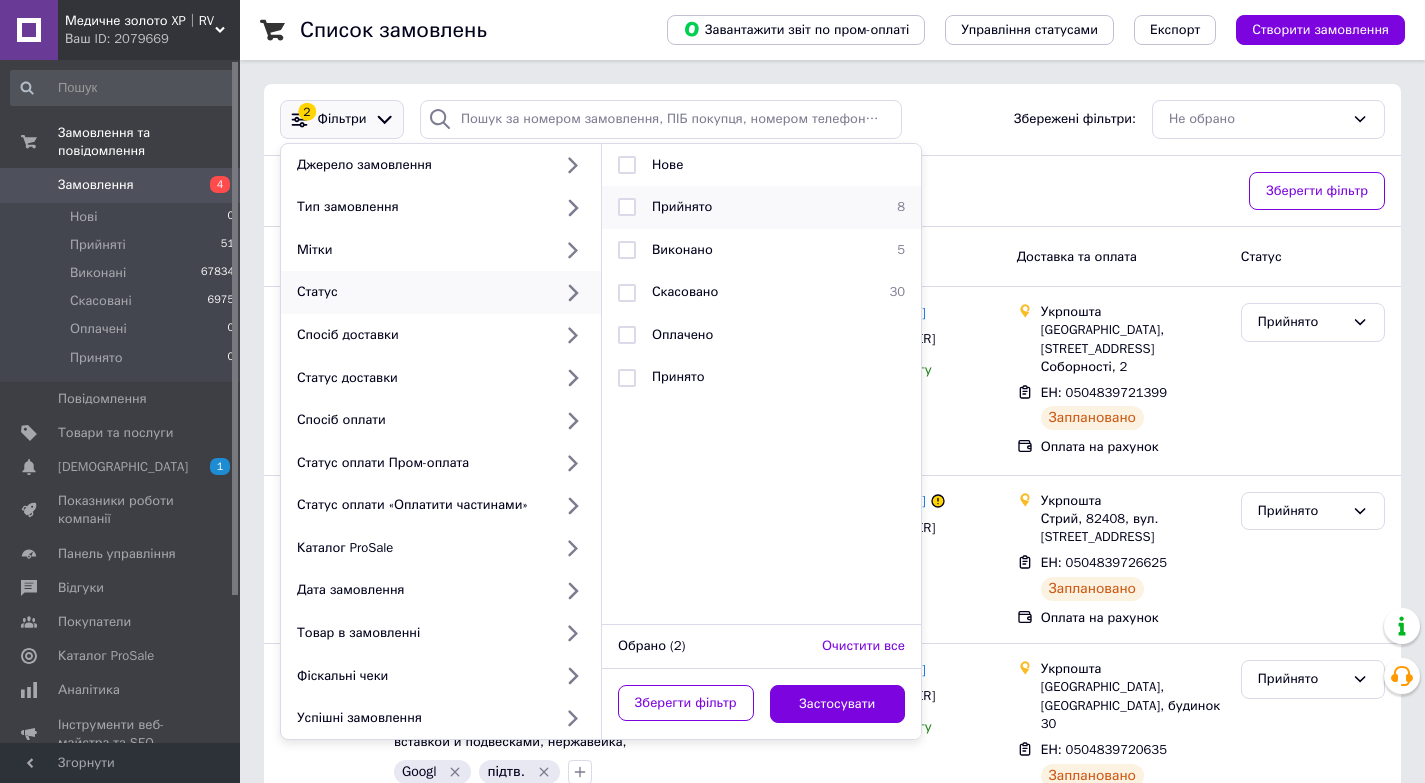 click at bounding box center [627, 207] 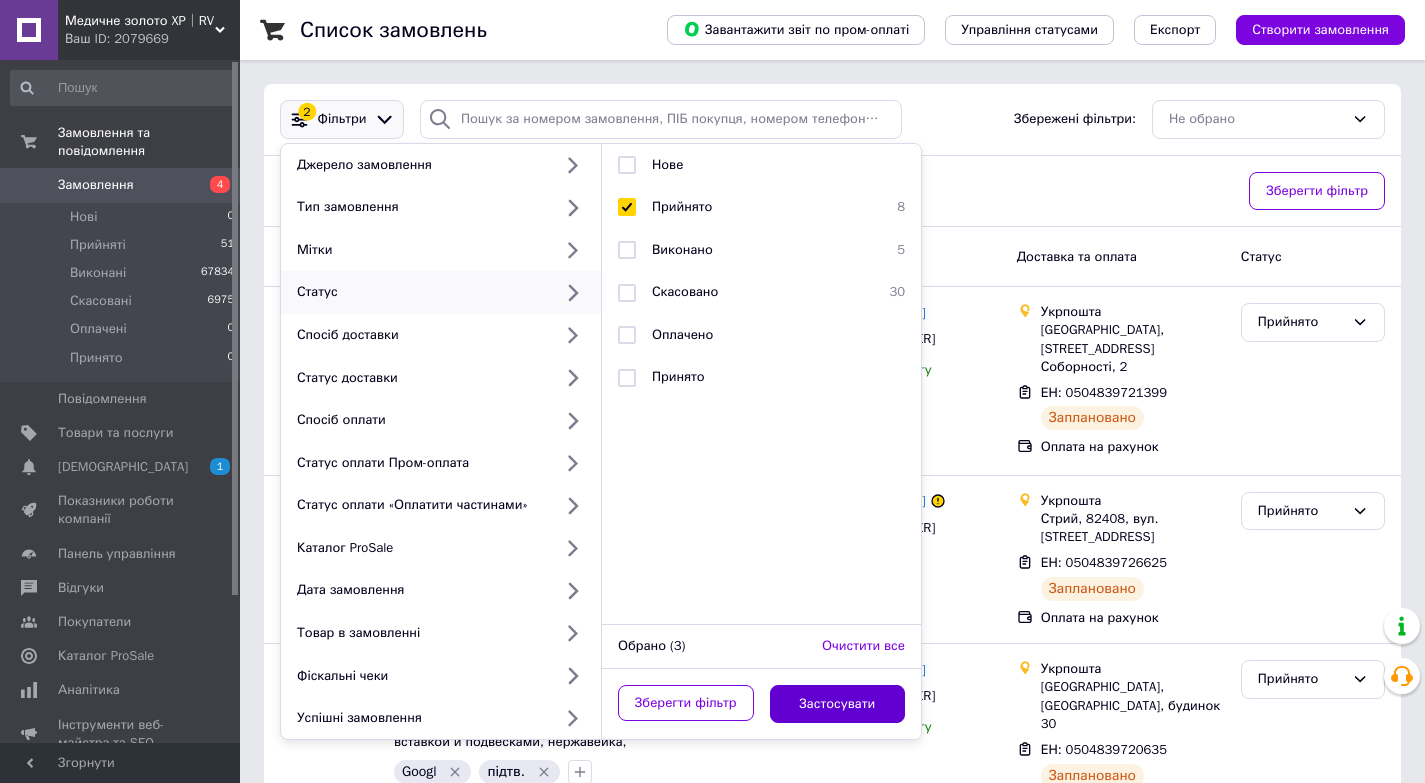 click on "Застосувати" at bounding box center [838, 704] 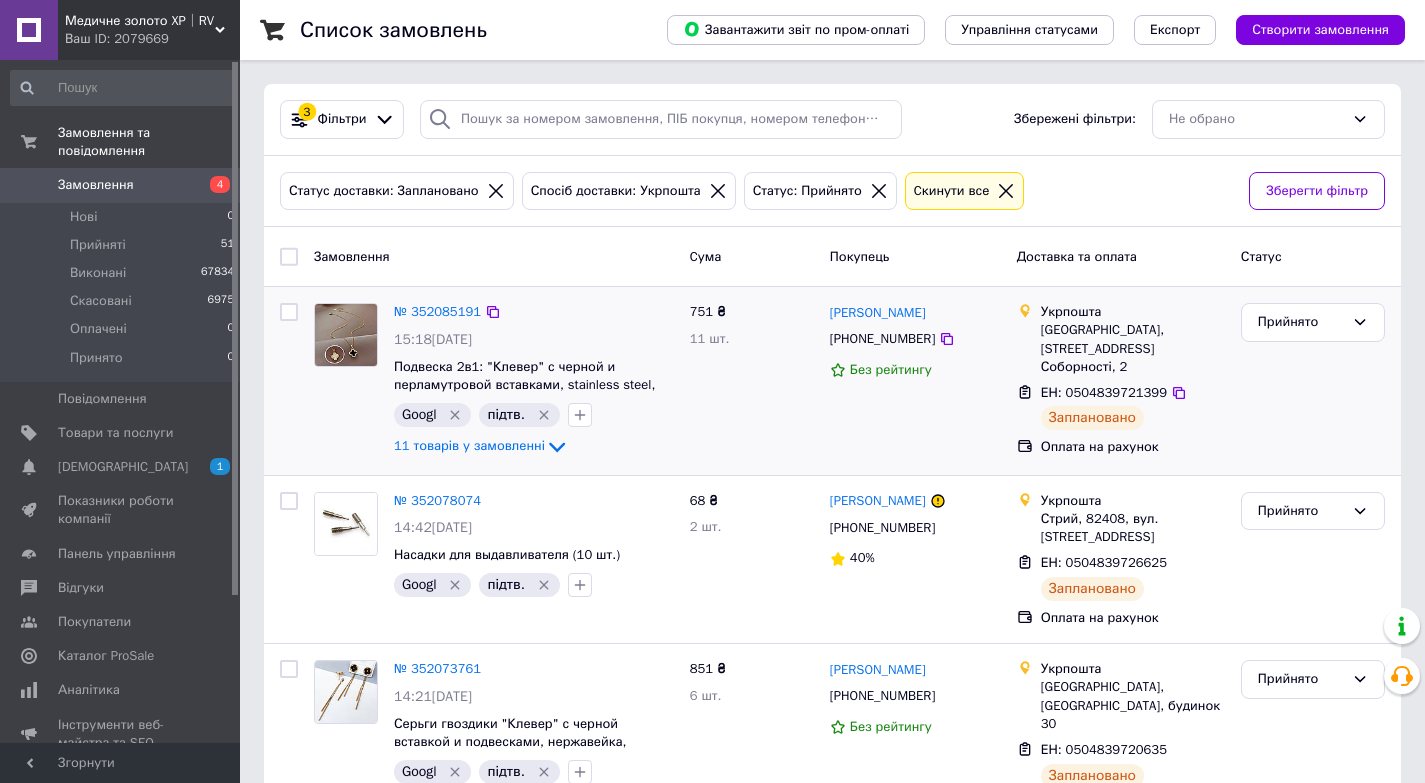 click at bounding box center [289, 312] 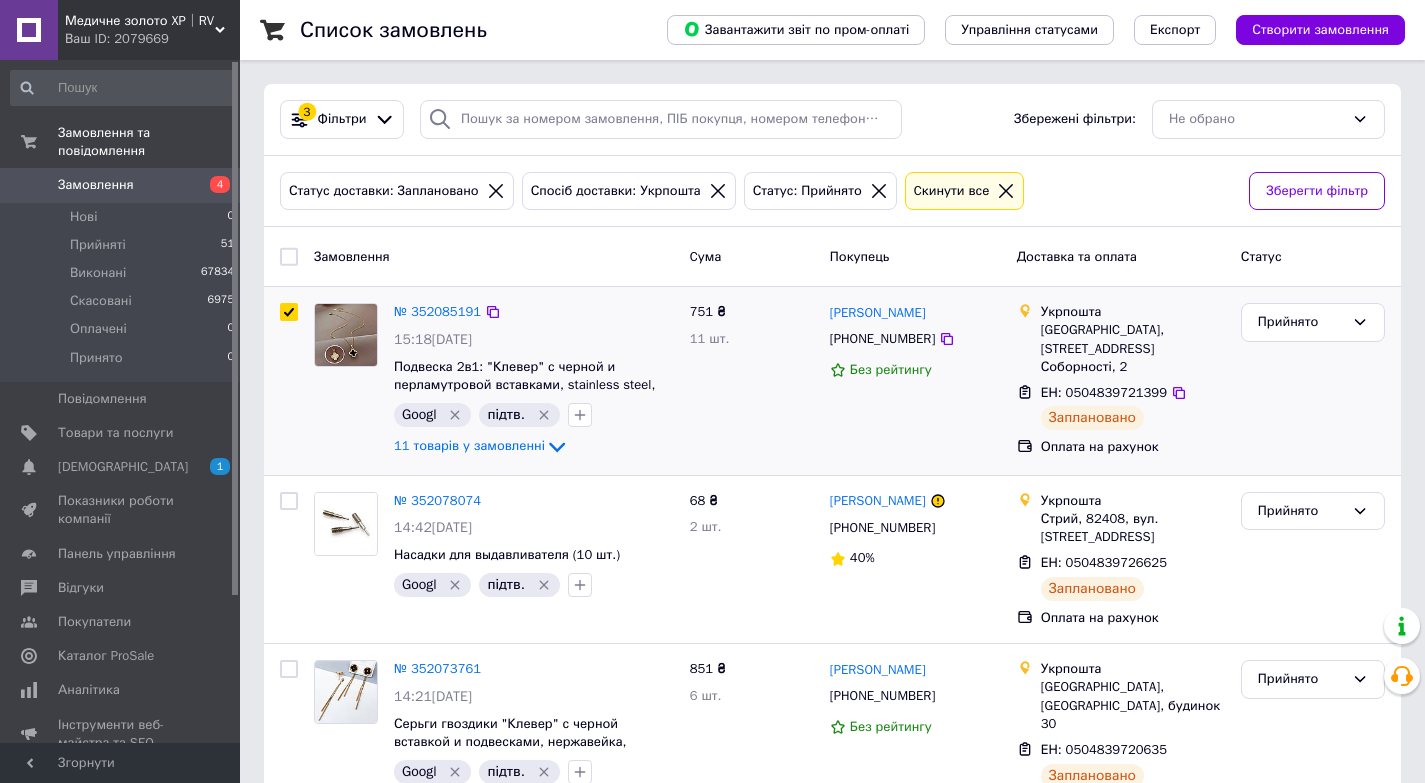 checkbox on "true" 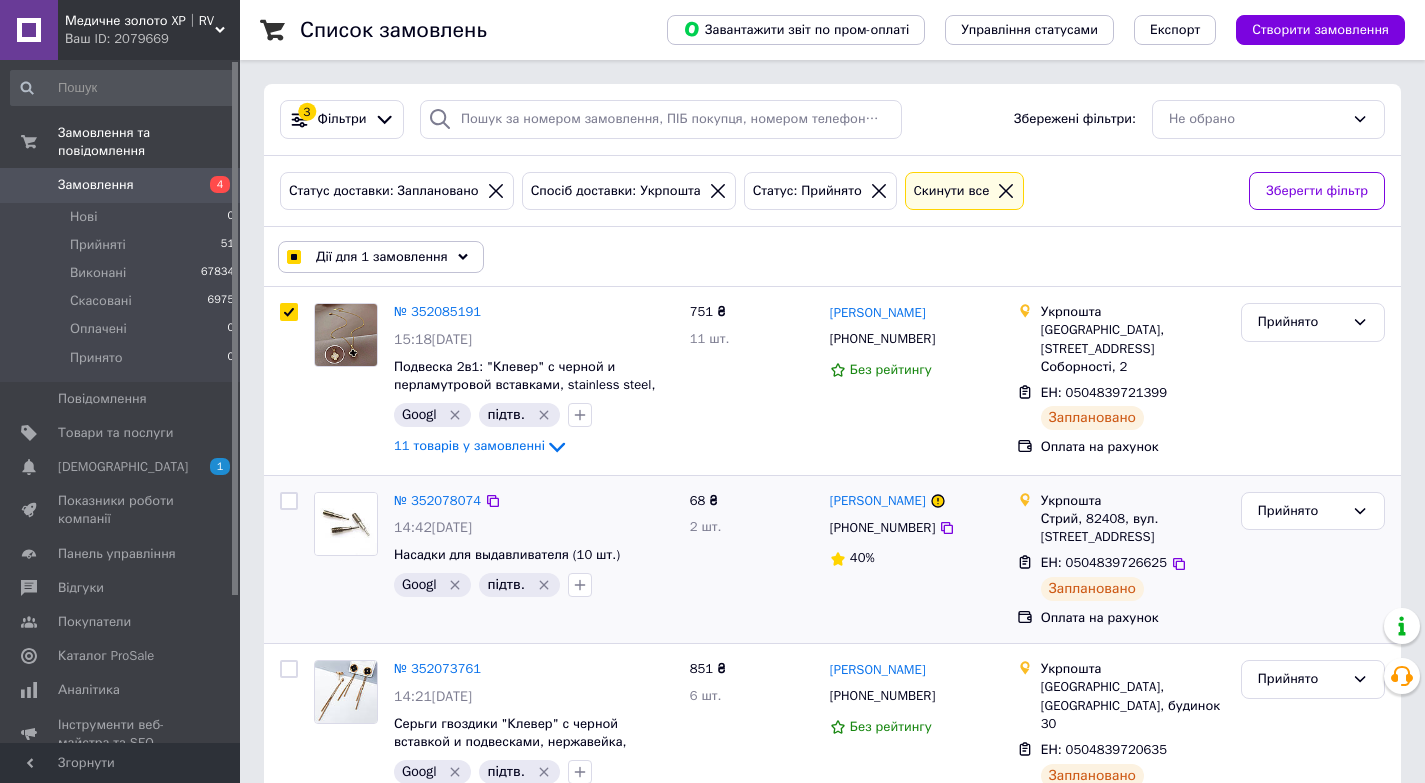 click at bounding box center [289, 501] 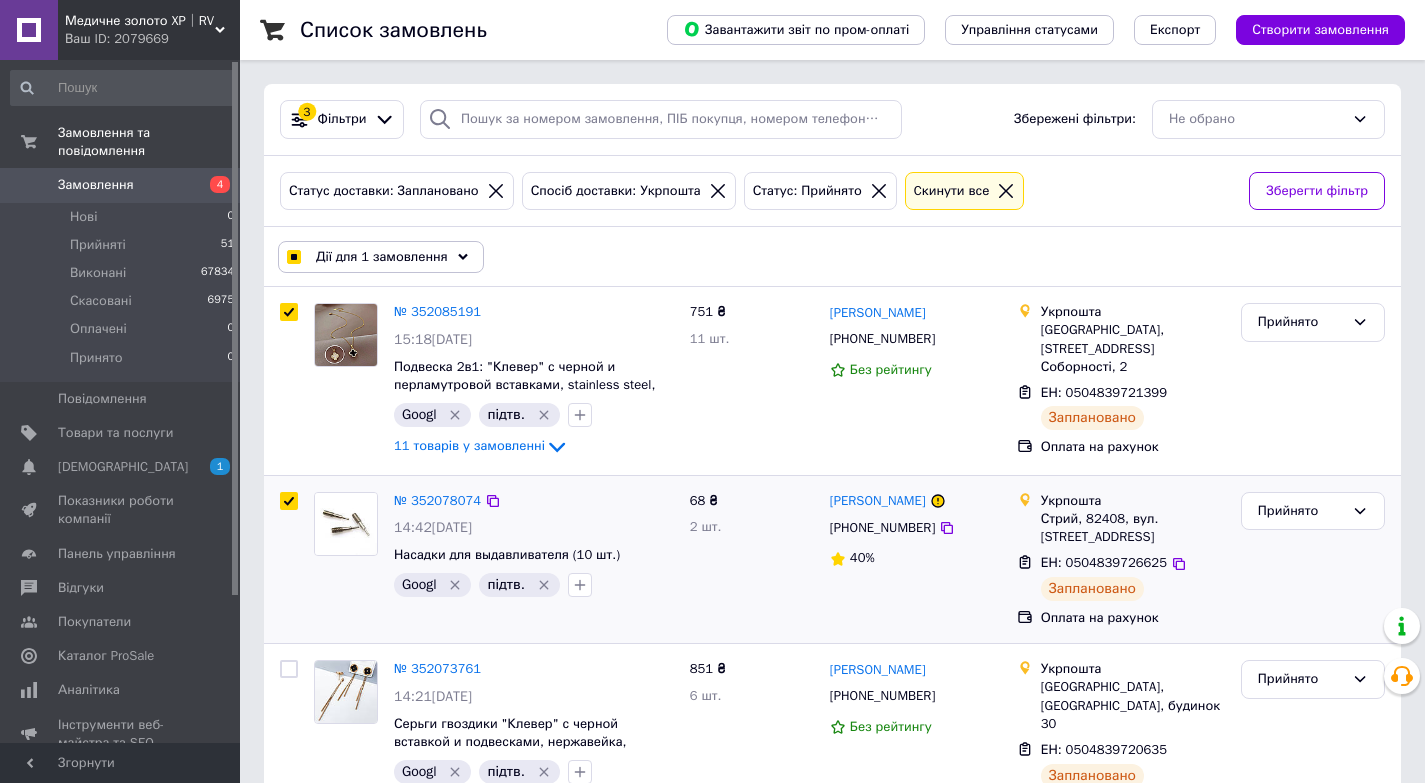 checkbox on "true" 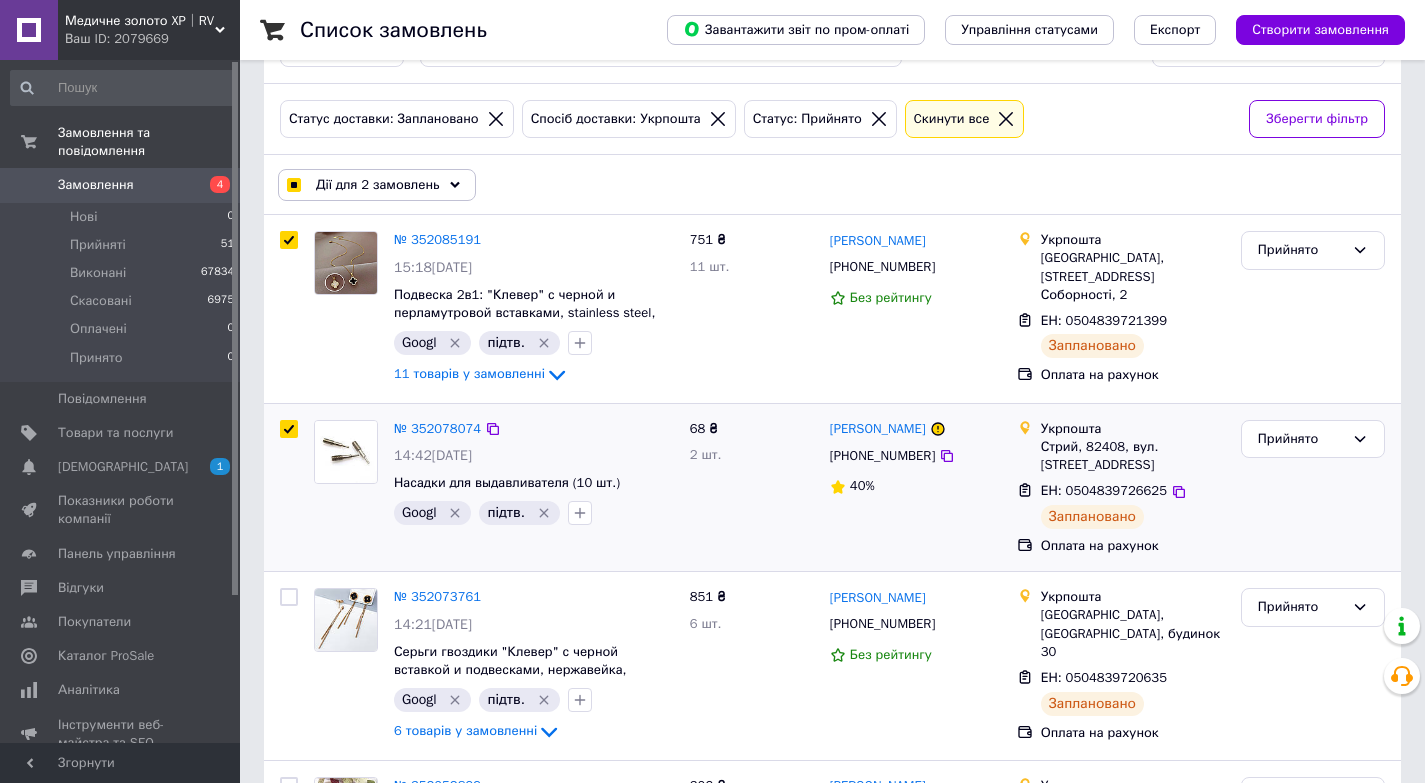scroll, scrollTop: 400, scrollLeft: 0, axis: vertical 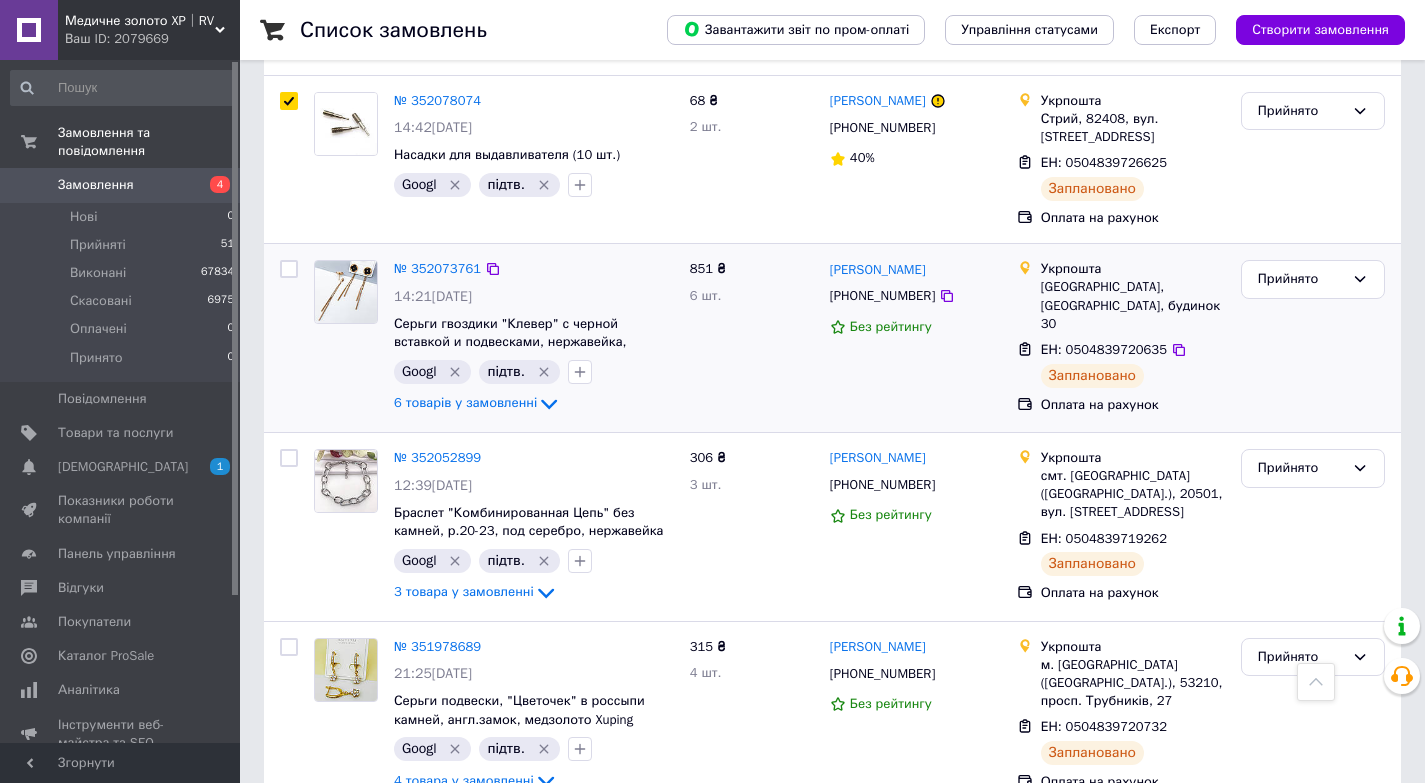 click at bounding box center (289, 269) 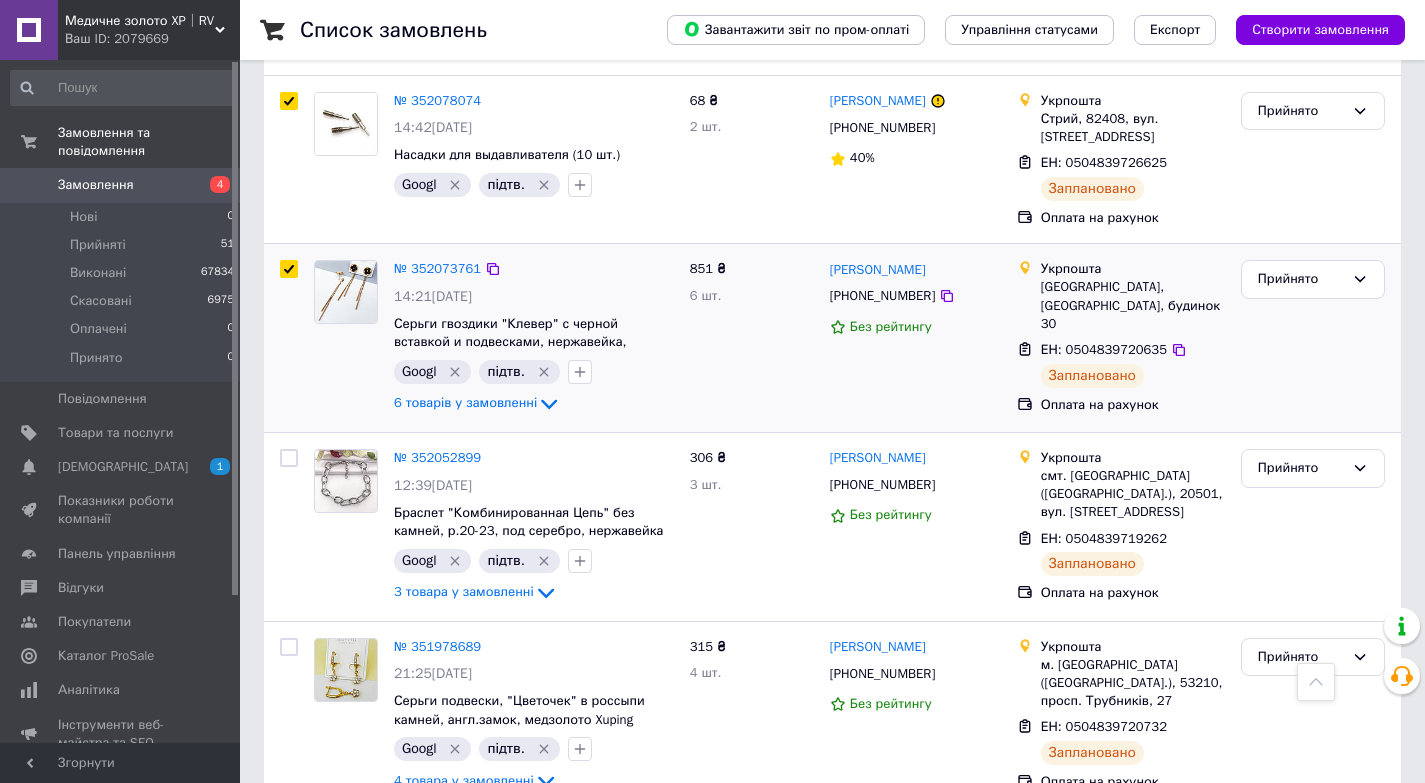 checkbox on "true" 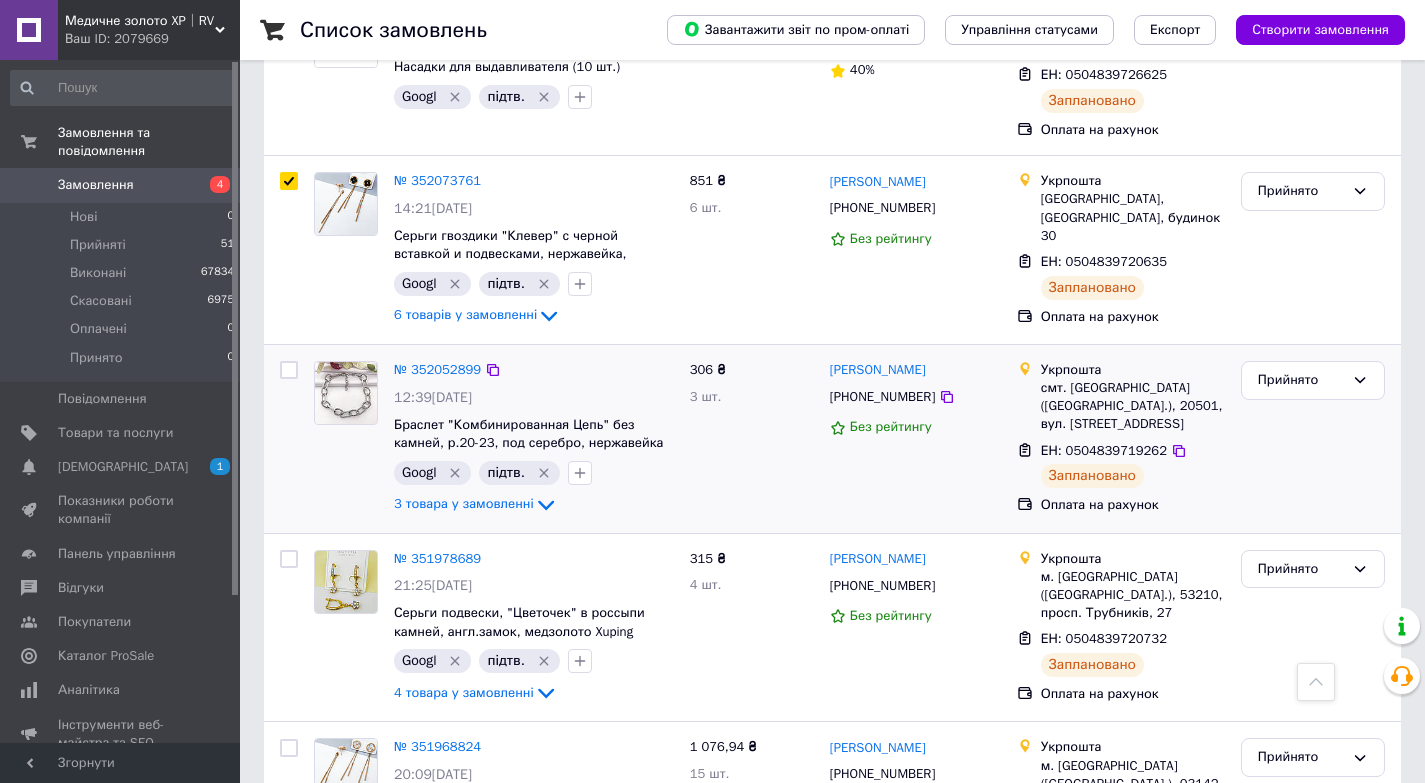 scroll, scrollTop: 414, scrollLeft: 0, axis: vertical 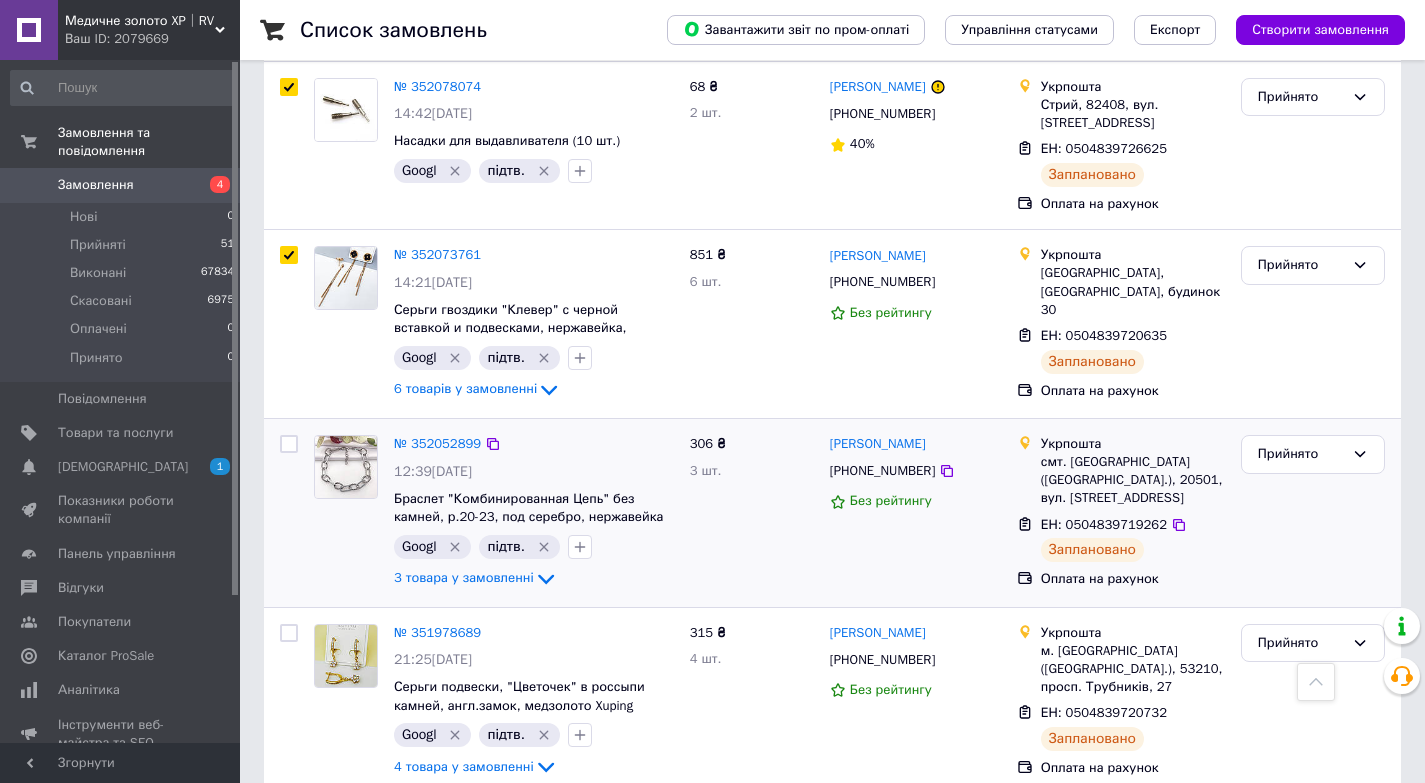 click at bounding box center (289, 444) 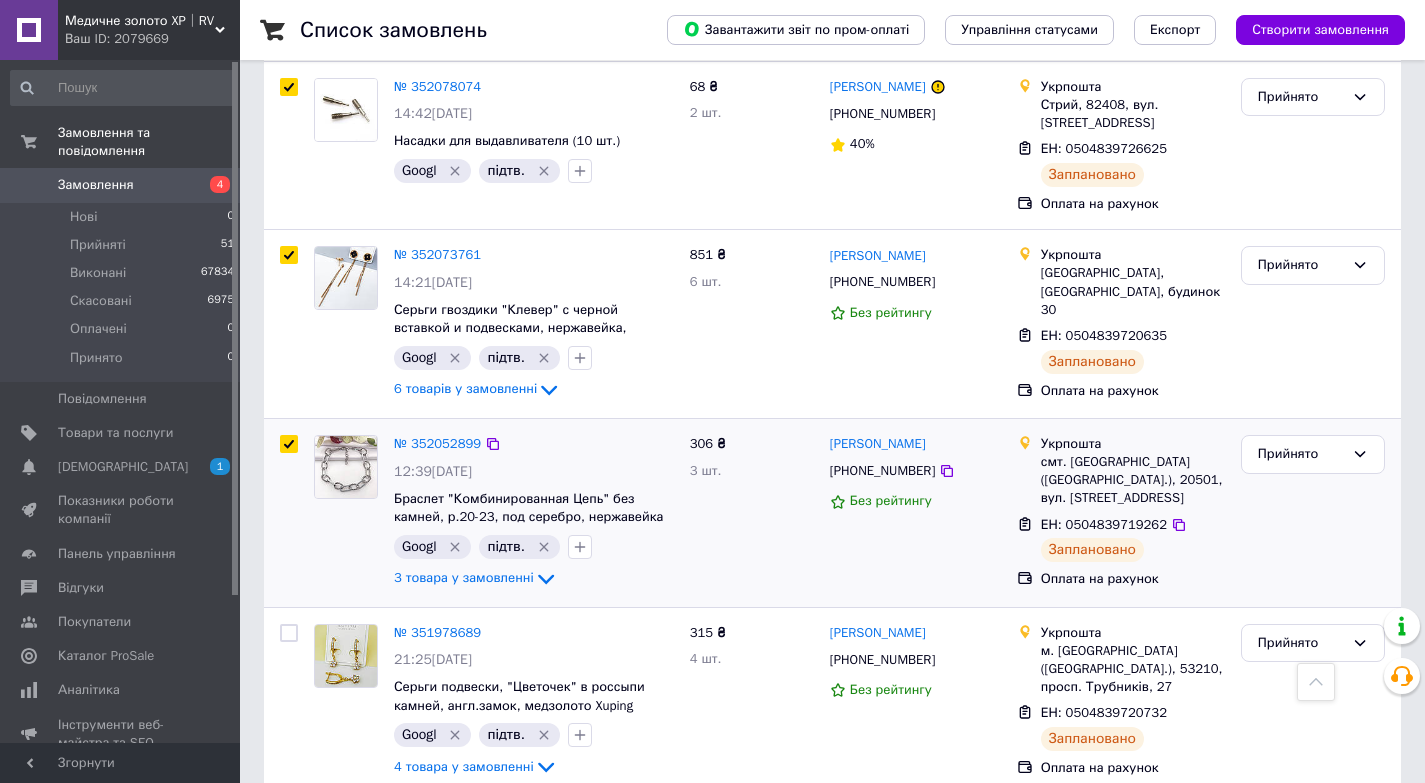 checkbox on "true" 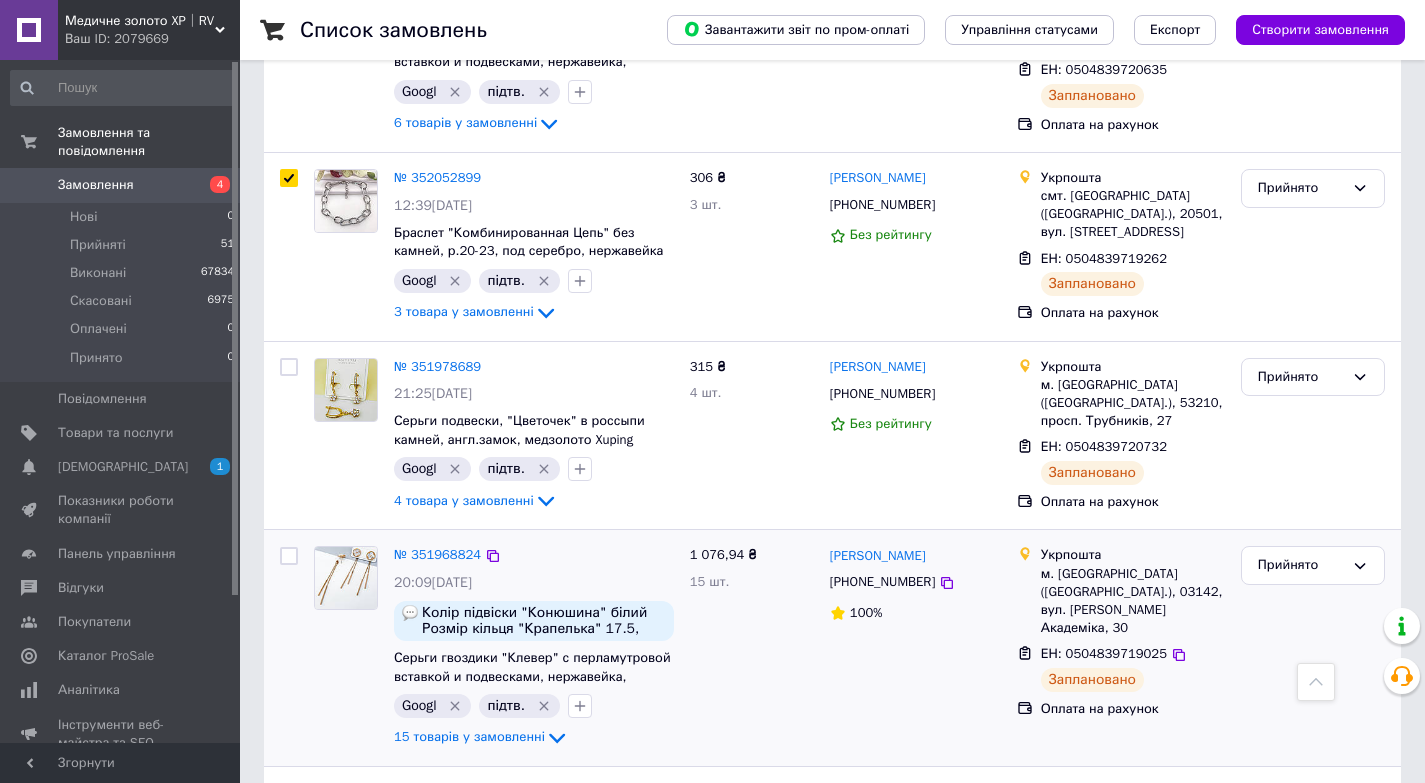 scroll, scrollTop: 681, scrollLeft: 0, axis: vertical 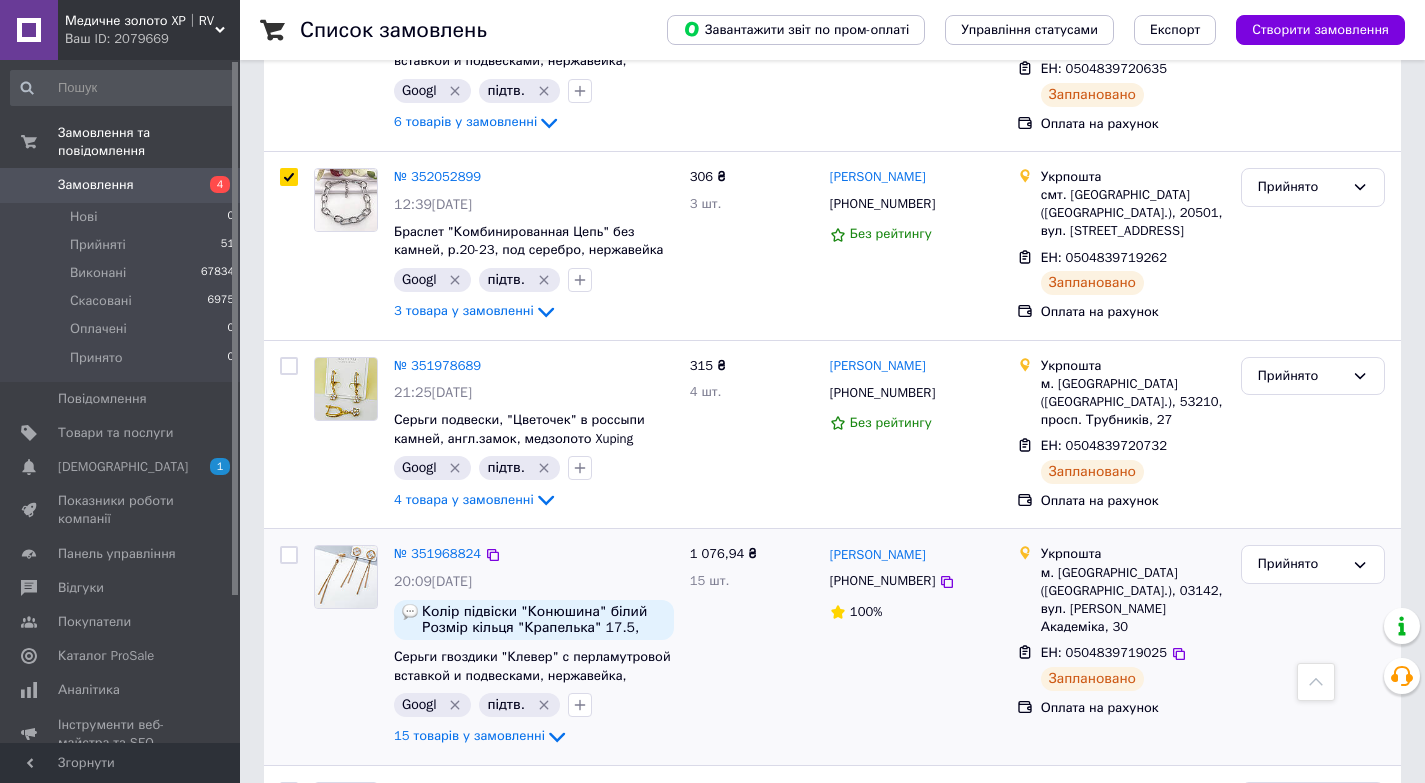 click at bounding box center (289, 555) 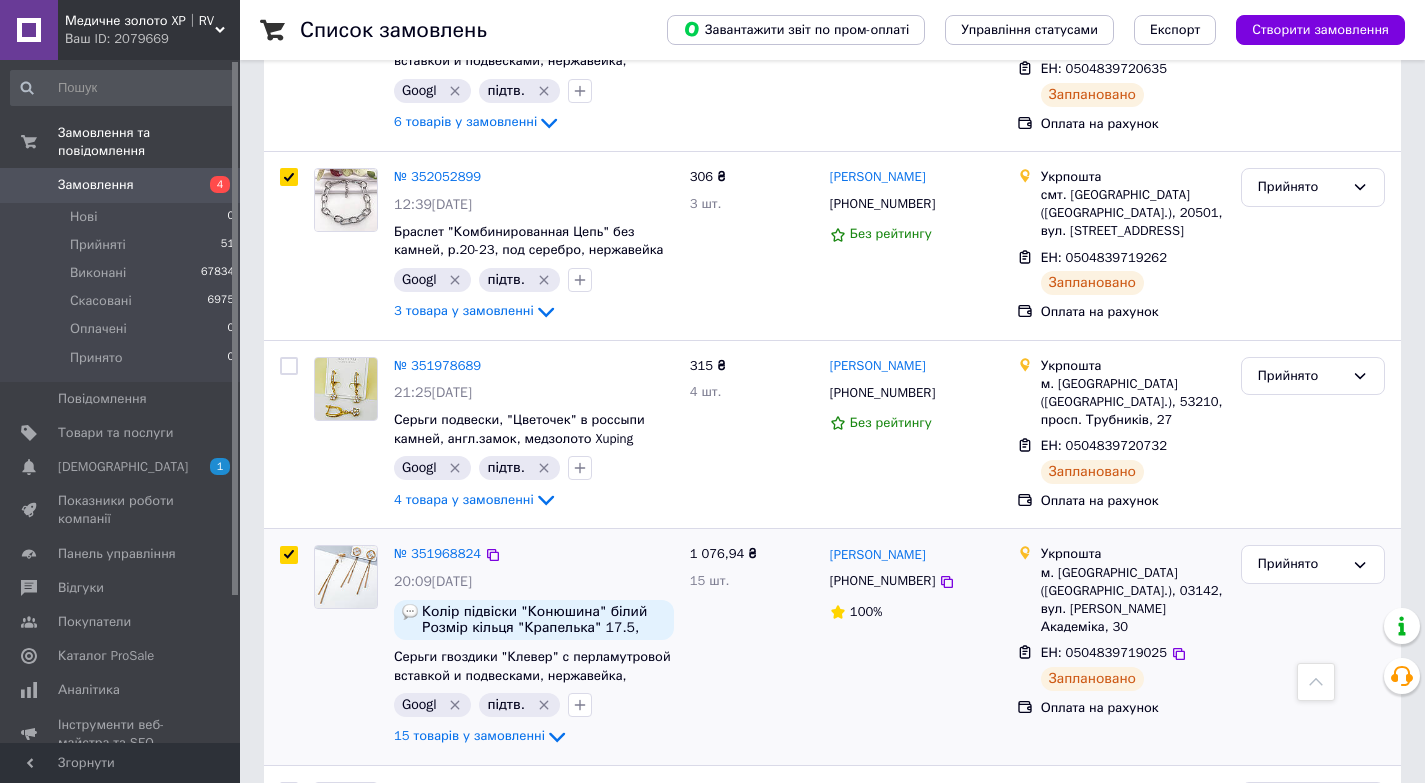 checkbox on "true" 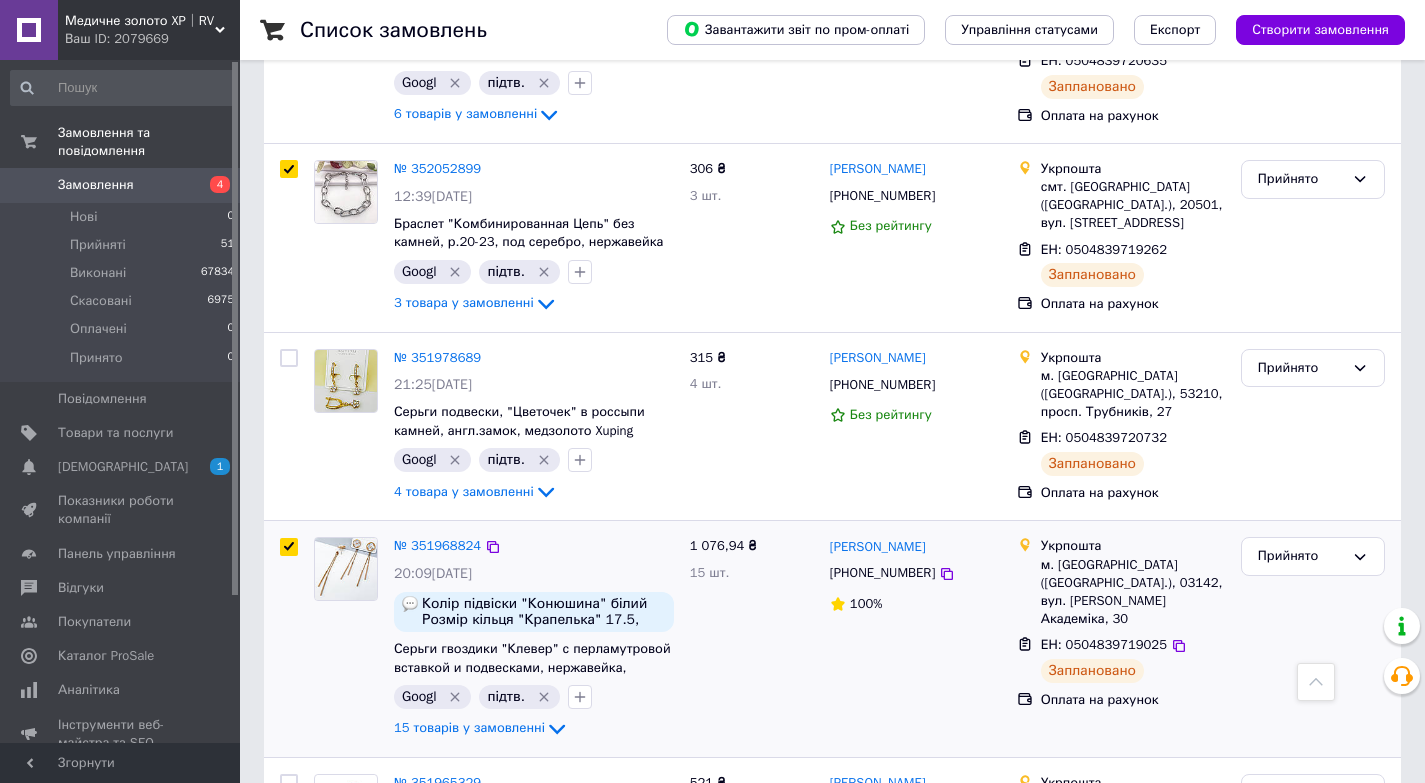 scroll, scrollTop: 1081, scrollLeft: 0, axis: vertical 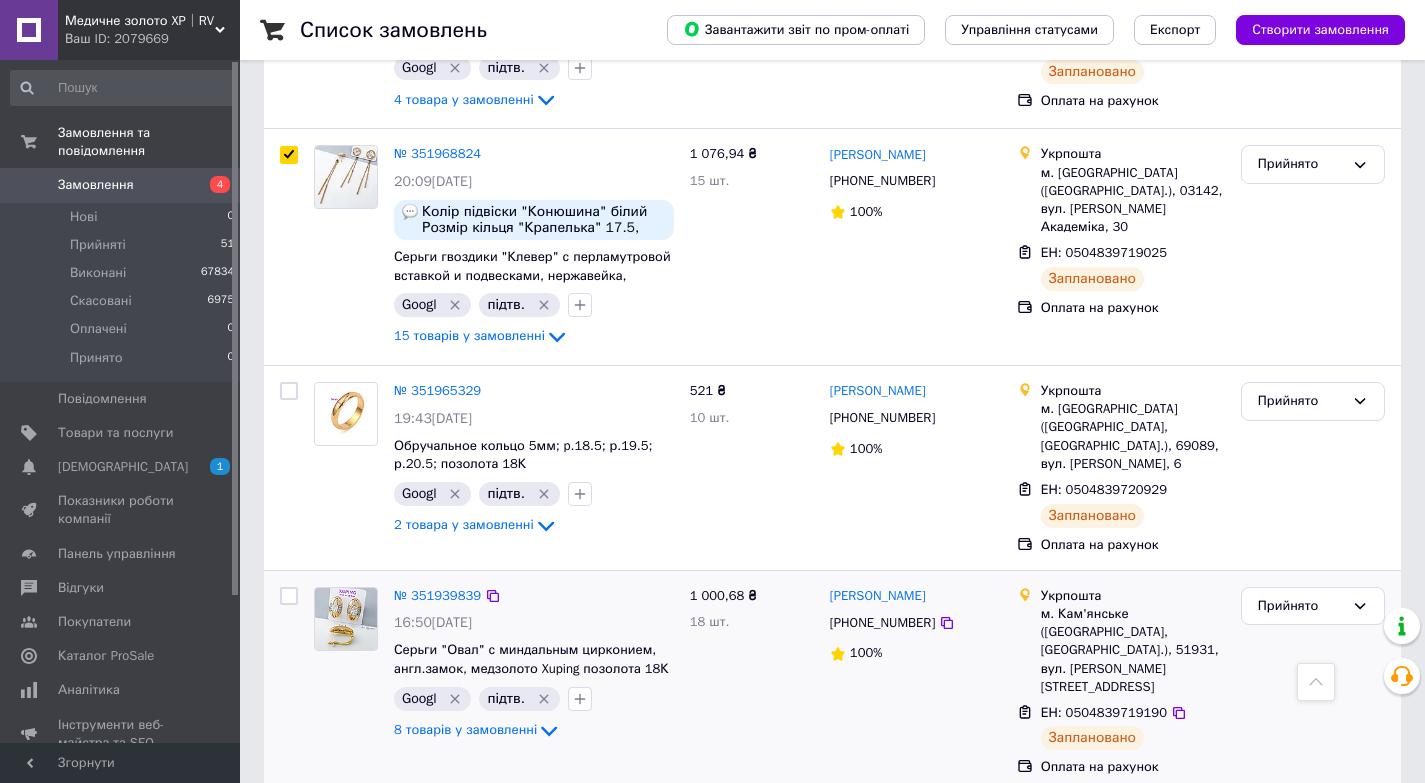 click at bounding box center [289, 596] 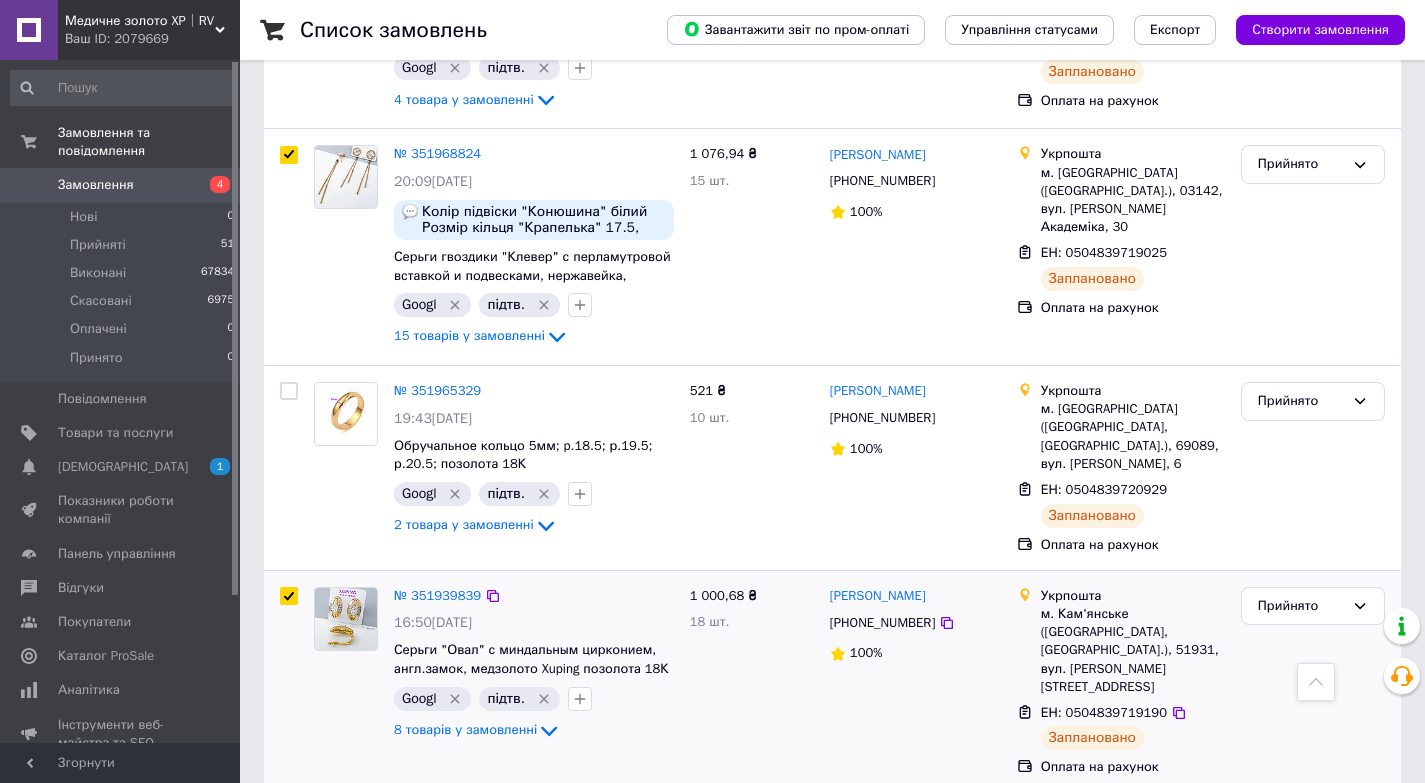 checkbox on "true" 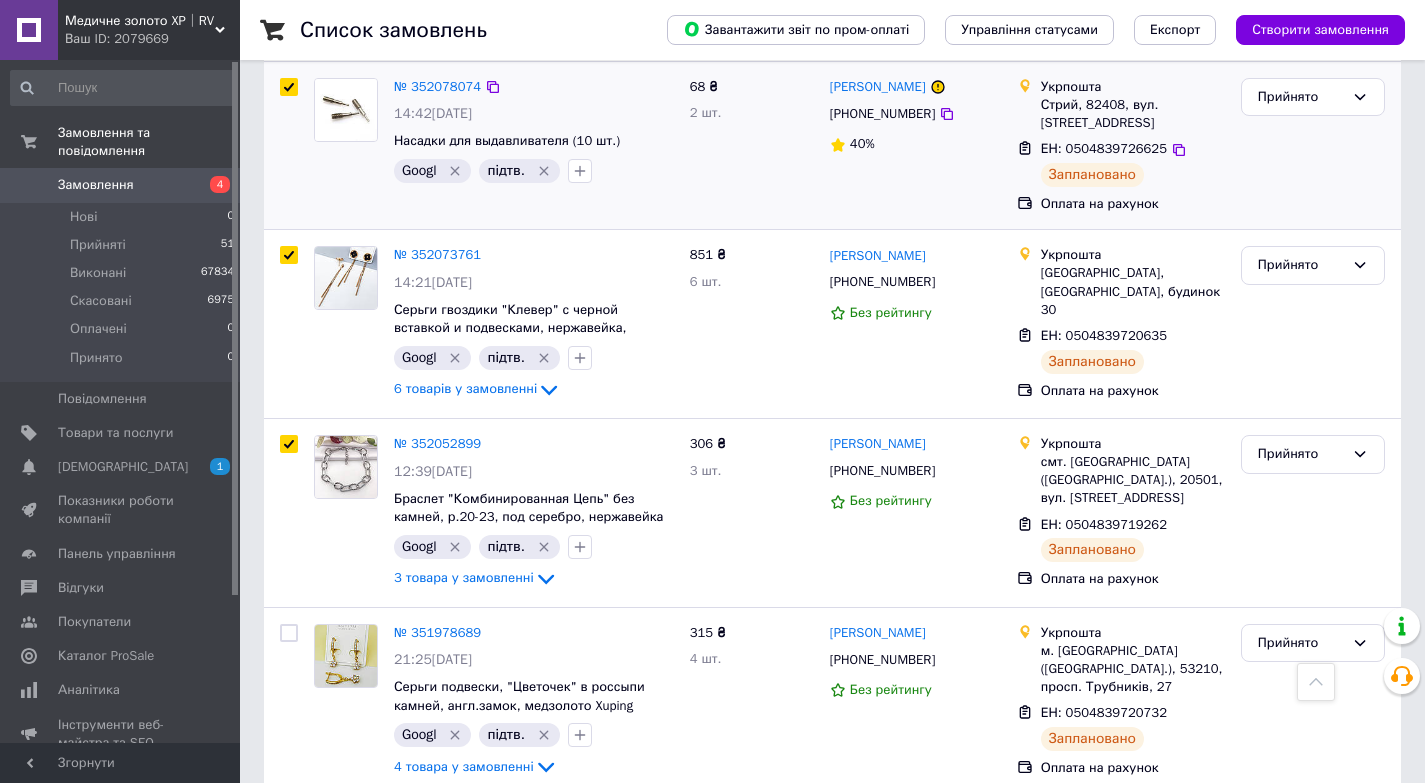scroll, scrollTop: 0, scrollLeft: 0, axis: both 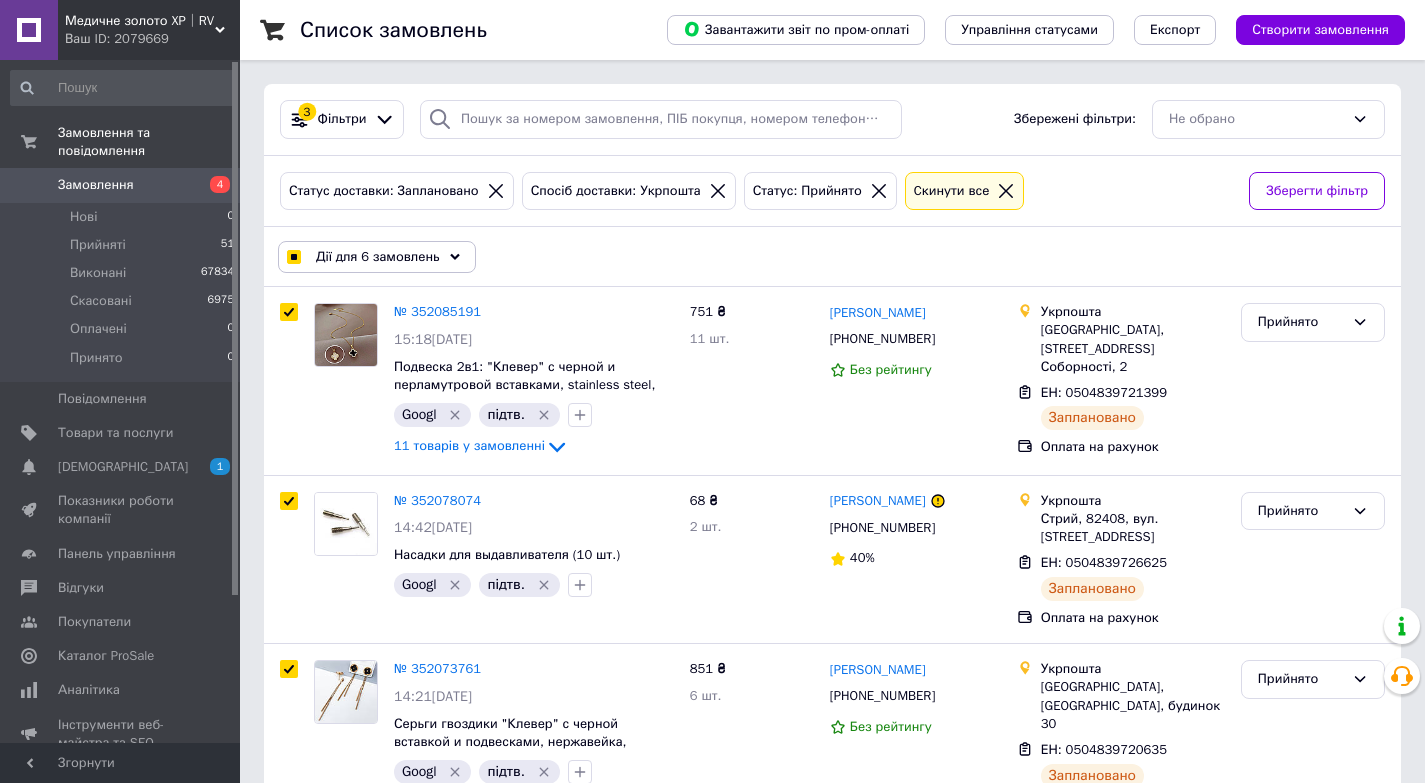 click on "Дії для 6 замовлень" at bounding box center [378, 257] 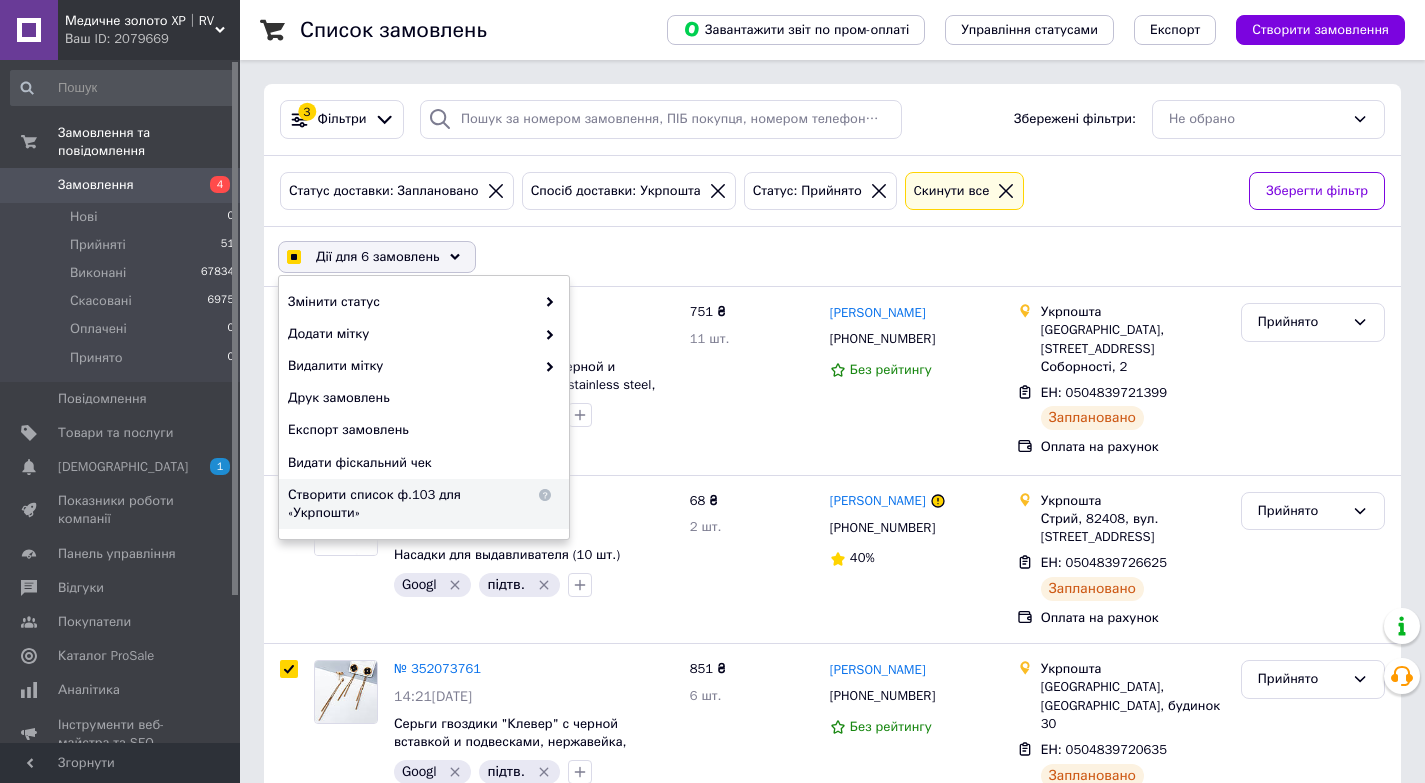 click on "Створити список ф.103 для «Укрпошти»" at bounding box center (411, 504) 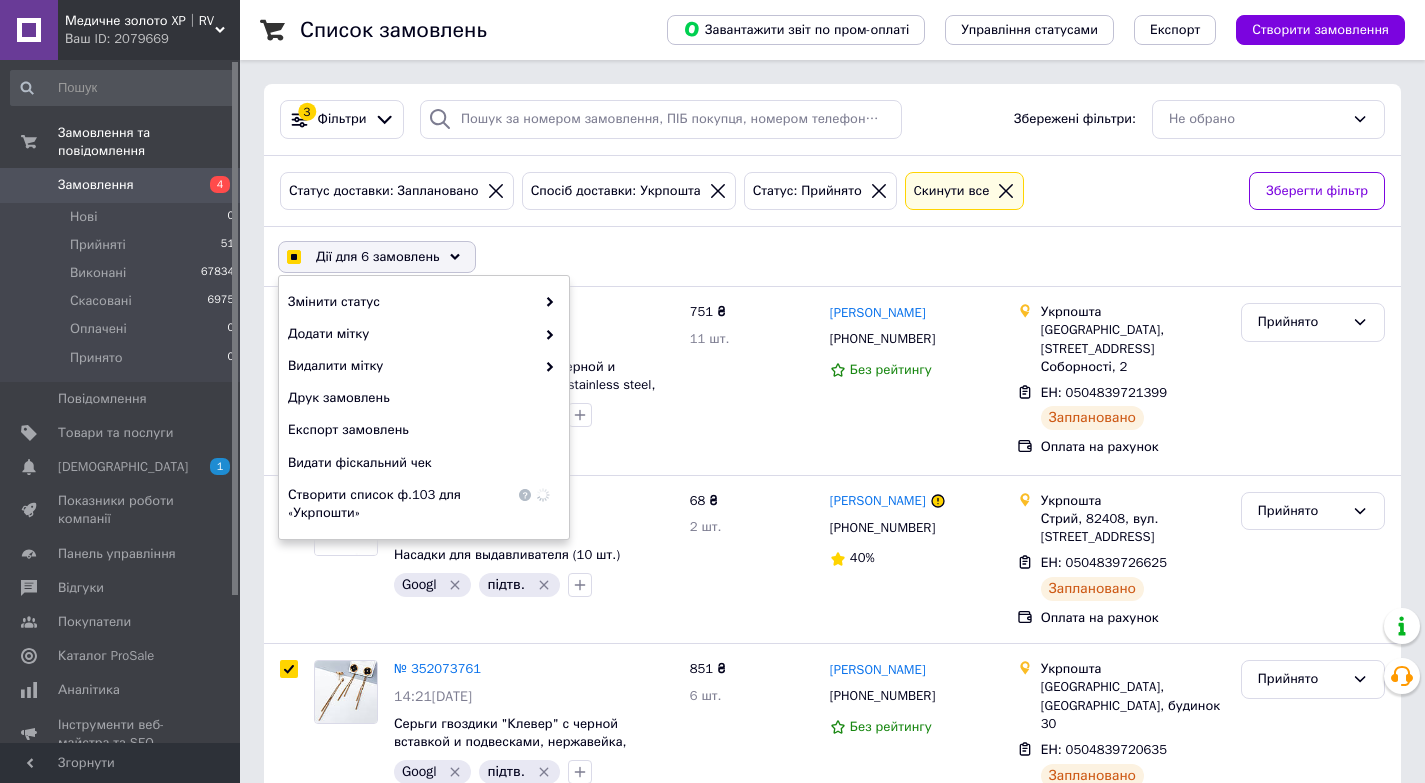 click on "Дії для 6 замовлень Вибрати все 8 замовлень Вибрані всі 8 замовлень Скасувати вибрані Змінити статус Додати мітку Видалити мітку Друк замовлень Експорт замовлень Видати фіскальний чек Створити список ф.103 для «Укрпошти»" at bounding box center [832, 257] 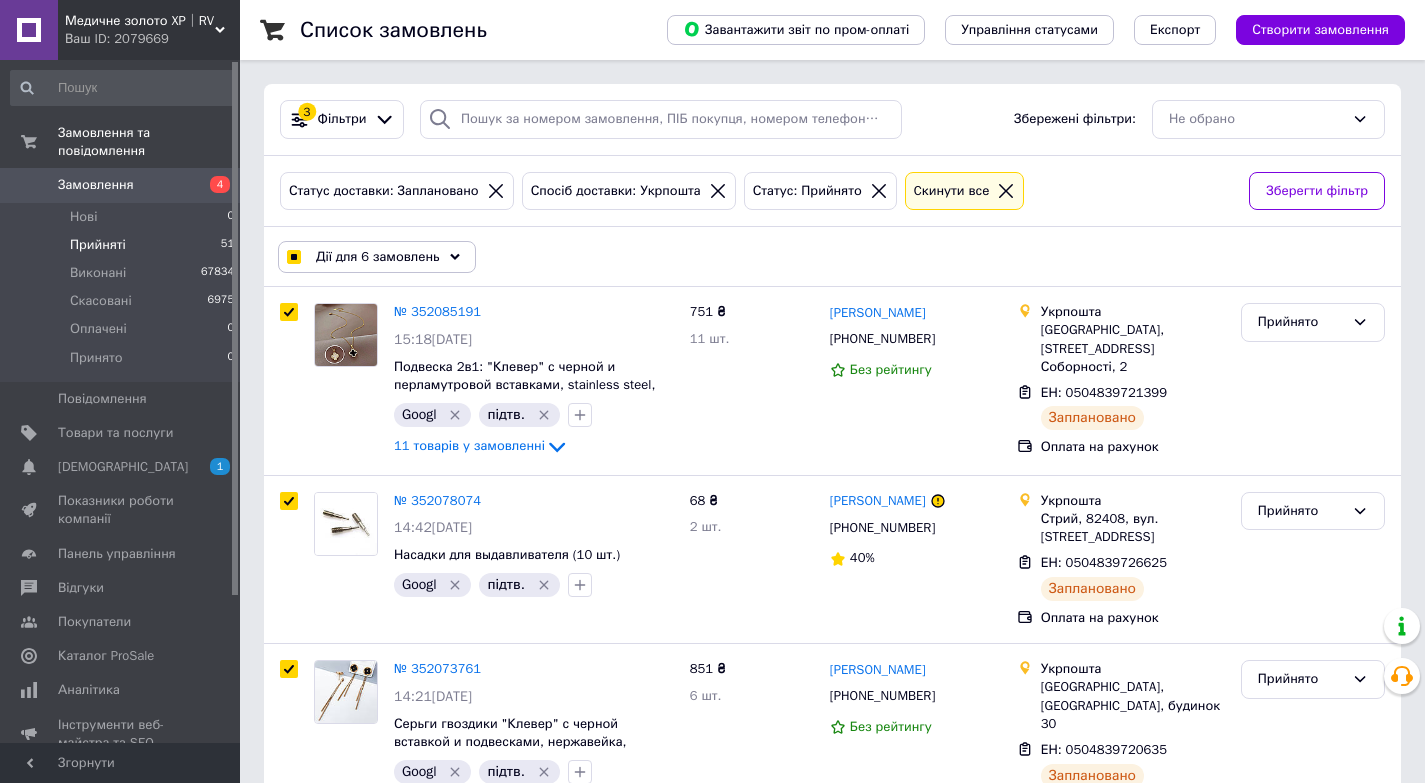 click on "Прийняті 51" at bounding box center [123, 245] 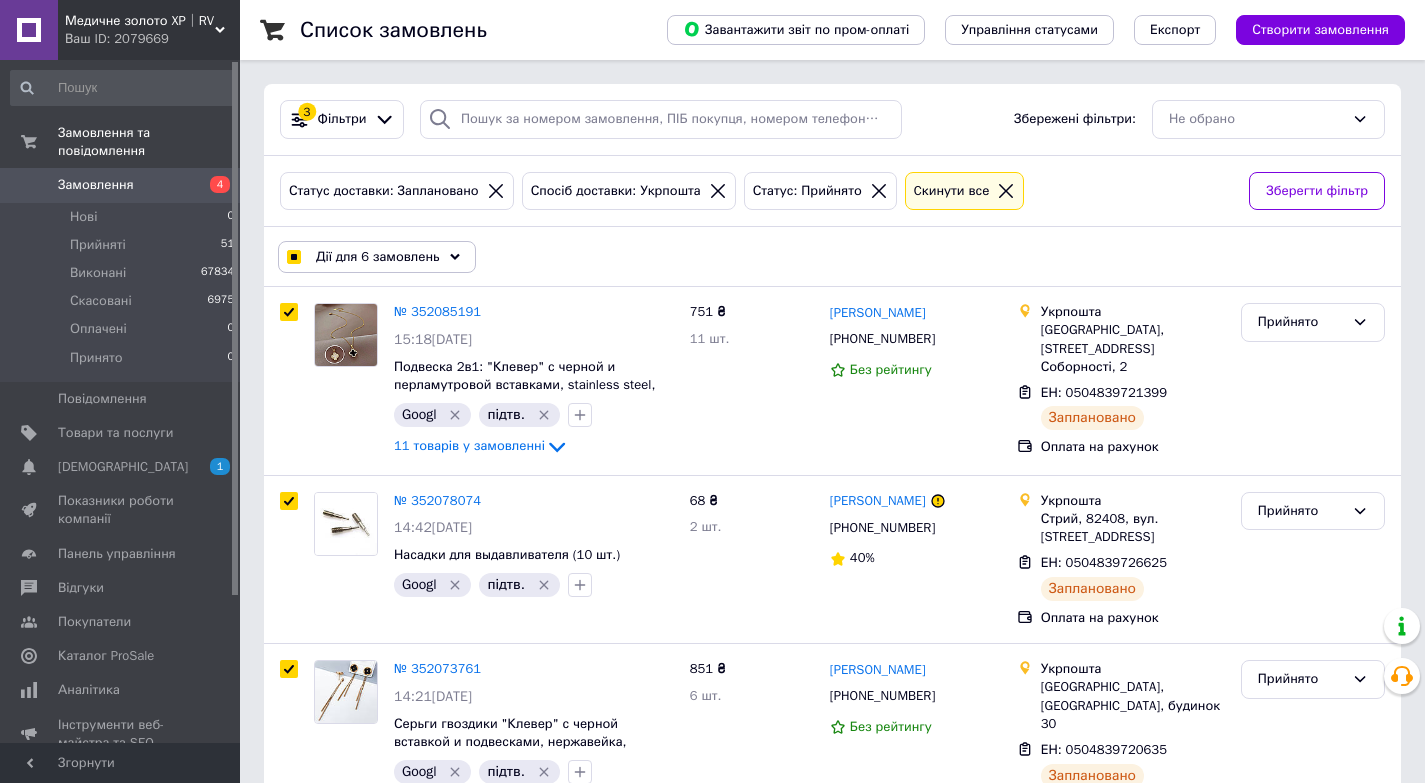 click 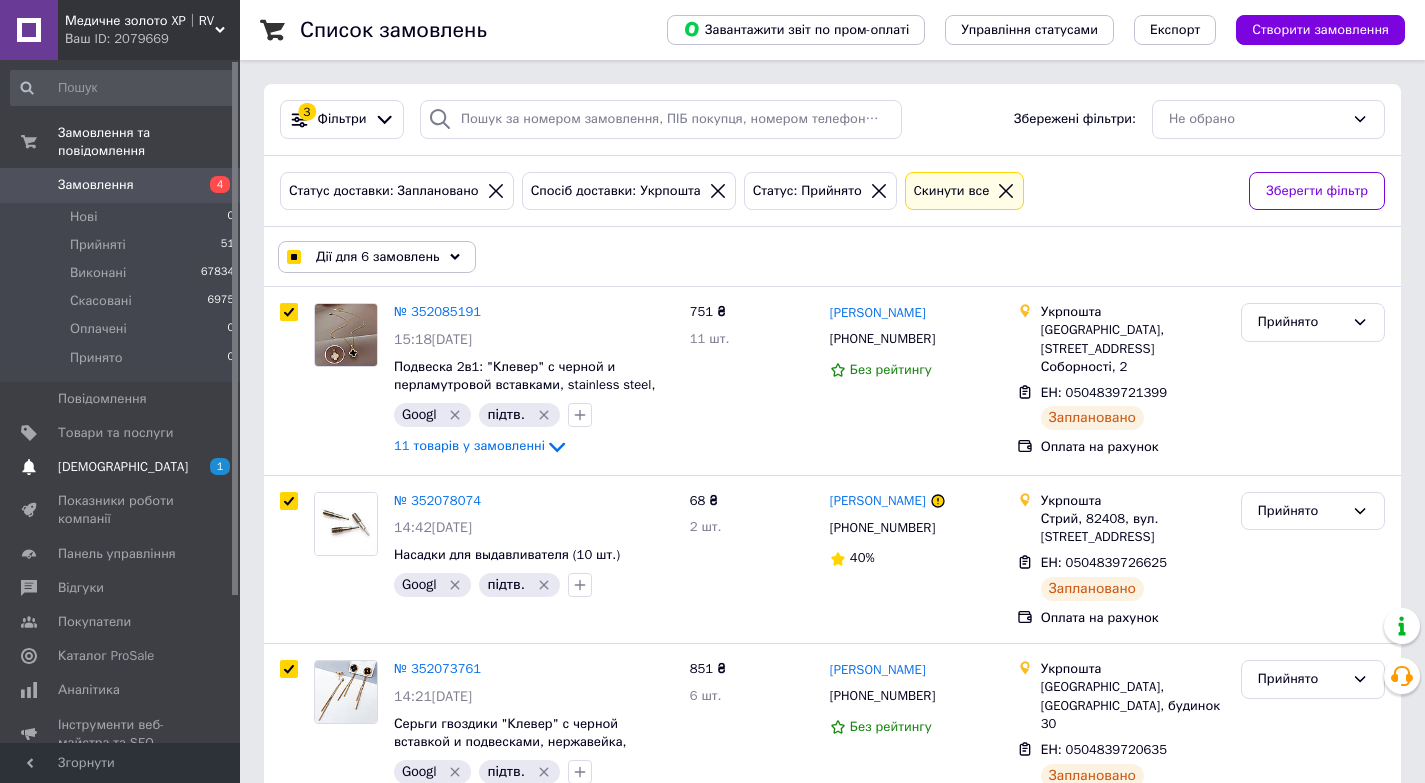 click on "[DEMOGRAPHIC_DATA]" at bounding box center [123, 467] 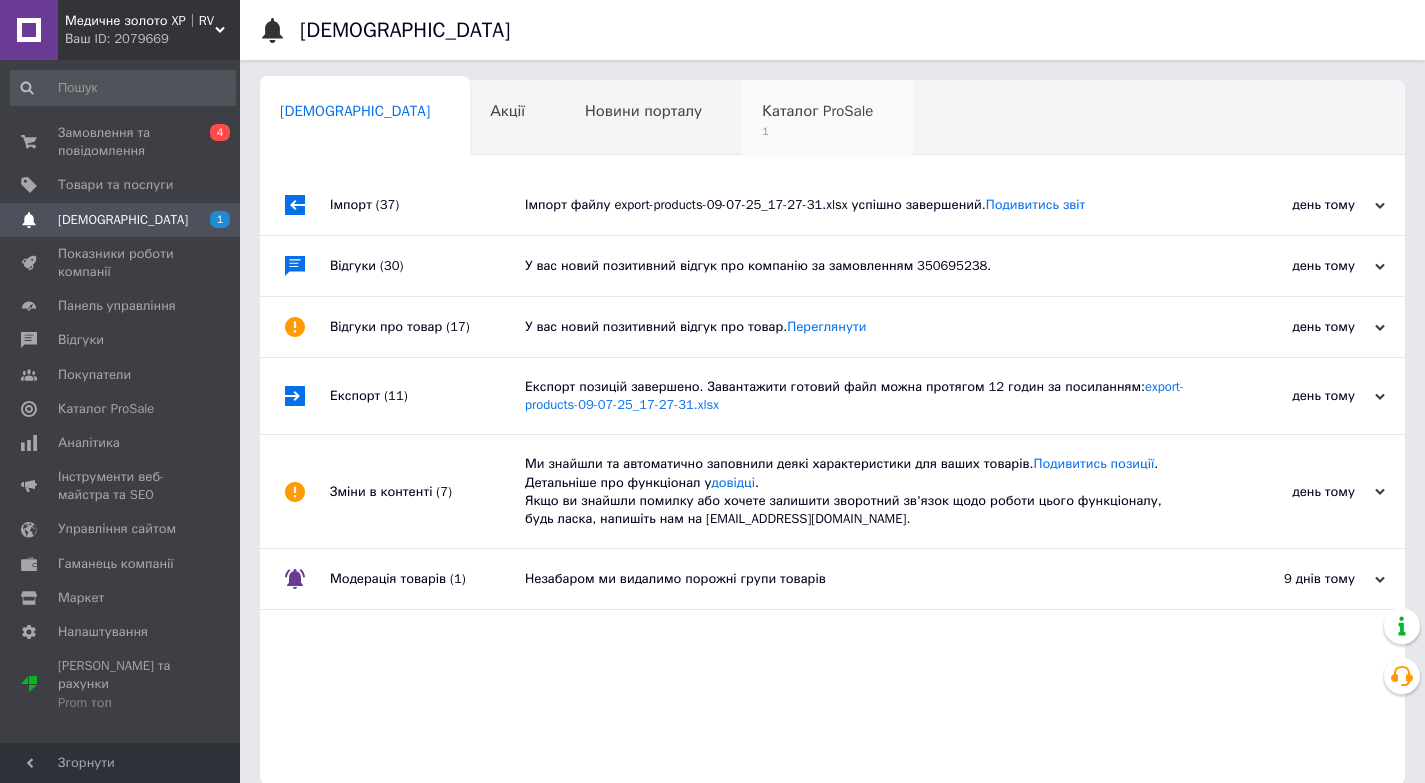 click on "1" at bounding box center (817, 131) 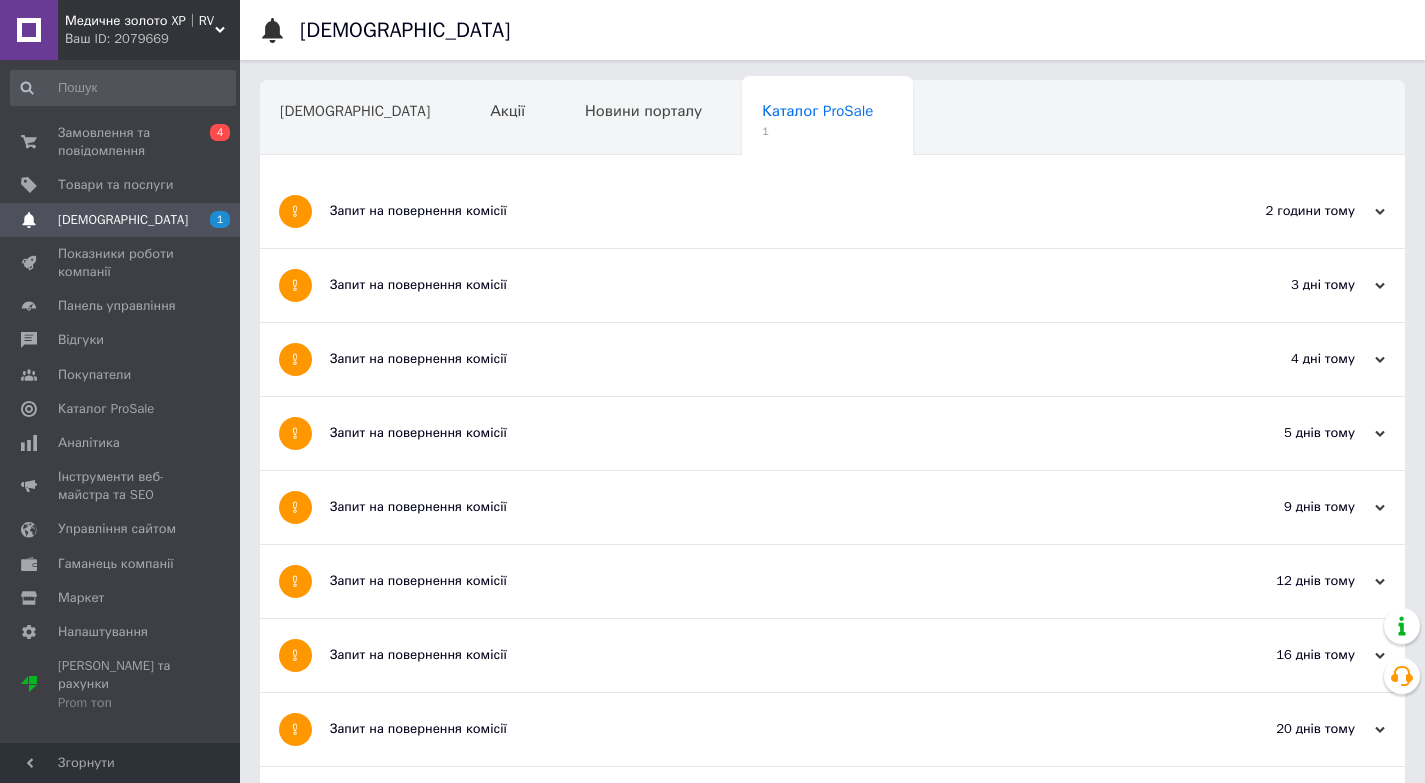 click on "Сповіщення Акції Новини порталу Каталог ProSale 1 Навчання та заходи Ok Відфільтровано...  Зберегти Нічого не знайдено Можливо, помилка у слові  або немає відповідностей за вашим запитом. Сповіщення Акції Новини порталу Каталог ProSale 1 Навчання та заходи :  Запит на повернення комісії 2 години тому [DATE] Запит на повернення комісії 3 дні тому [DATE] Запит на повернення комісії 4 дні тому [DATE] Запит на повернення комісії 5 днів тому [DATE] Запит на повернення комісії 9 днів тому [DATE] Запит на повернення комісії 12 днів тому [DATE] Запит на повернення комісії [DATE]" at bounding box center (832, 534) 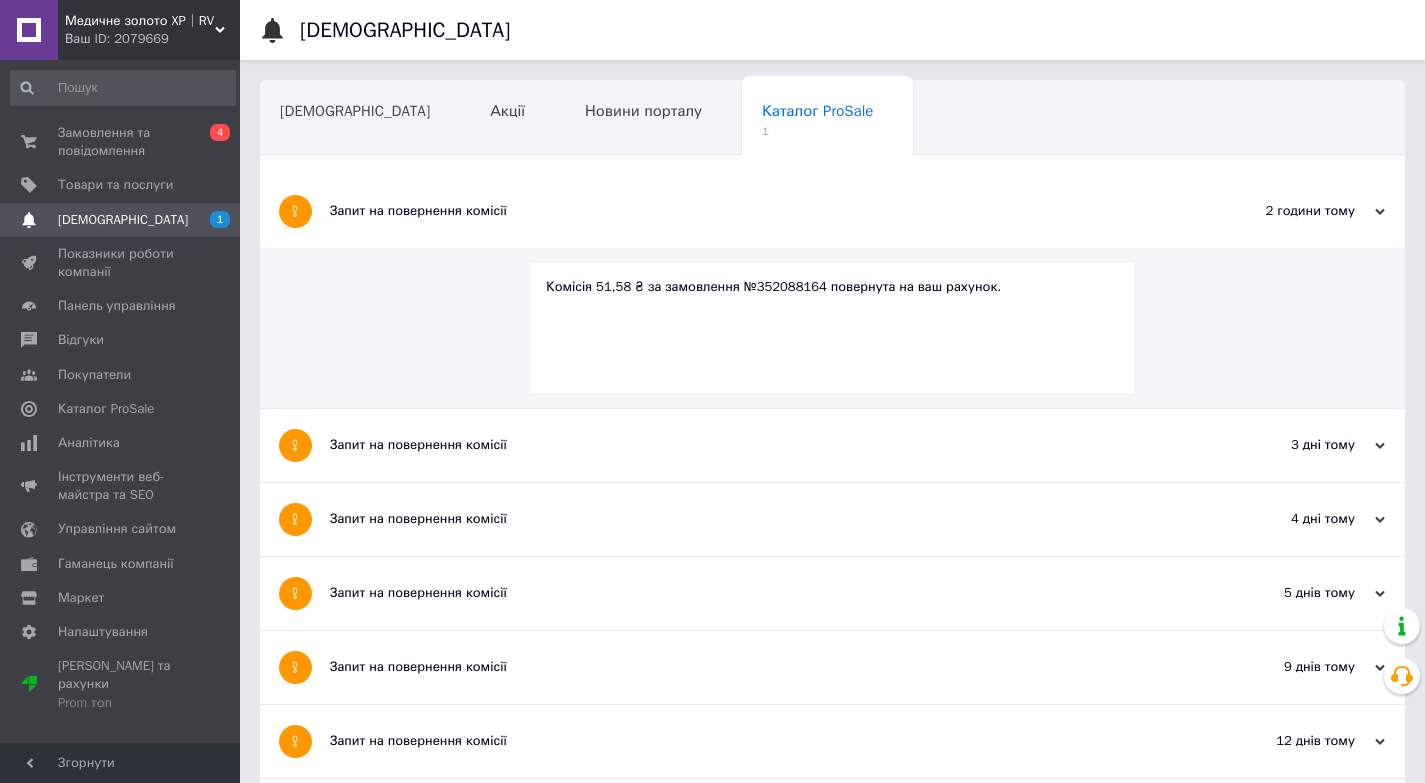 click on "Запит на повернення комісії" at bounding box center (757, 211) 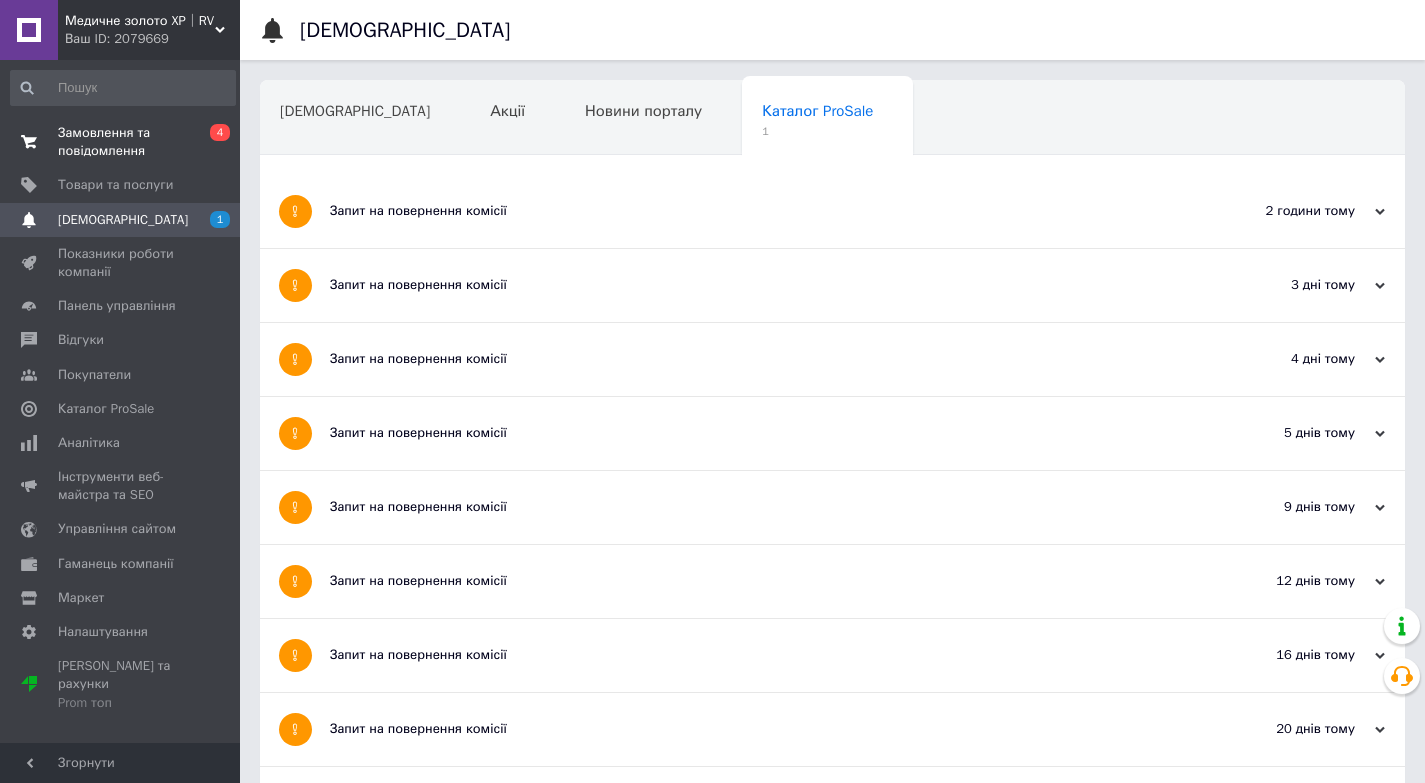 click on "Замовлення та повідомлення" at bounding box center (121, 142) 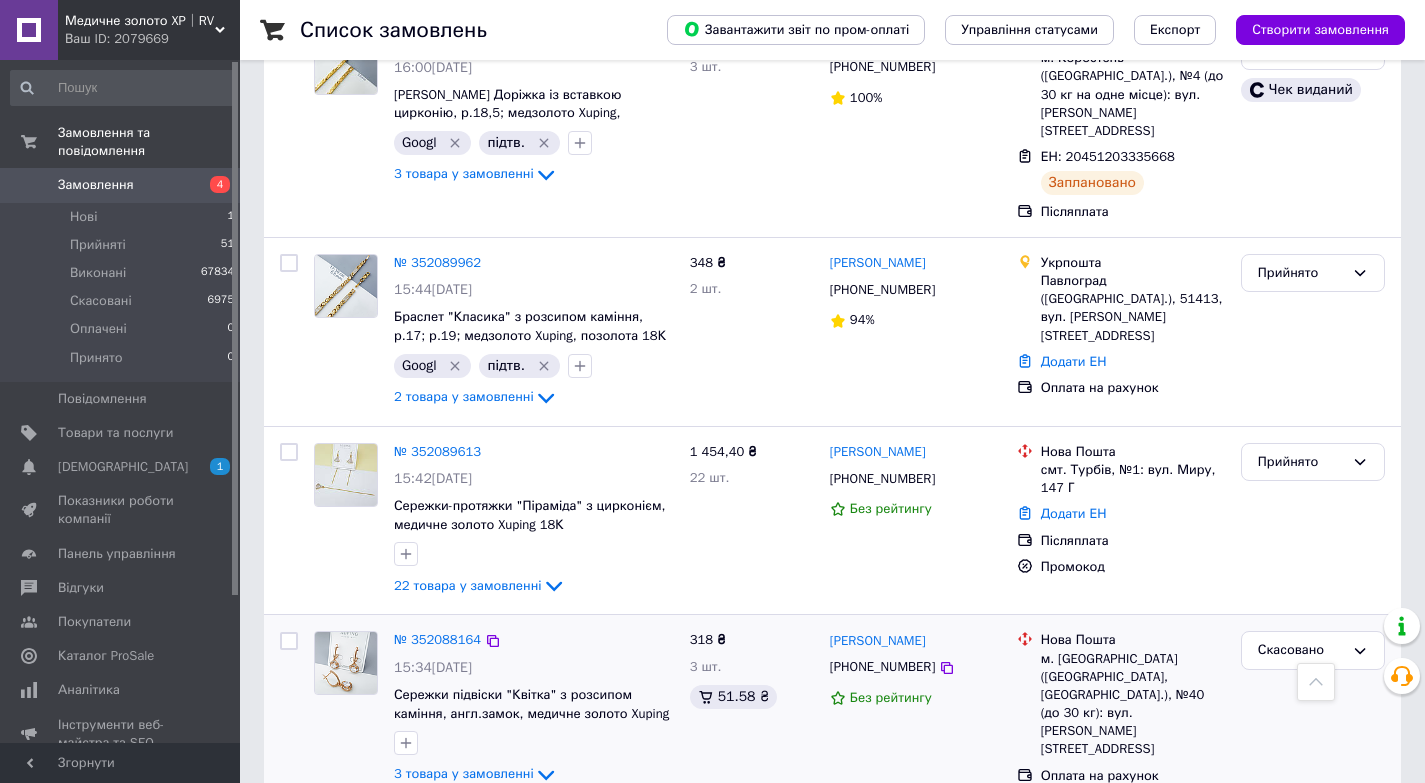 scroll, scrollTop: 533, scrollLeft: 0, axis: vertical 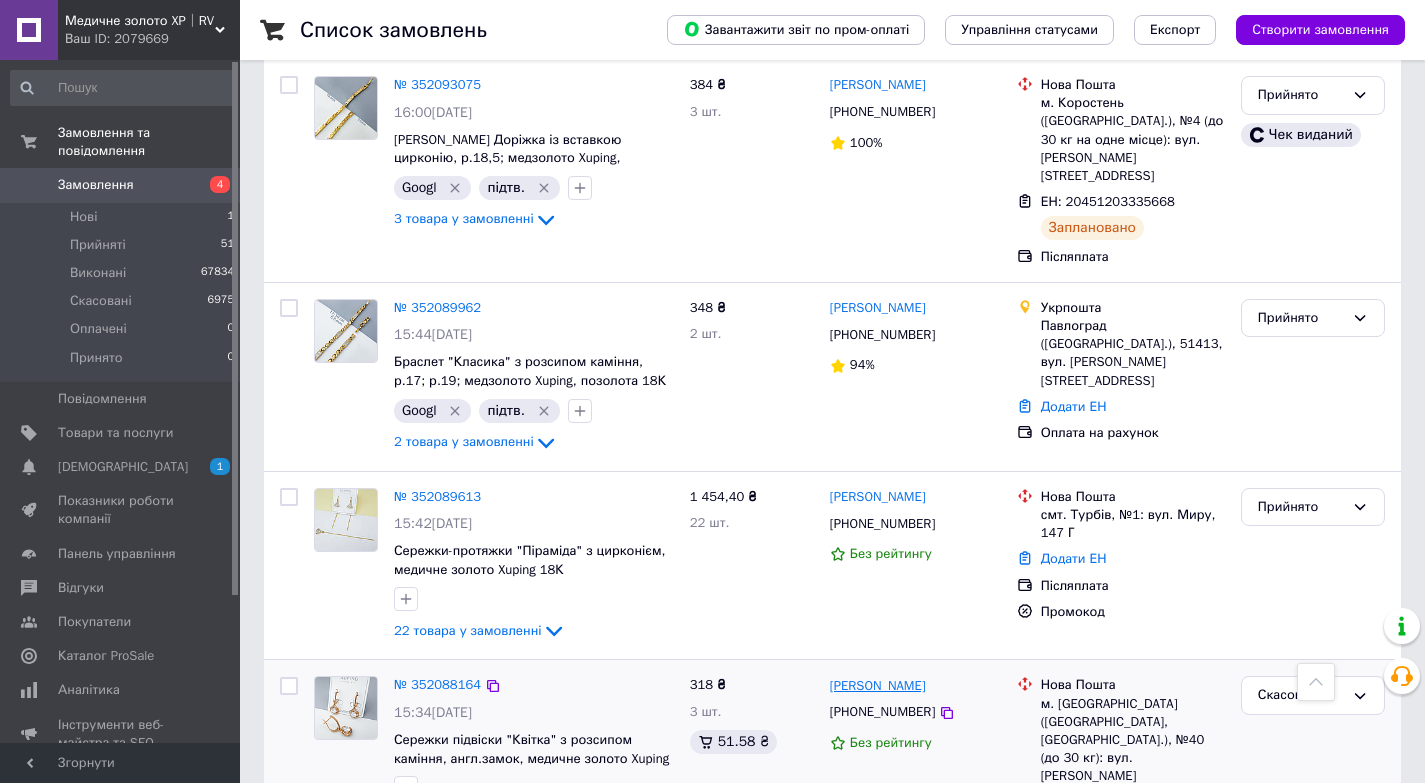 click on "[PERSON_NAME]" at bounding box center [878, 686] 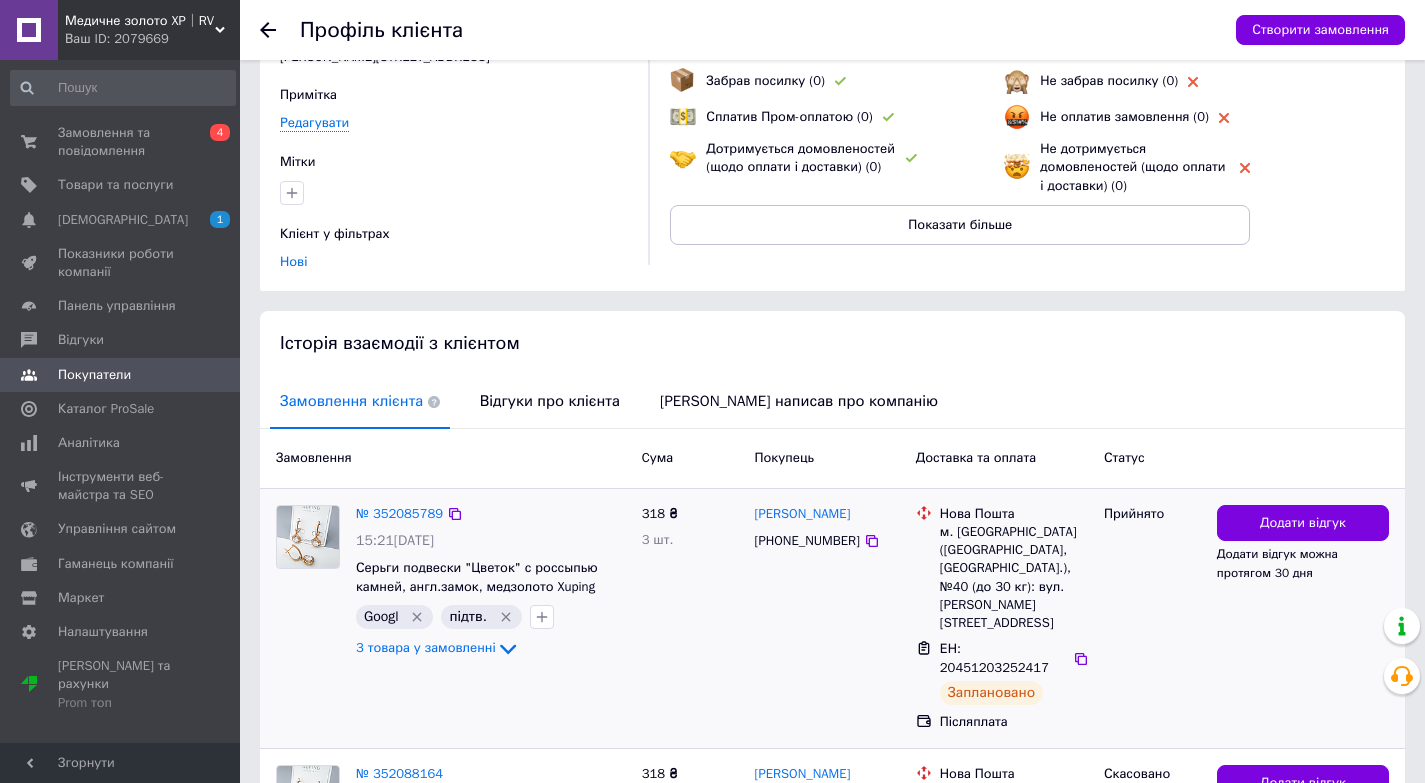 scroll, scrollTop: 0, scrollLeft: 0, axis: both 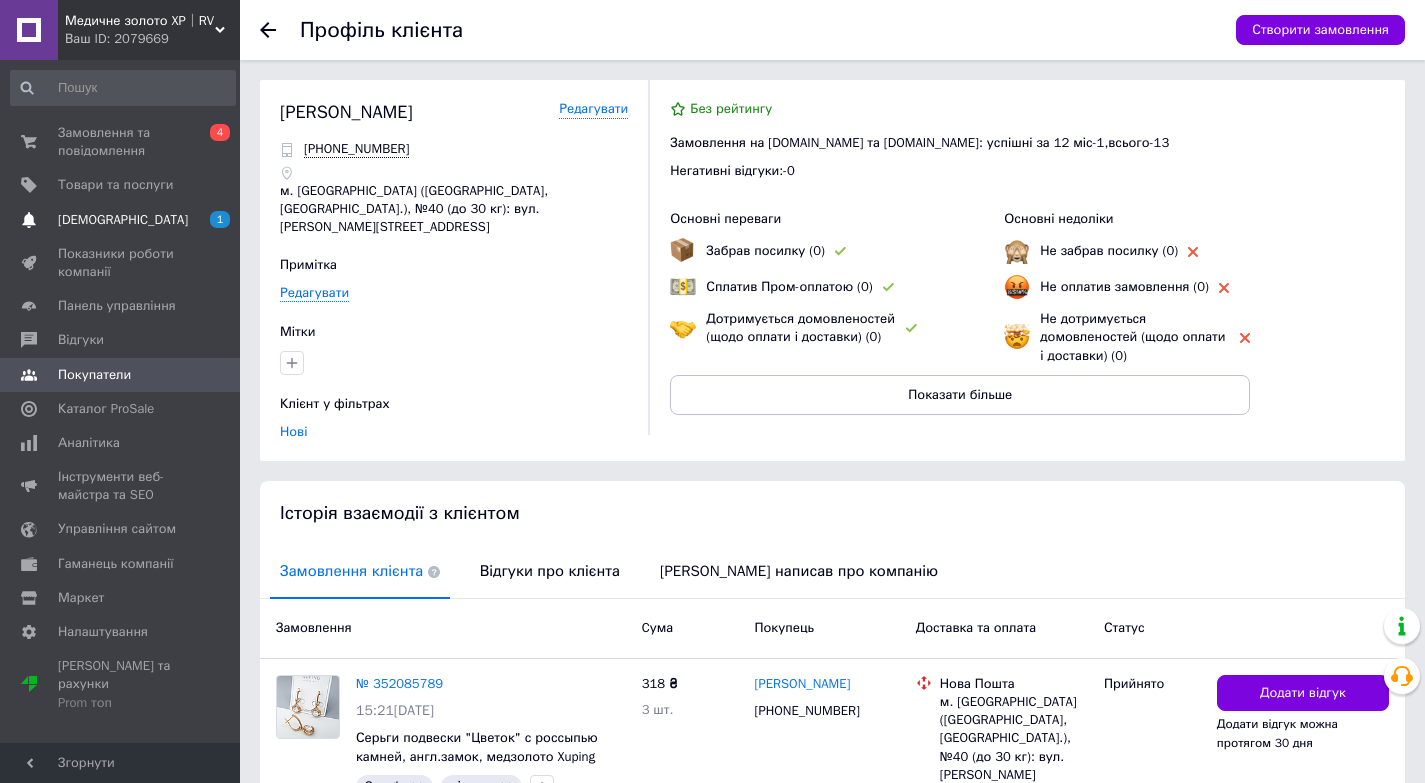 click on "1" at bounding box center [212, 220] 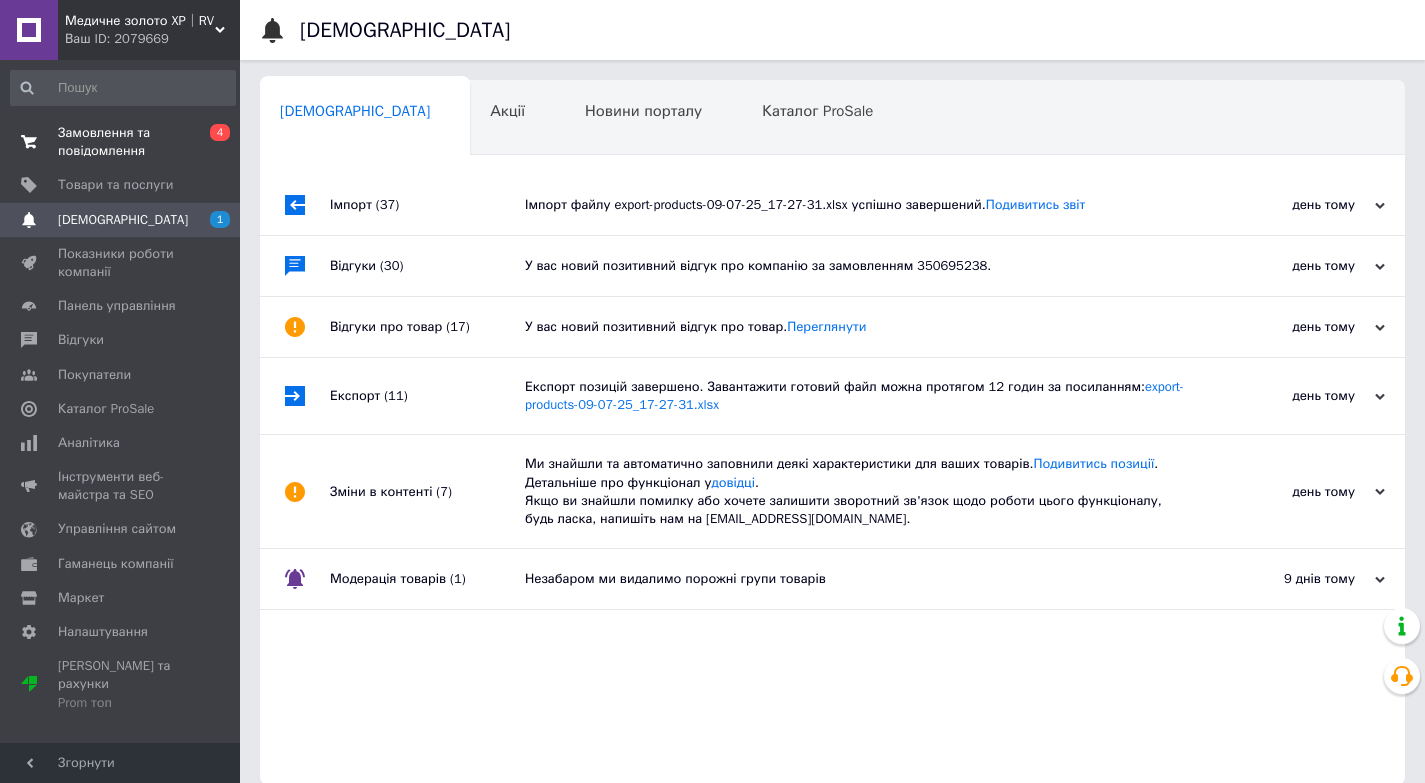 click on "0 4" at bounding box center [212, 142] 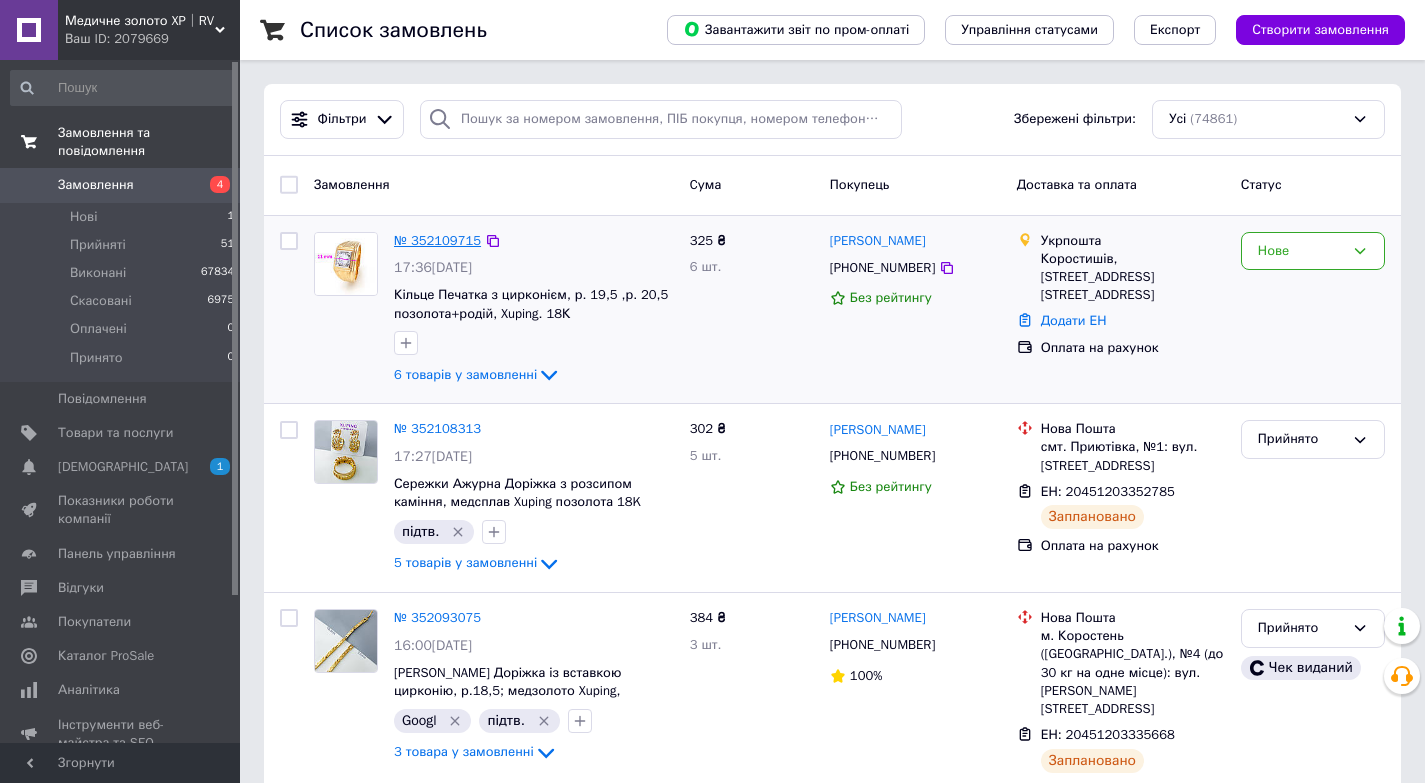 click on "№ 352109715" at bounding box center (437, 240) 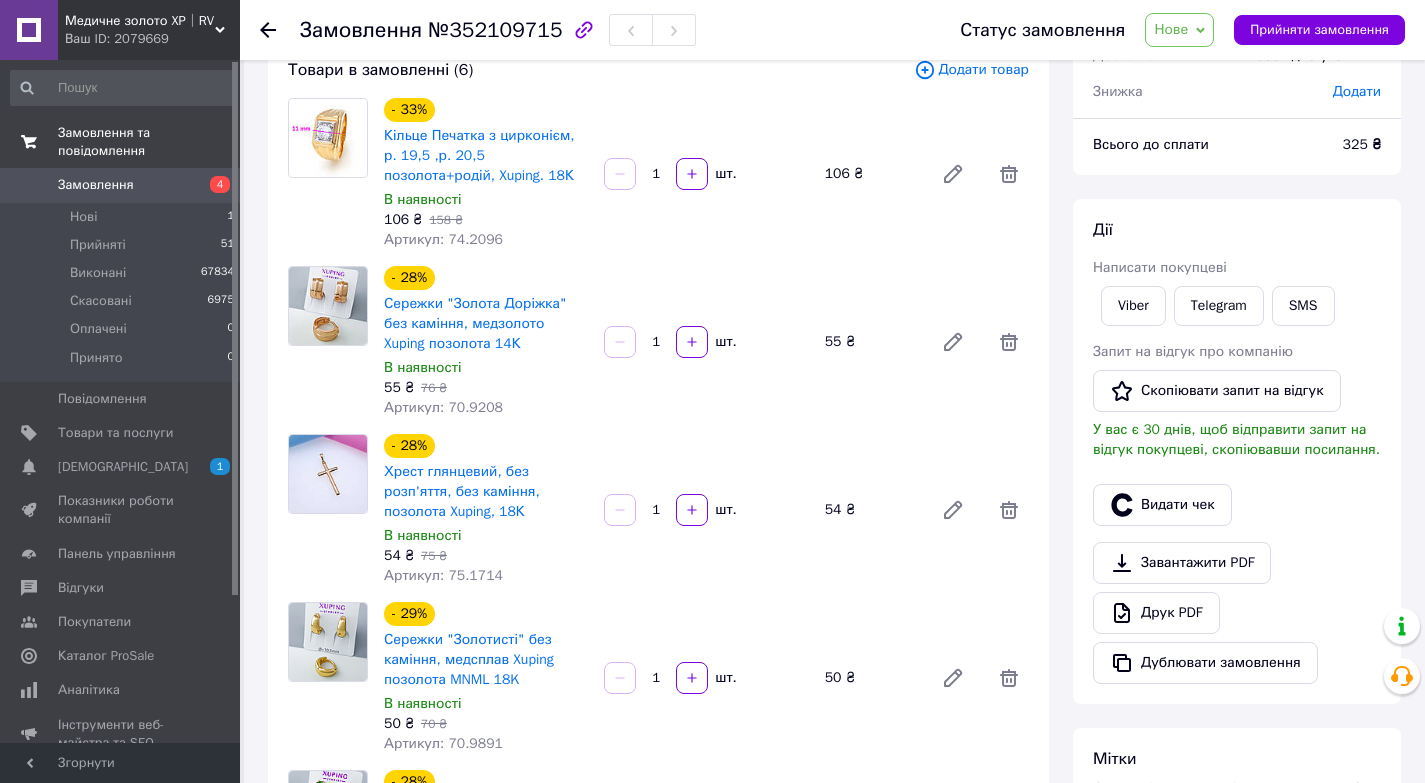 scroll, scrollTop: 0, scrollLeft: 0, axis: both 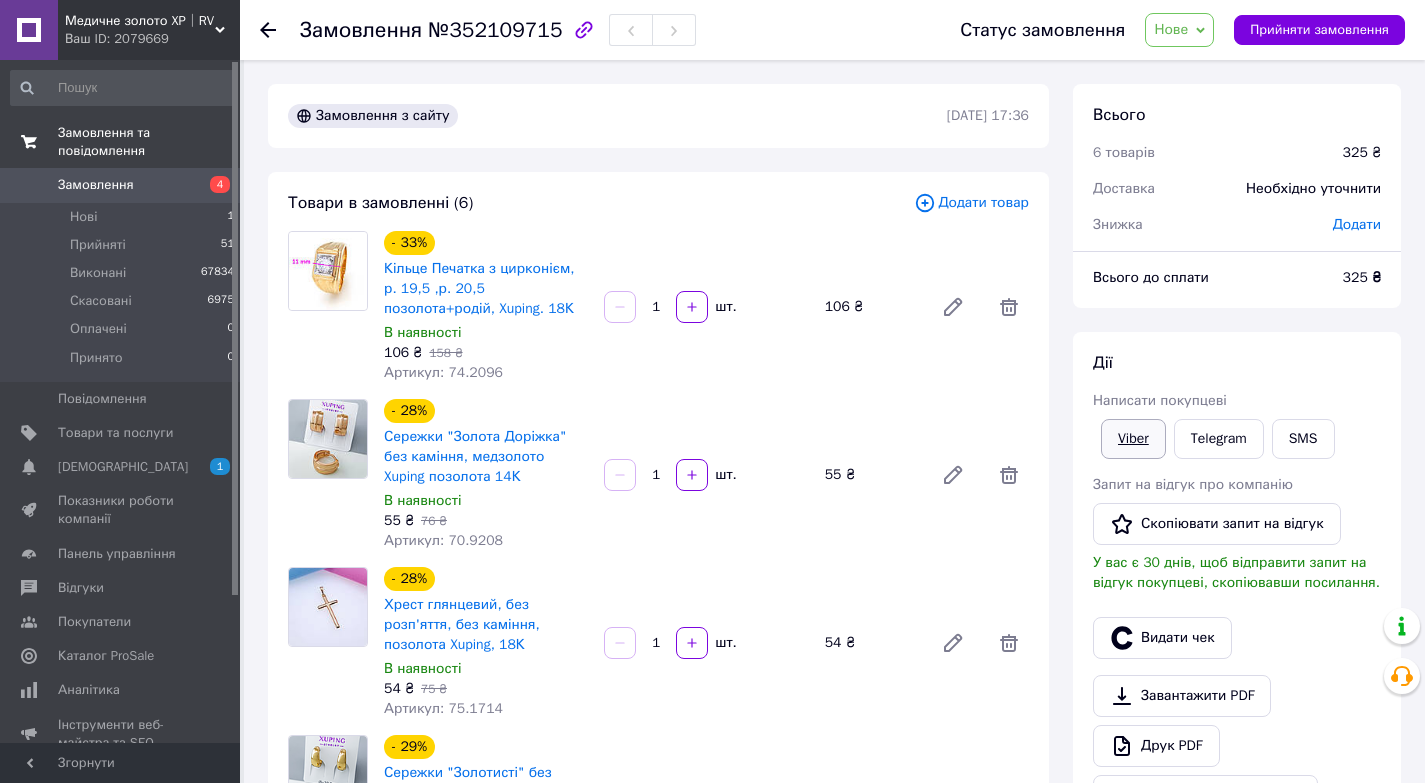 click on "Viber" at bounding box center [1133, 439] 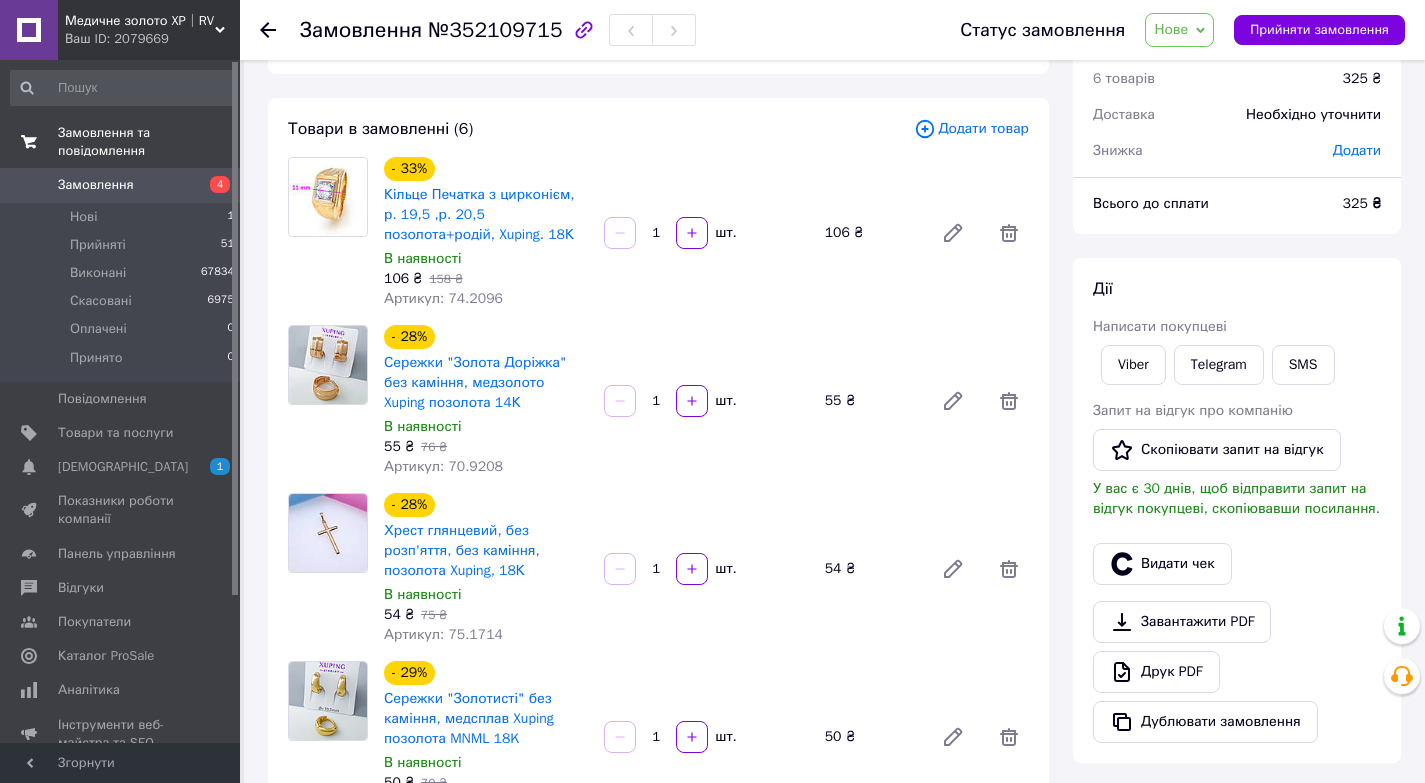 scroll, scrollTop: 0, scrollLeft: 0, axis: both 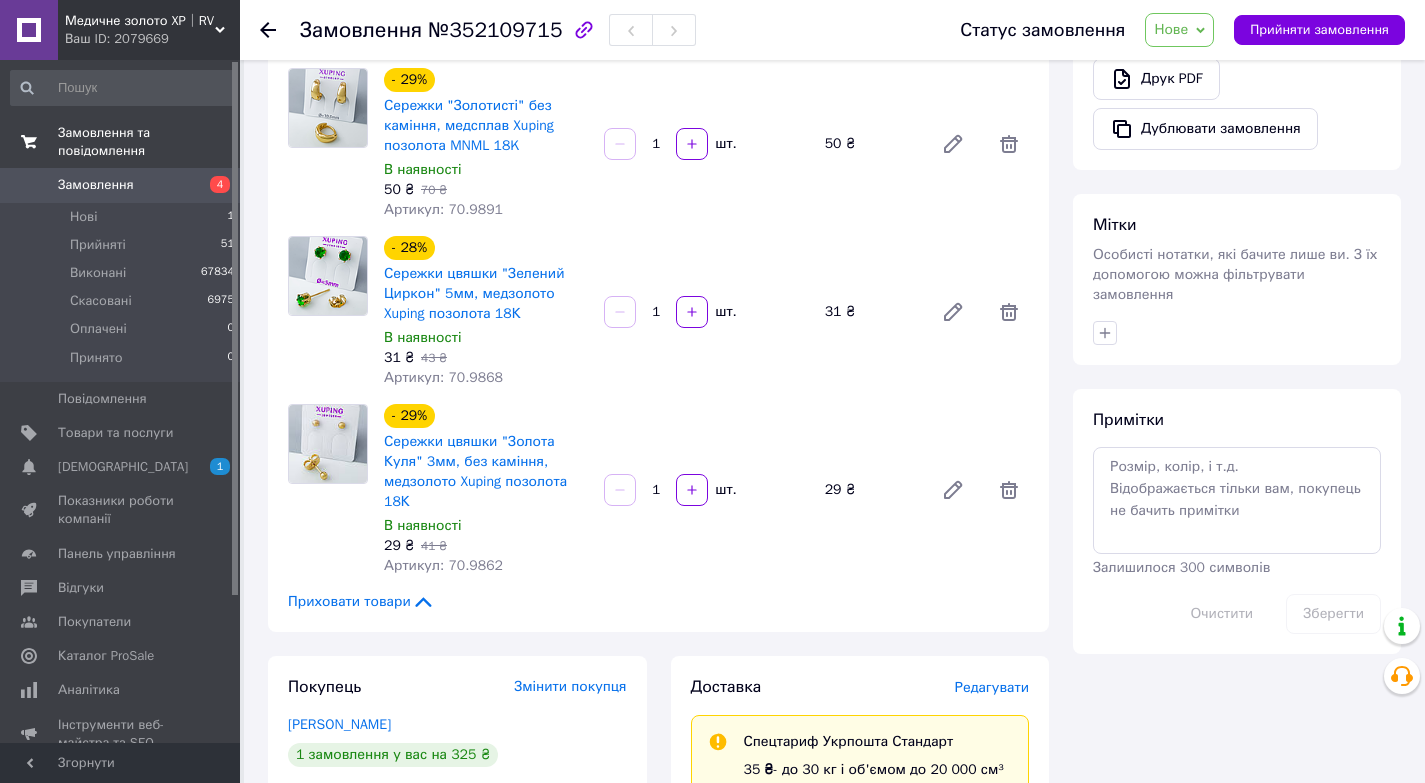 click at bounding box center [1237, 333] 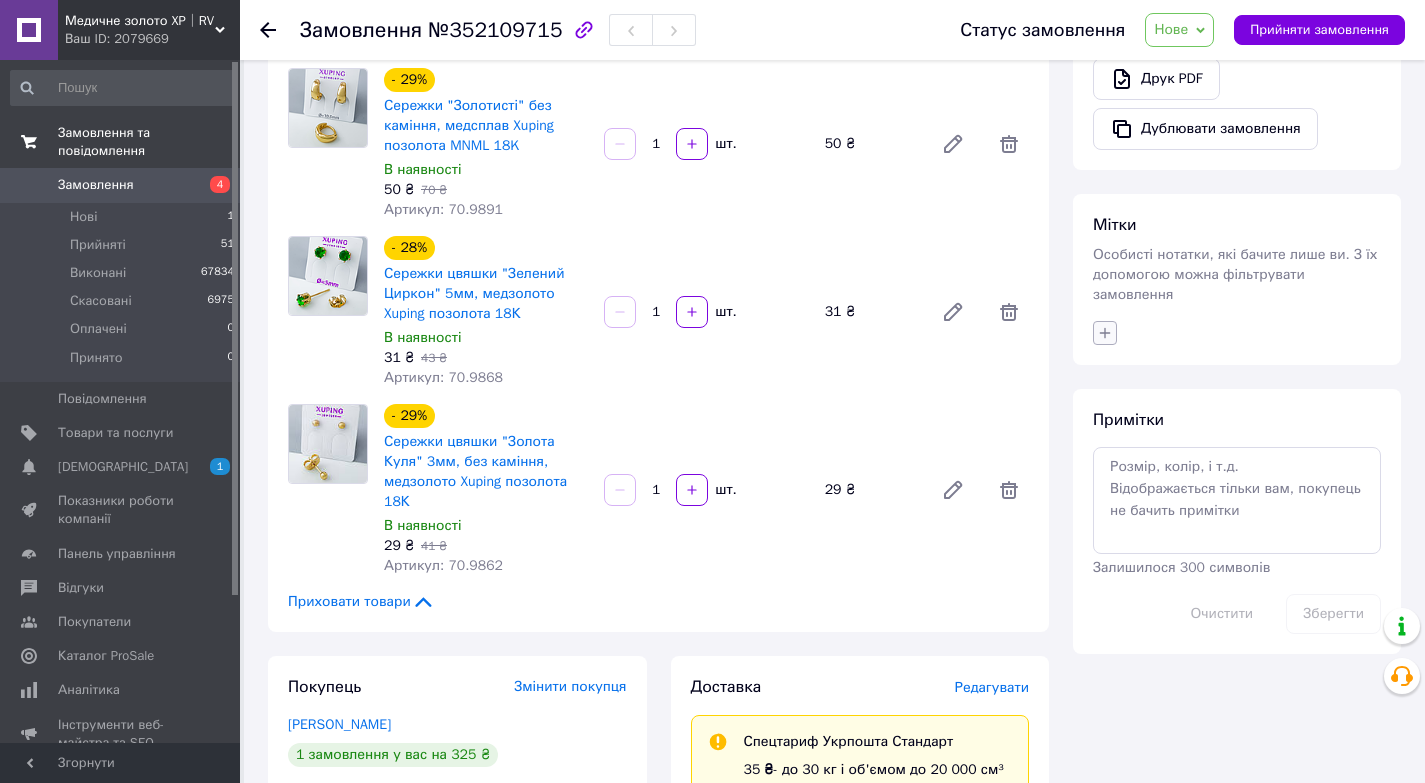 click 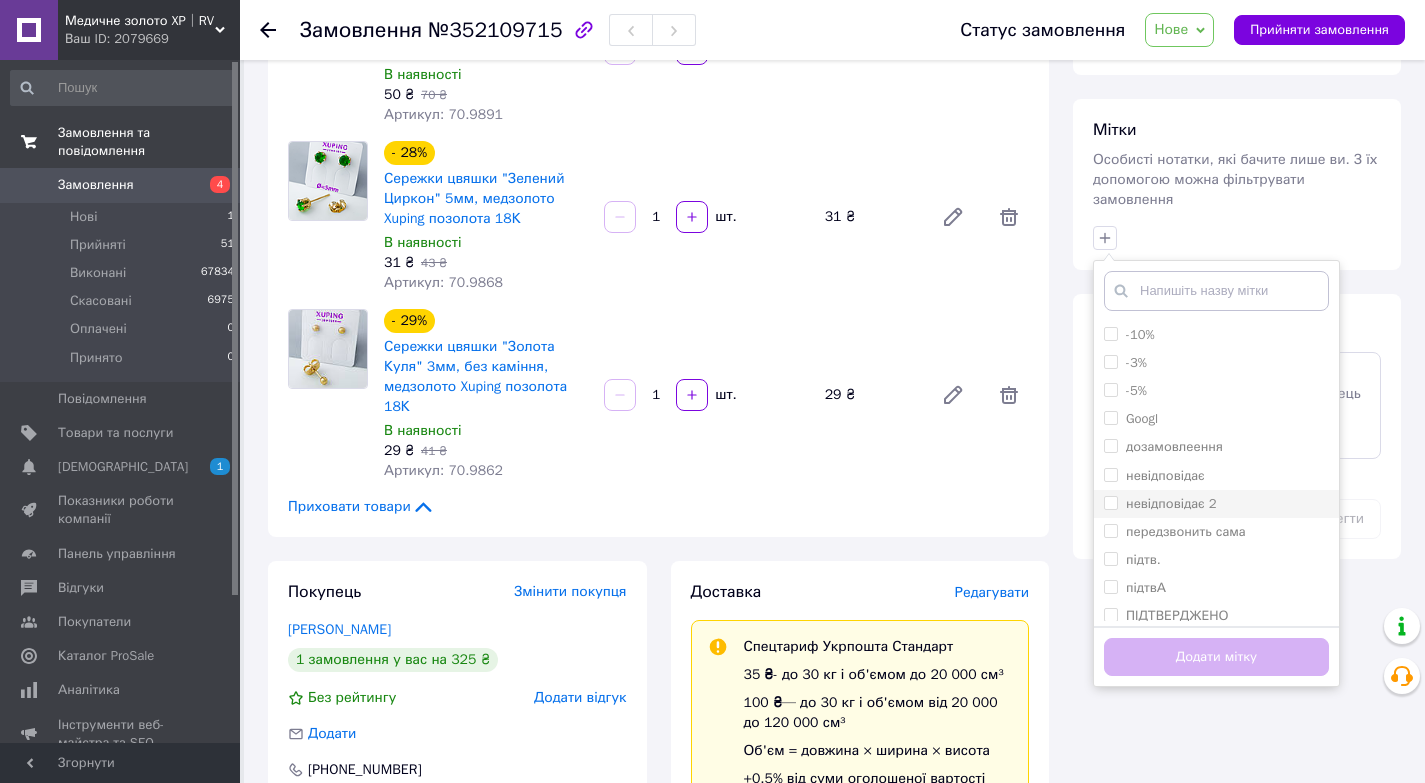 scroll, scrollTop: 800, scrollLeft: 0, axis: vertical 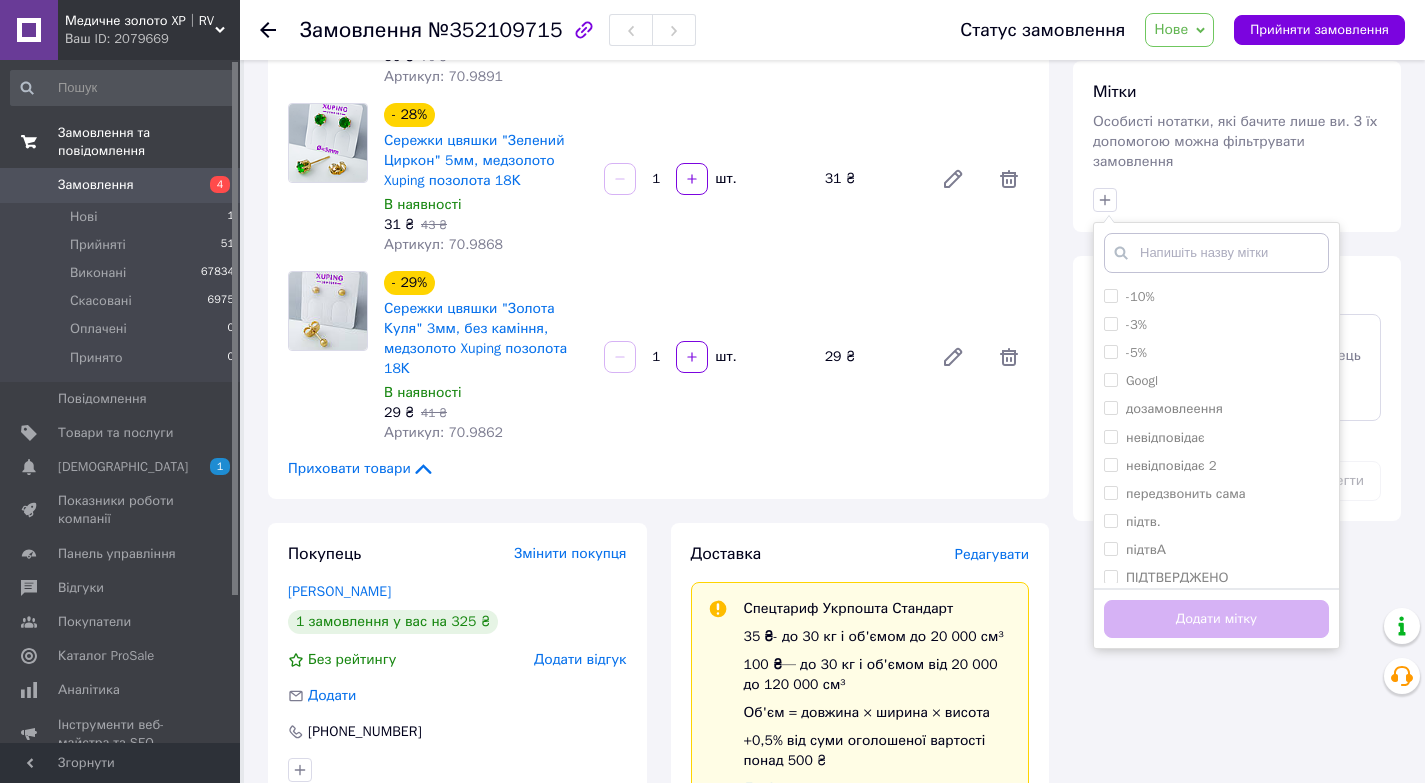 click on "Замовлення з сайту [DATE] 17:36 Товари в замовленні (6) Додати товар - 33% Кільце Печатка з цирконієм, р. 19,5 ,р. 20,5 позолота+родій, Xuping. 18К В наявності 106 ₴   158 ₴ Артикул: 74.2096 1   шт. 106 ₴ - 28% Сережки "Золота Доріжка" без каміння, медзолото Xuping позолота 14К В наявності 55 ₴   76 ₴ Артикул: 70.9208 1   шт. 55 ₴ - 28% Хрест глянцевий, без розп'яття, без каміння, позолота Xuping, 18К В наявності 54 ₴   75 ₴ Артикул: 75.1714 1   шт. 54 ₴ - 29% Сережки "Золотисті" без каміння, медсплав Xuping позолота MNML 18K В наявності 50 ₴   70 ₴ Артикул: 70.9891 1   шт. 50 ₴ - 28% В наявності 31 ₴   43 ₴ Артикул: 70.9868 1   шт. 31 ₴ - 29%" at bounding box center (658, 378) 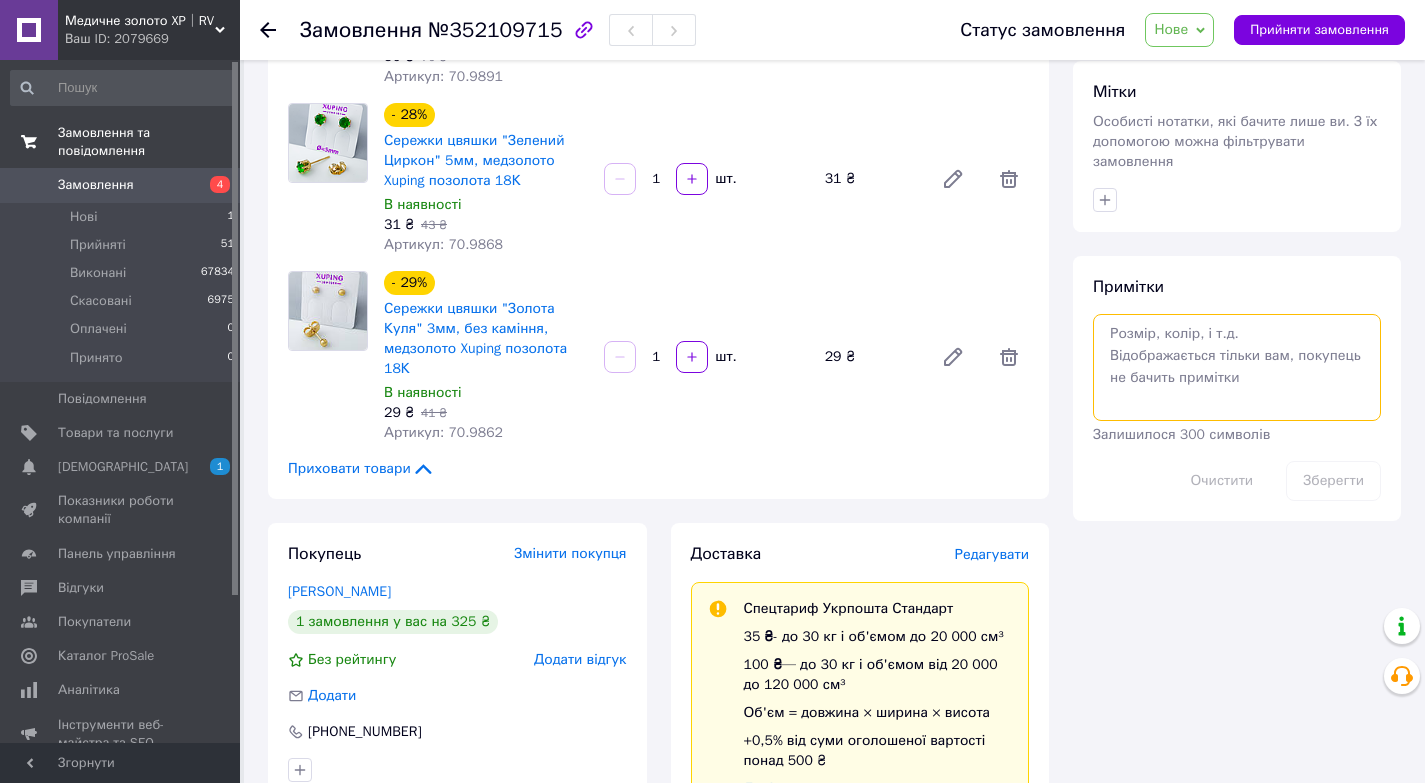 click at bounding box center (1237, 367) 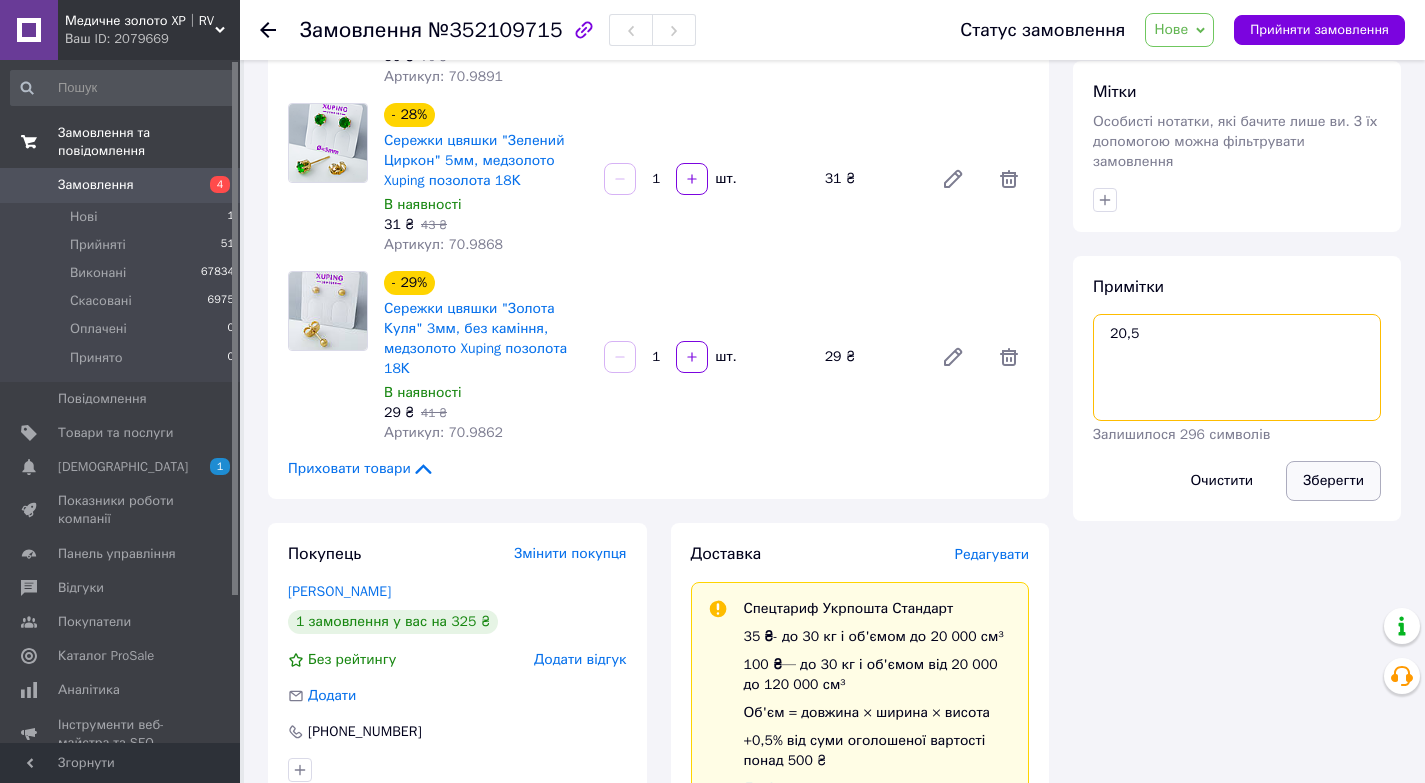type on "20,5" 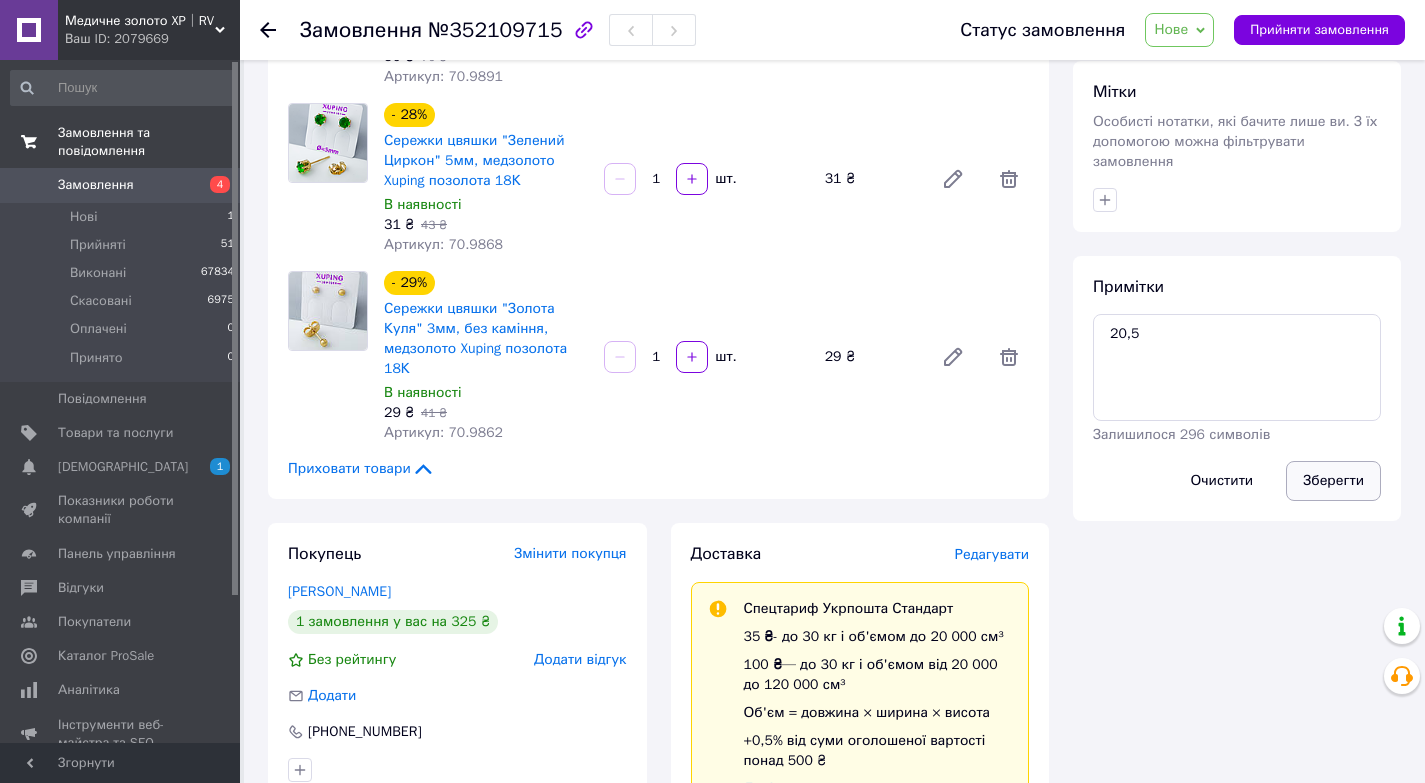 click on "Зберегти" at bounding box center [1333, 481] 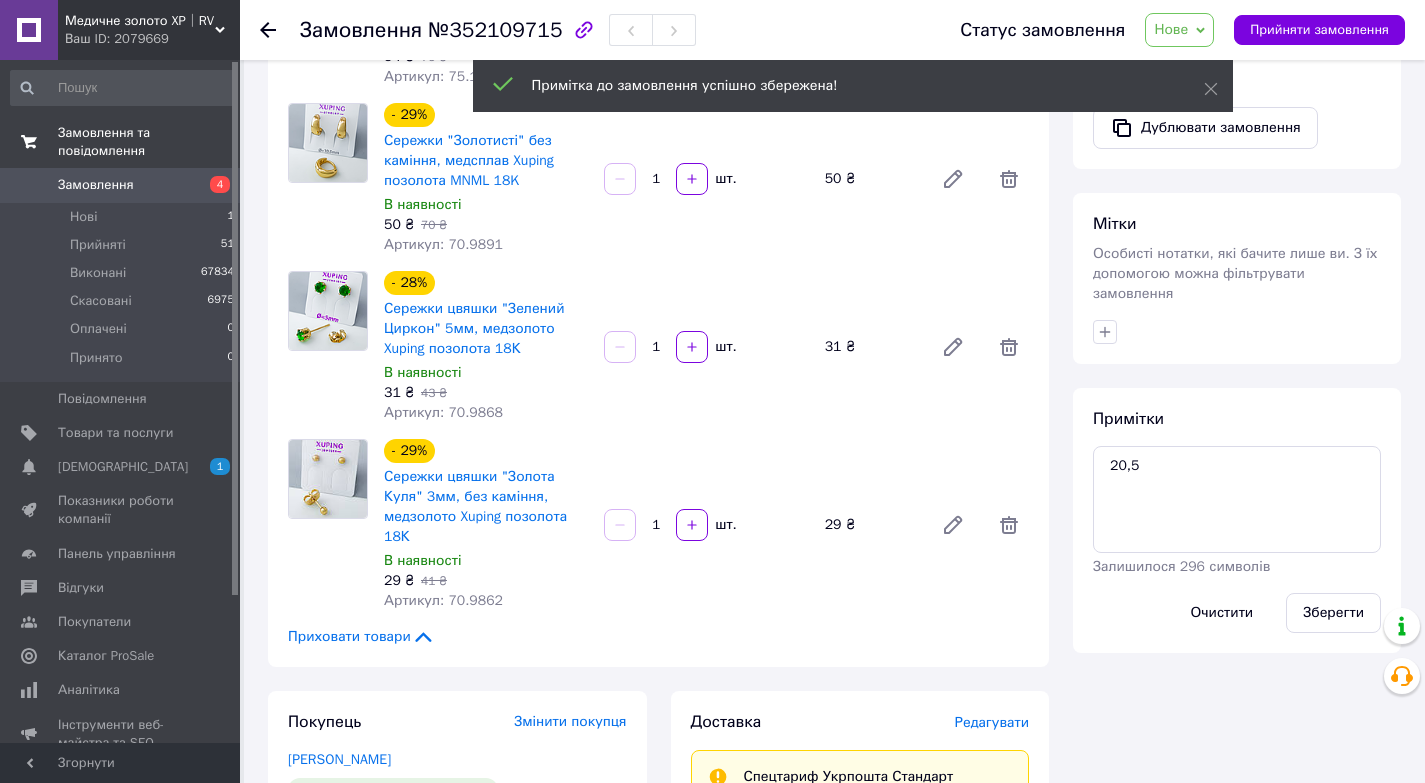 scroll, scrollTop: 267, scrollLeft: 0, axis: vertical 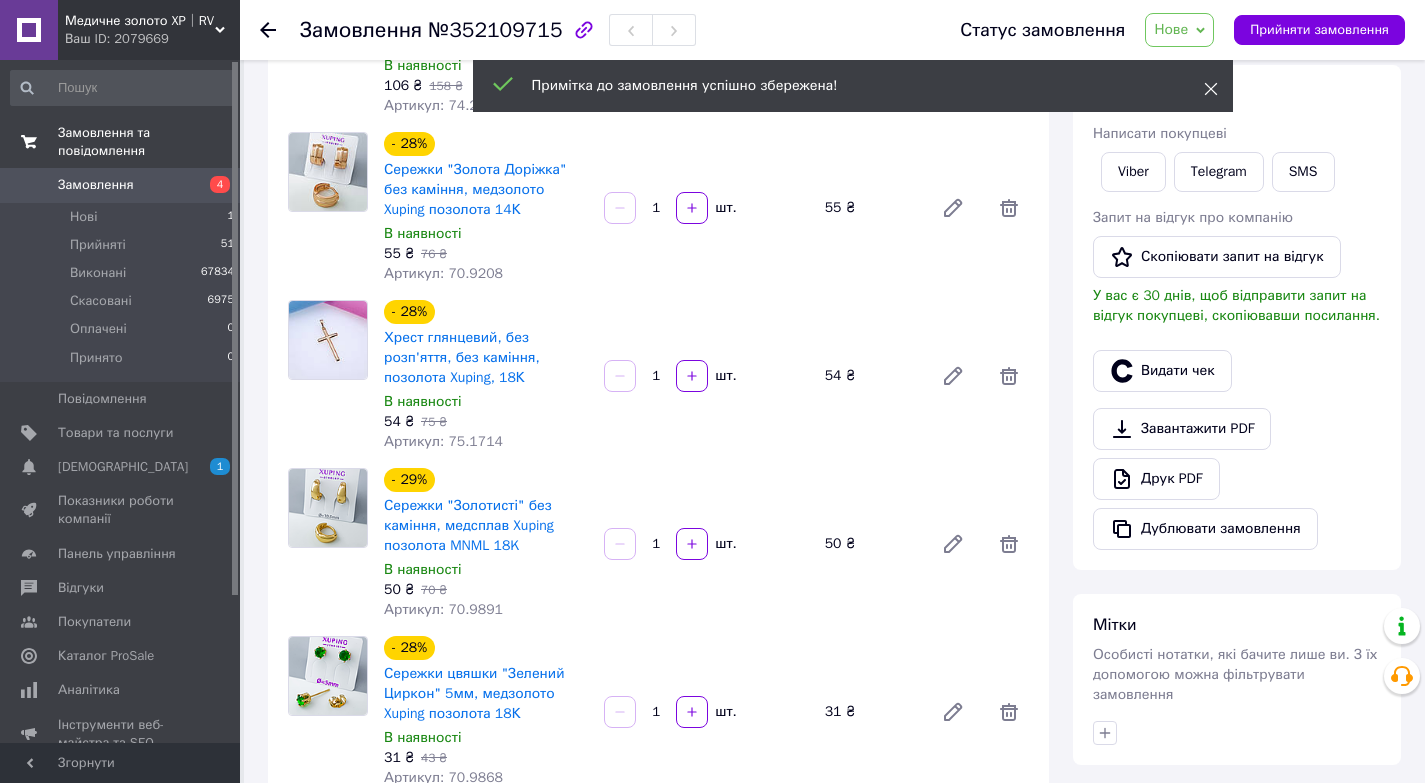 click 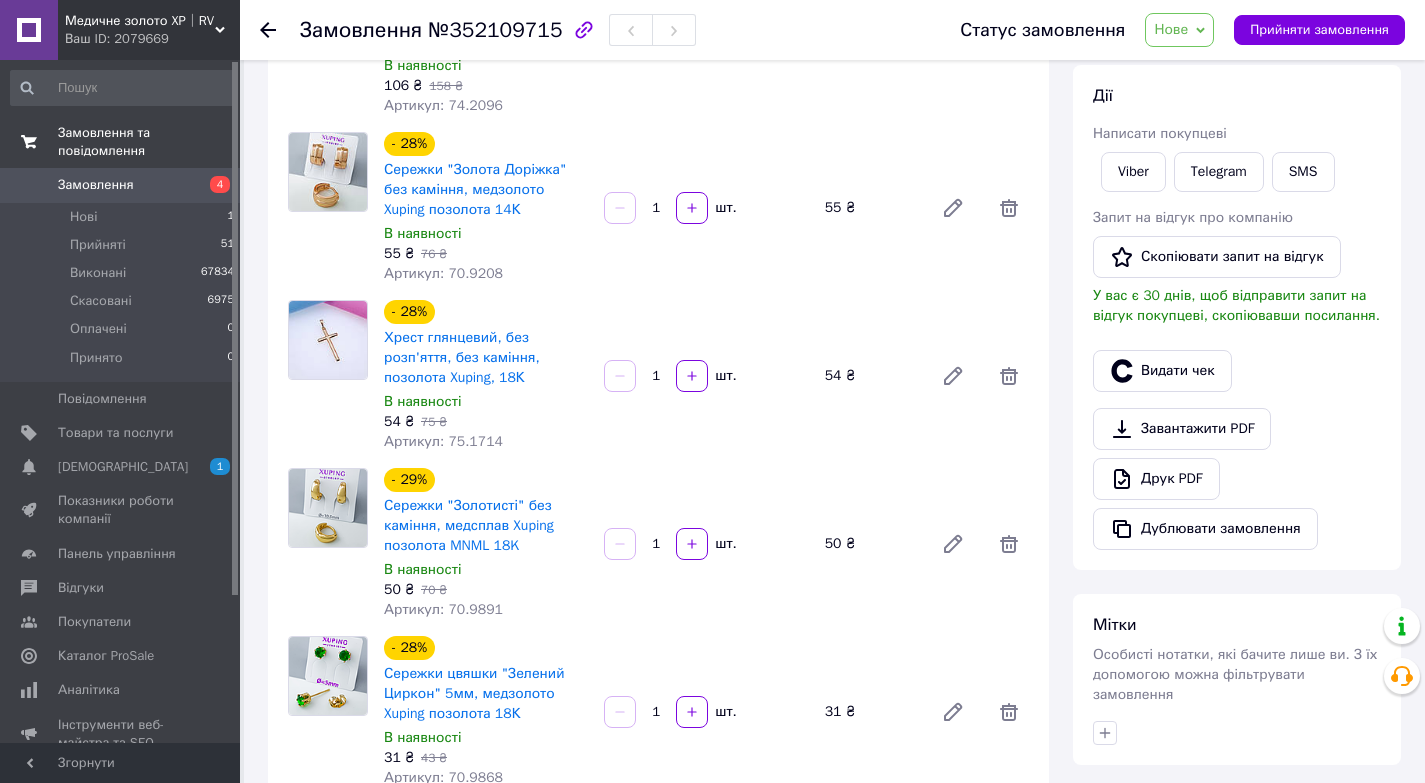 click on "Нове" at bounding box center (1171, 29) 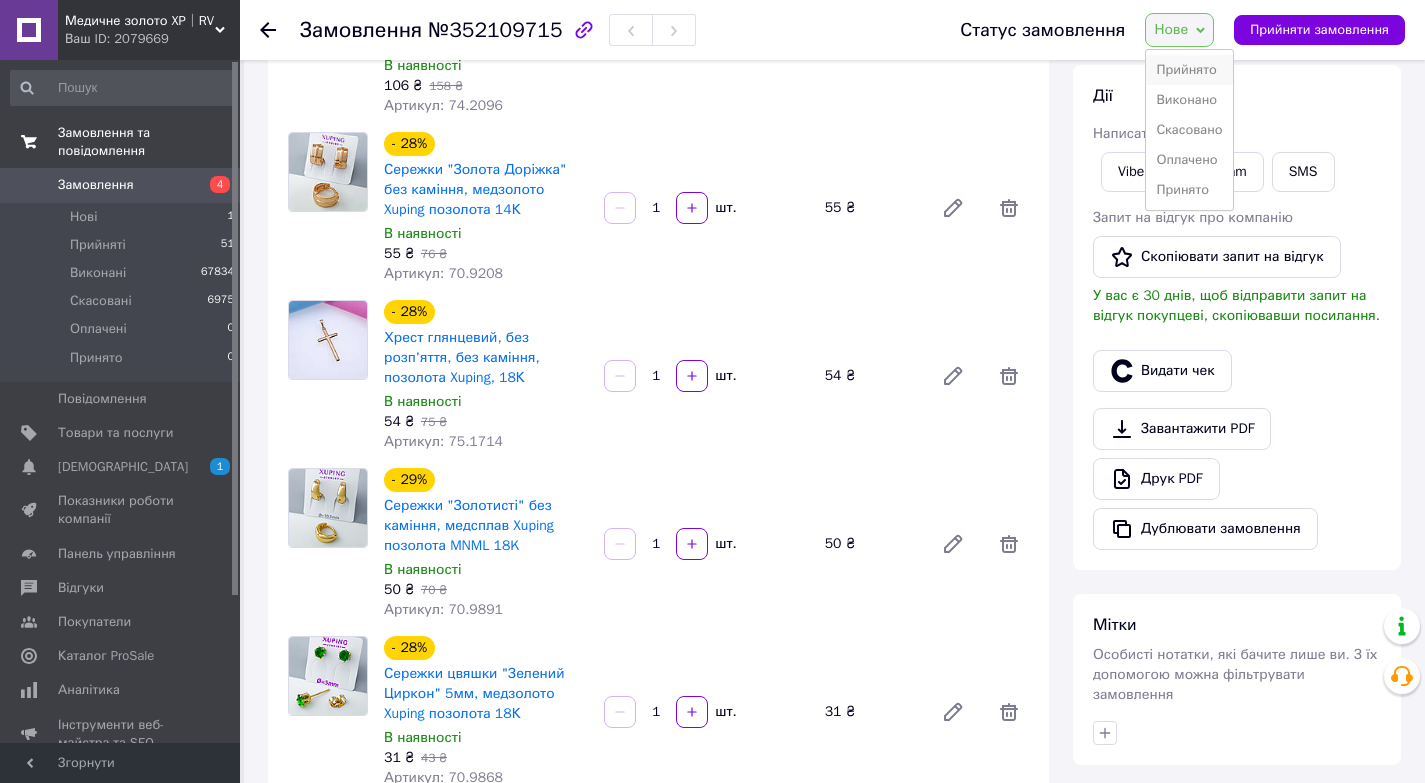 drag, startPoint x: 1198, startPoint y: 65, endPoint x: 1141, endPoint y: 71, distance: 57.31492 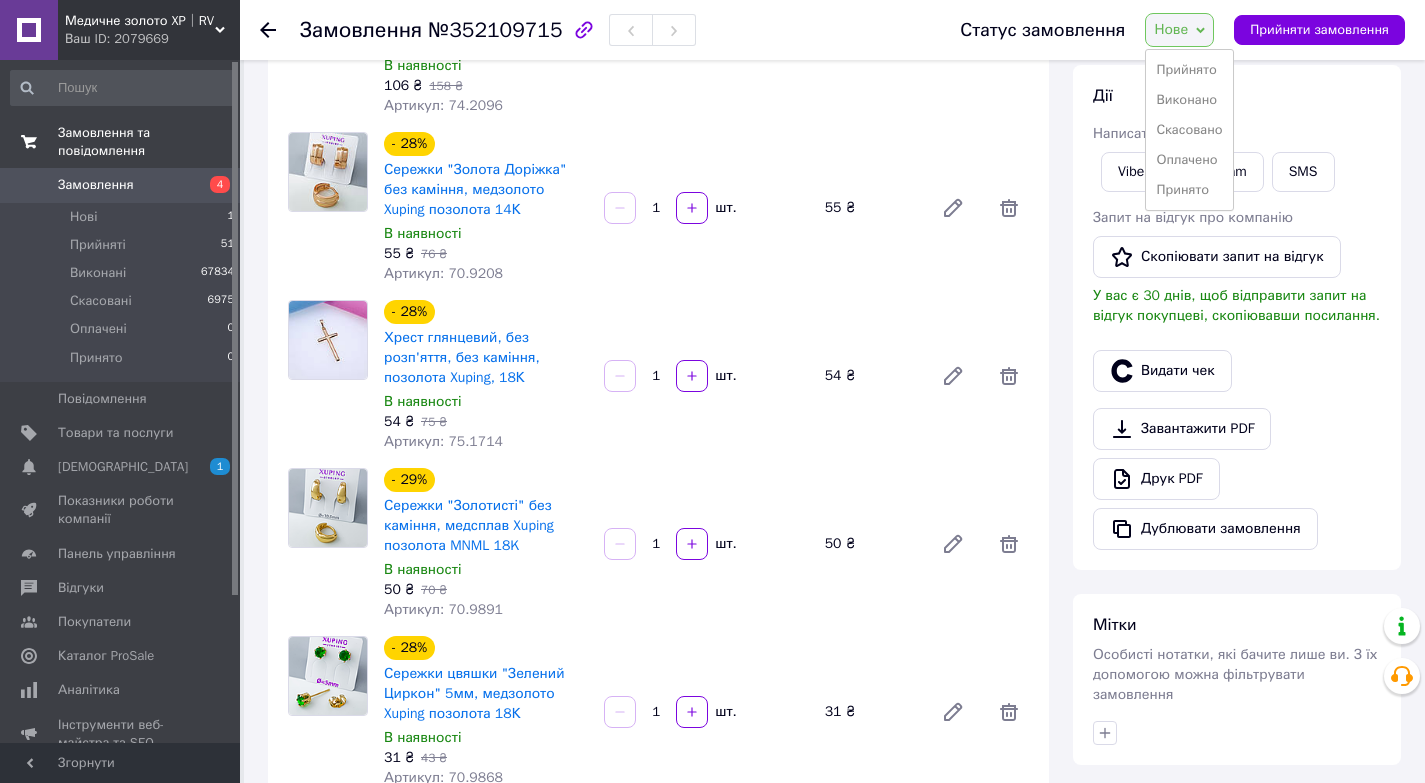 click on "Прийнято" at bounding box center [1189, 70] 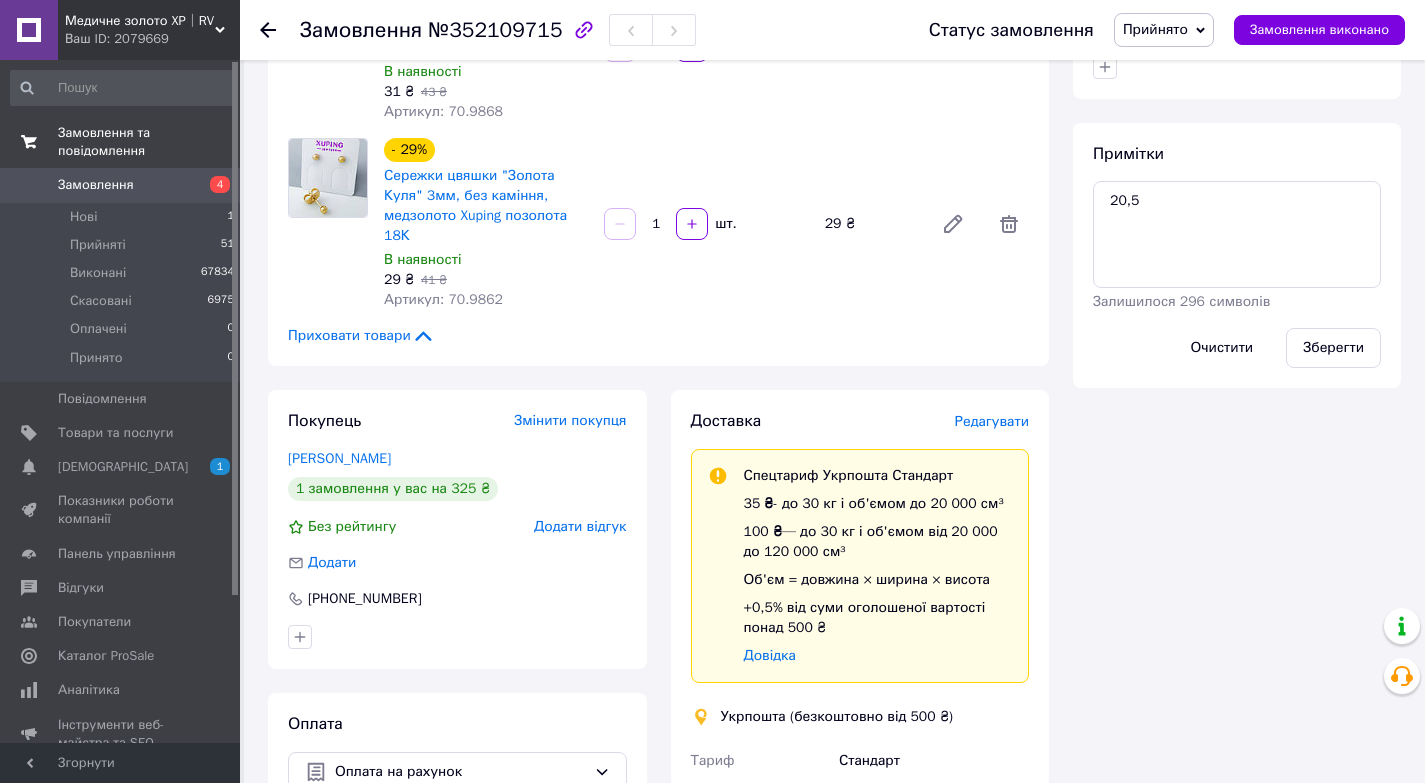 scroll, scrollTop: 533, scrollLeft: 0, axis: vertical 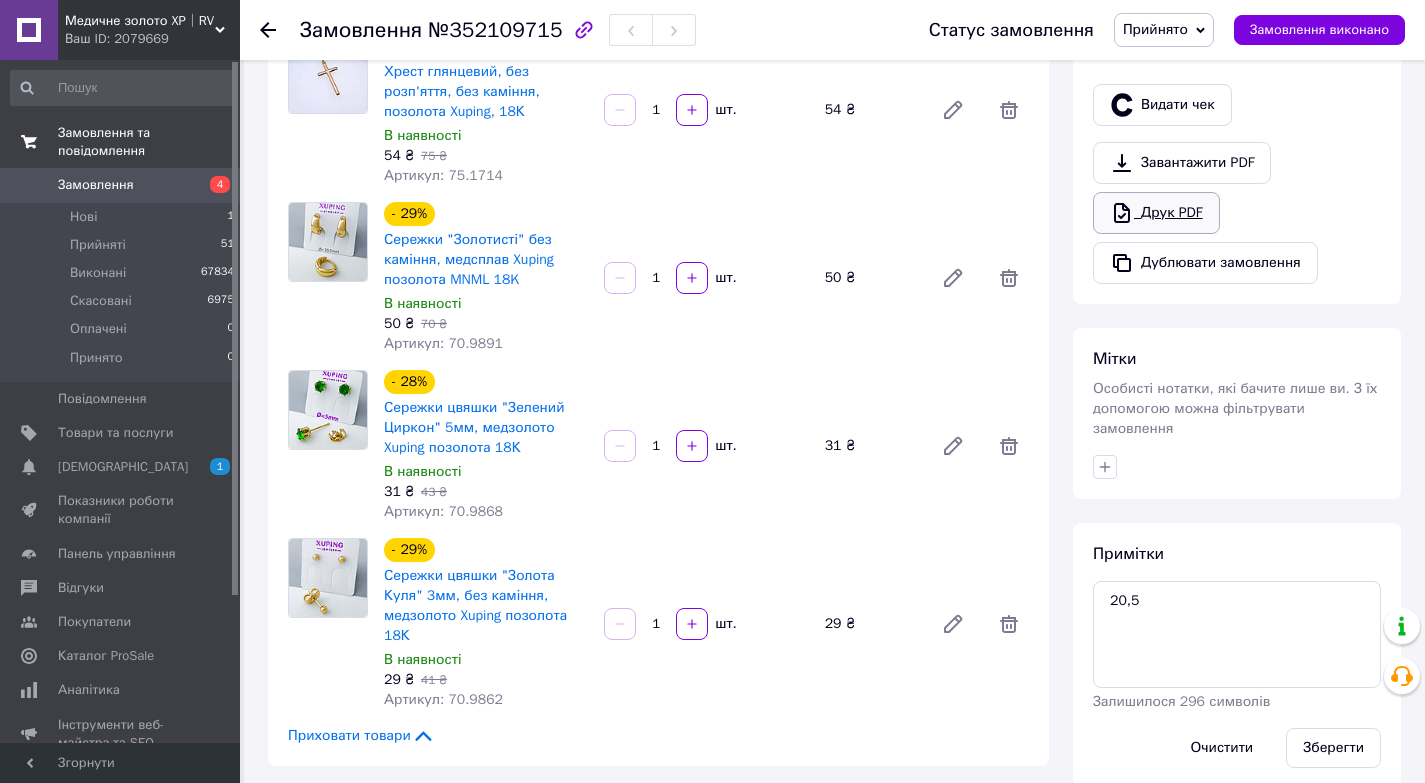 click 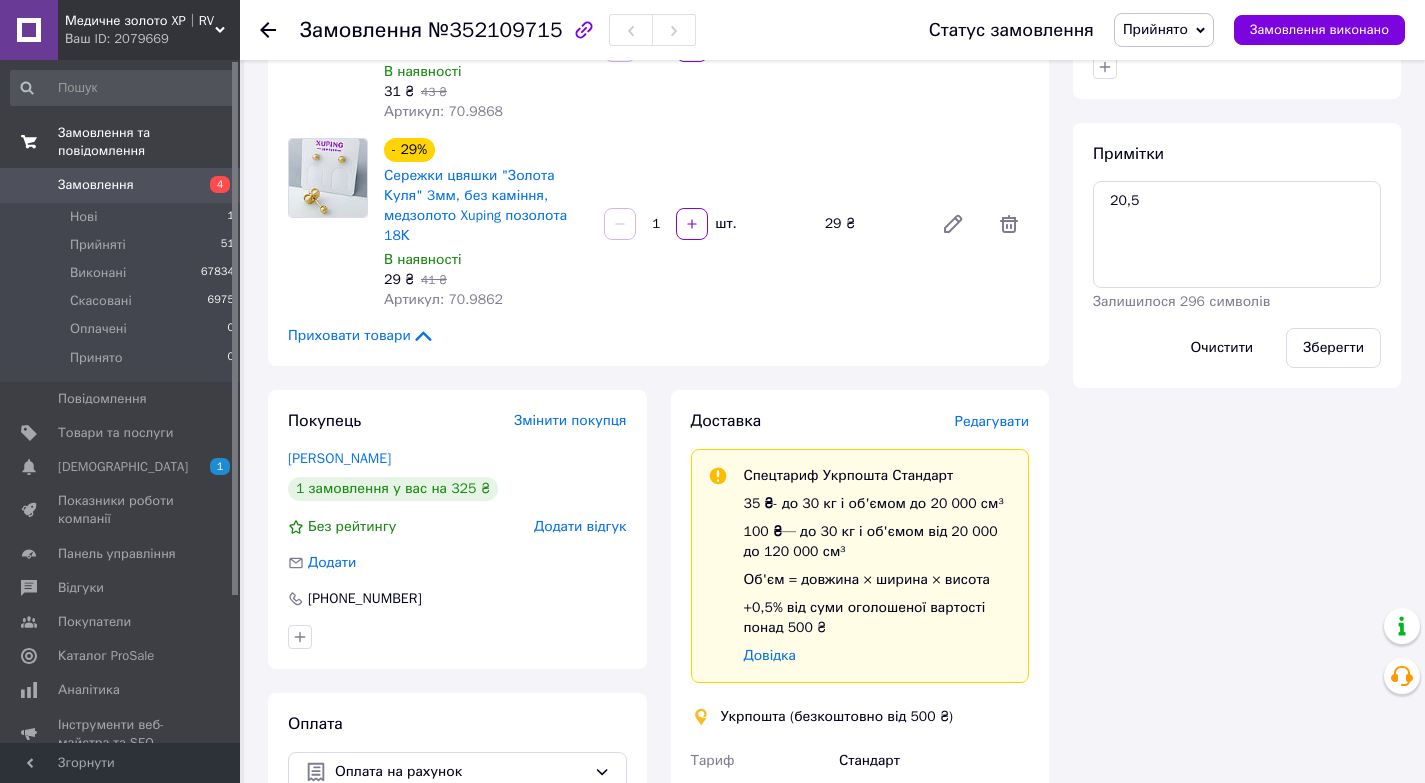 scroll, scrollTop: 1333, scrollLeft: 0, axis: vertical 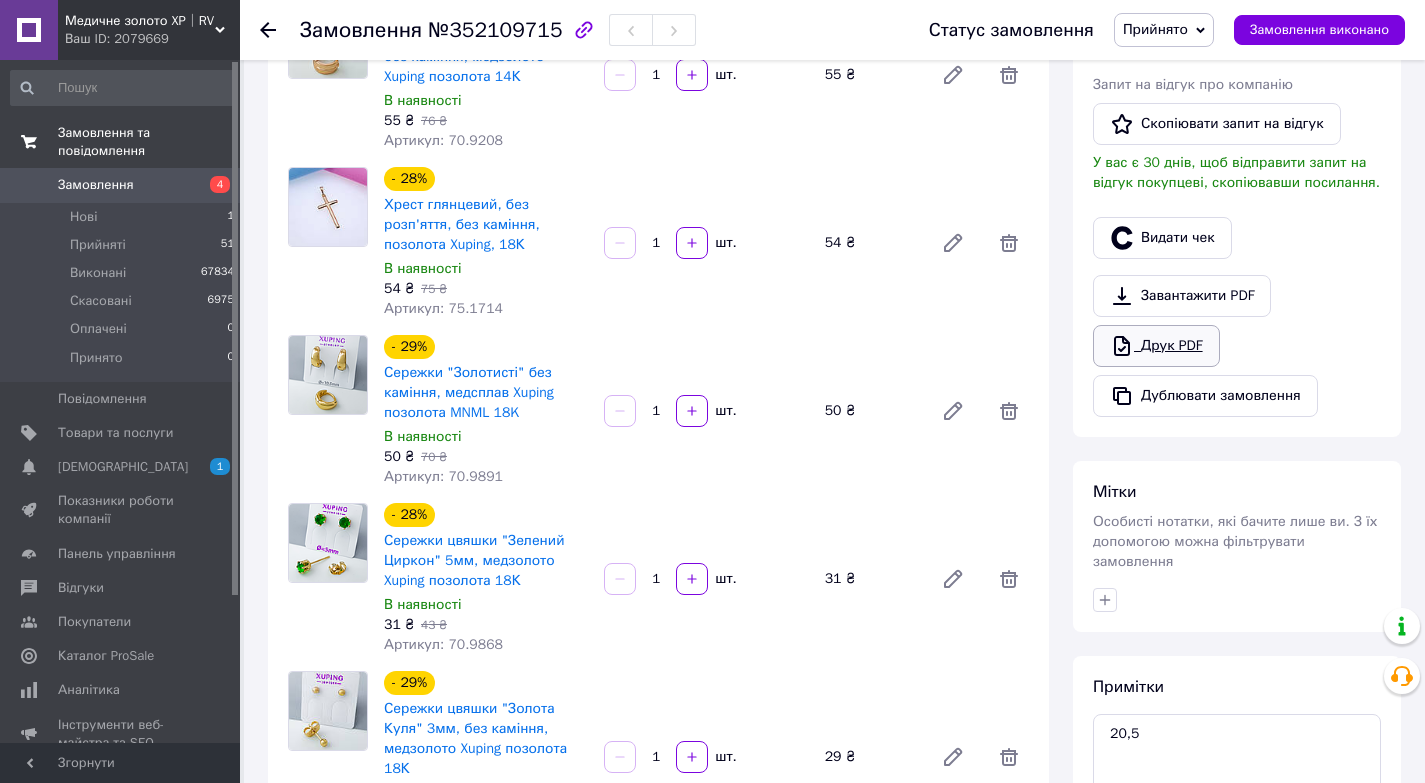 click on "Друк PDF" at bounding box center [1156, 346] 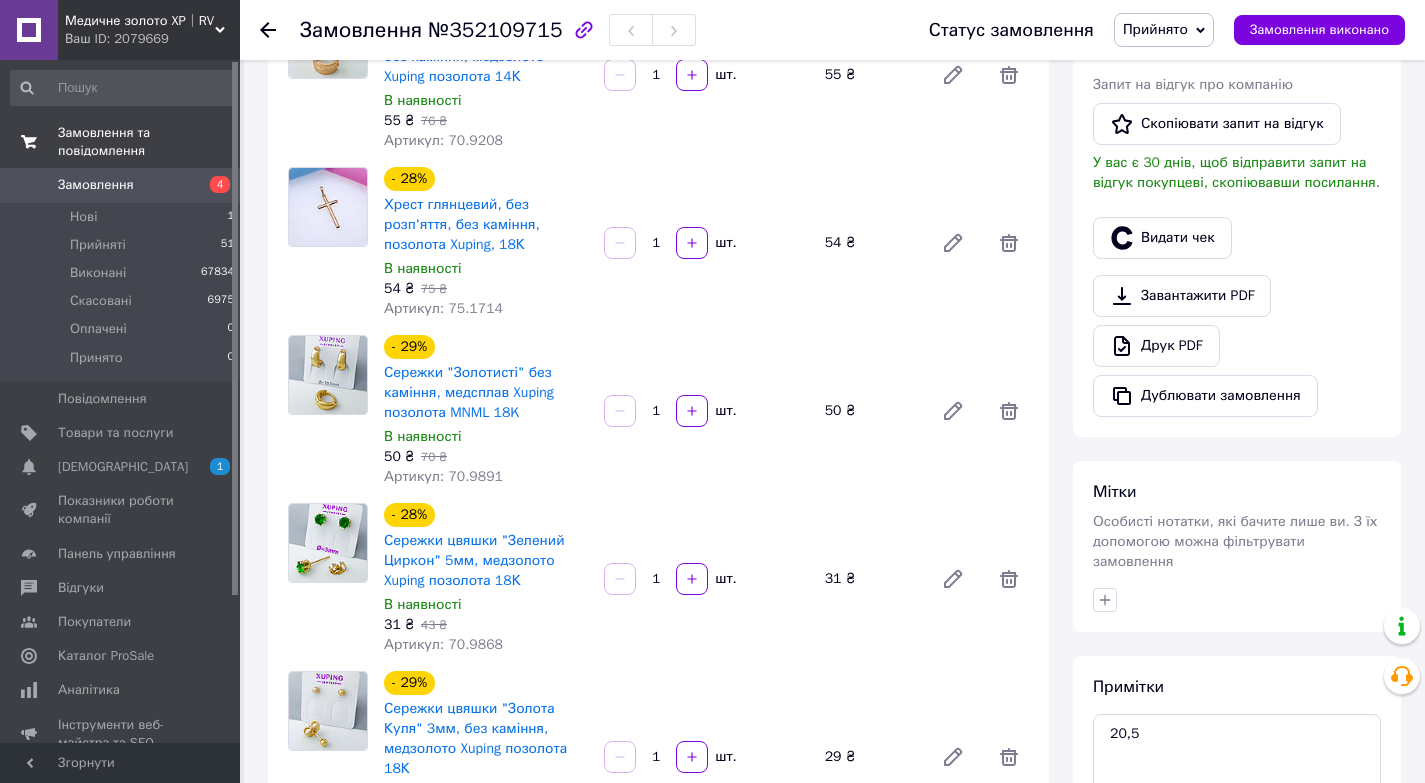 scroll, scrollTop: 667, scrollLeft: 0, axis: vertical 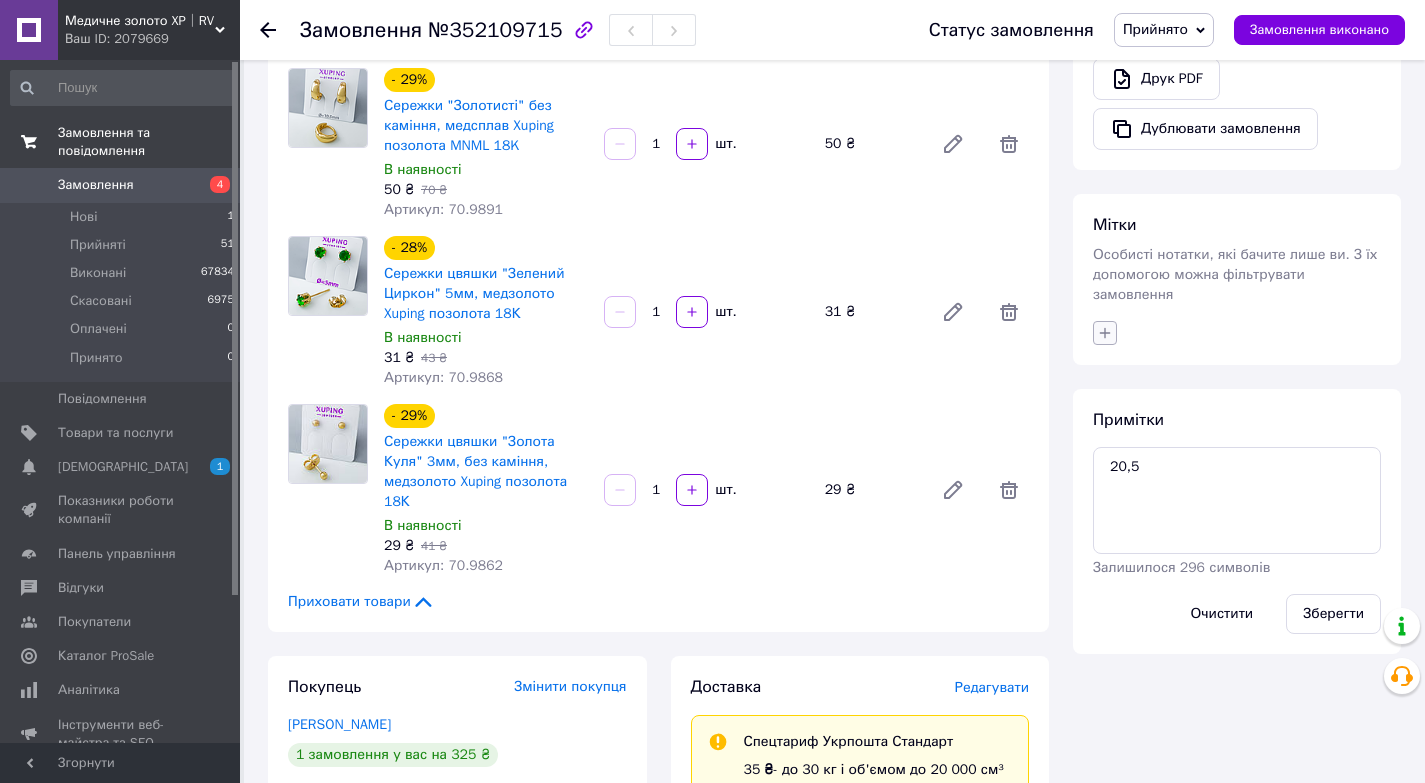 click 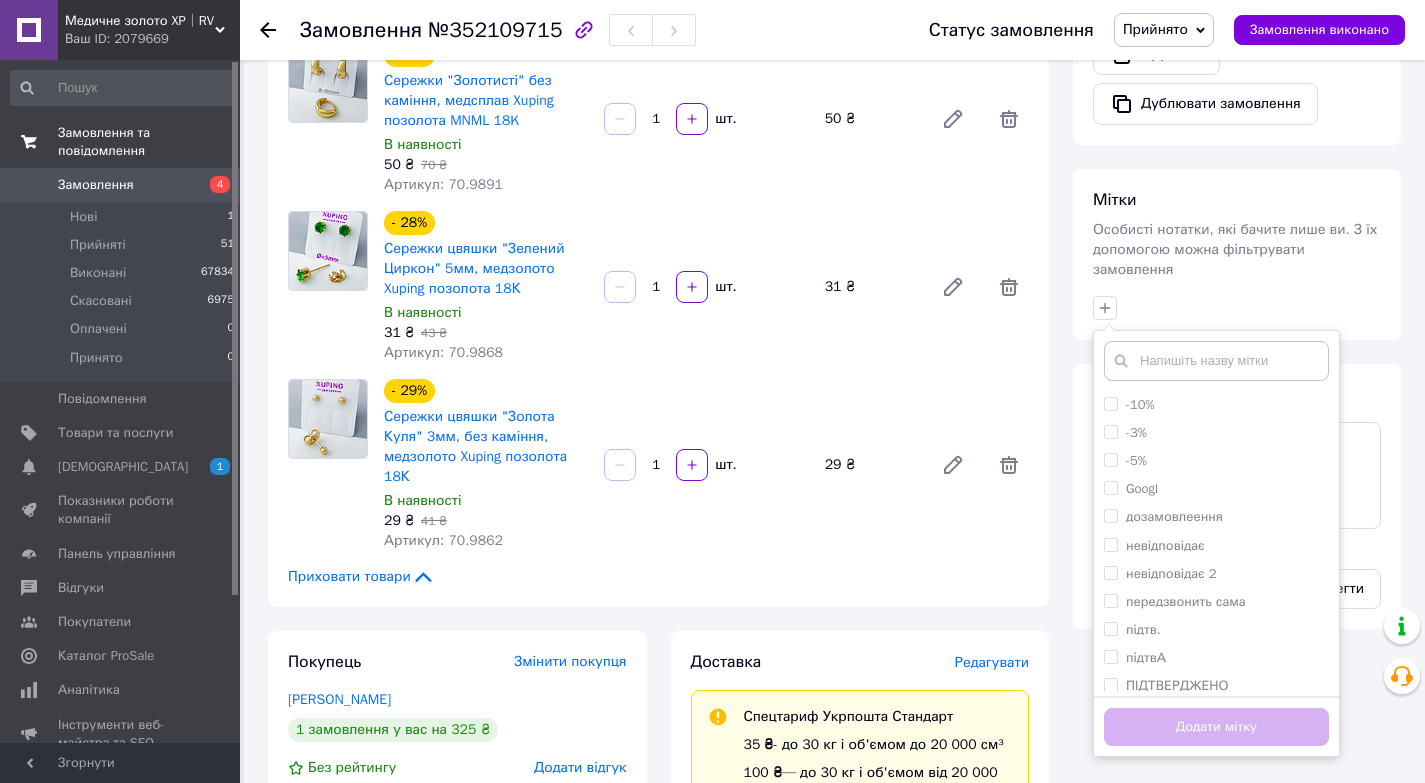 scroll, scrollTop: 1067, scrollLeft: 0, axis: vertical 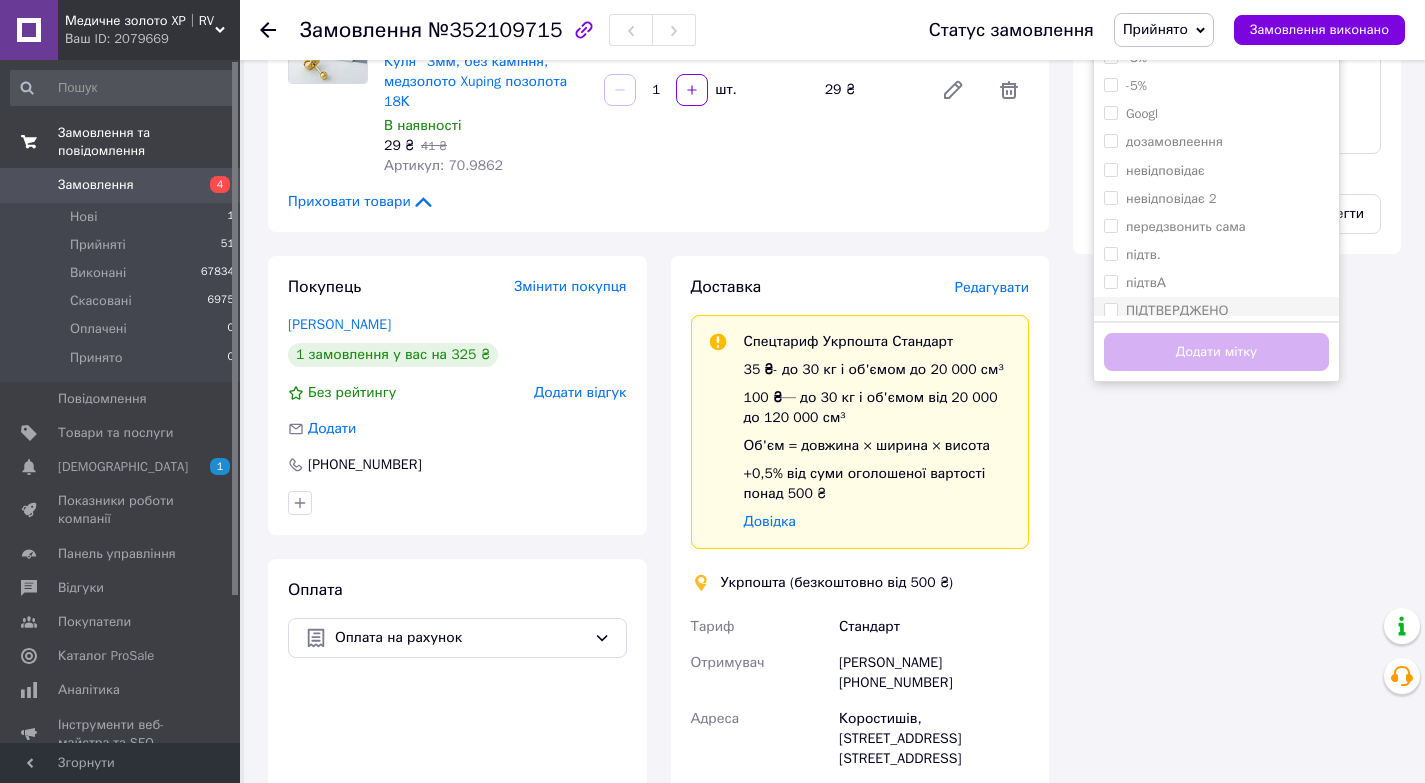 click on "ПІДТВЕРДЖЕНО" at bounding box center [1110, 309] 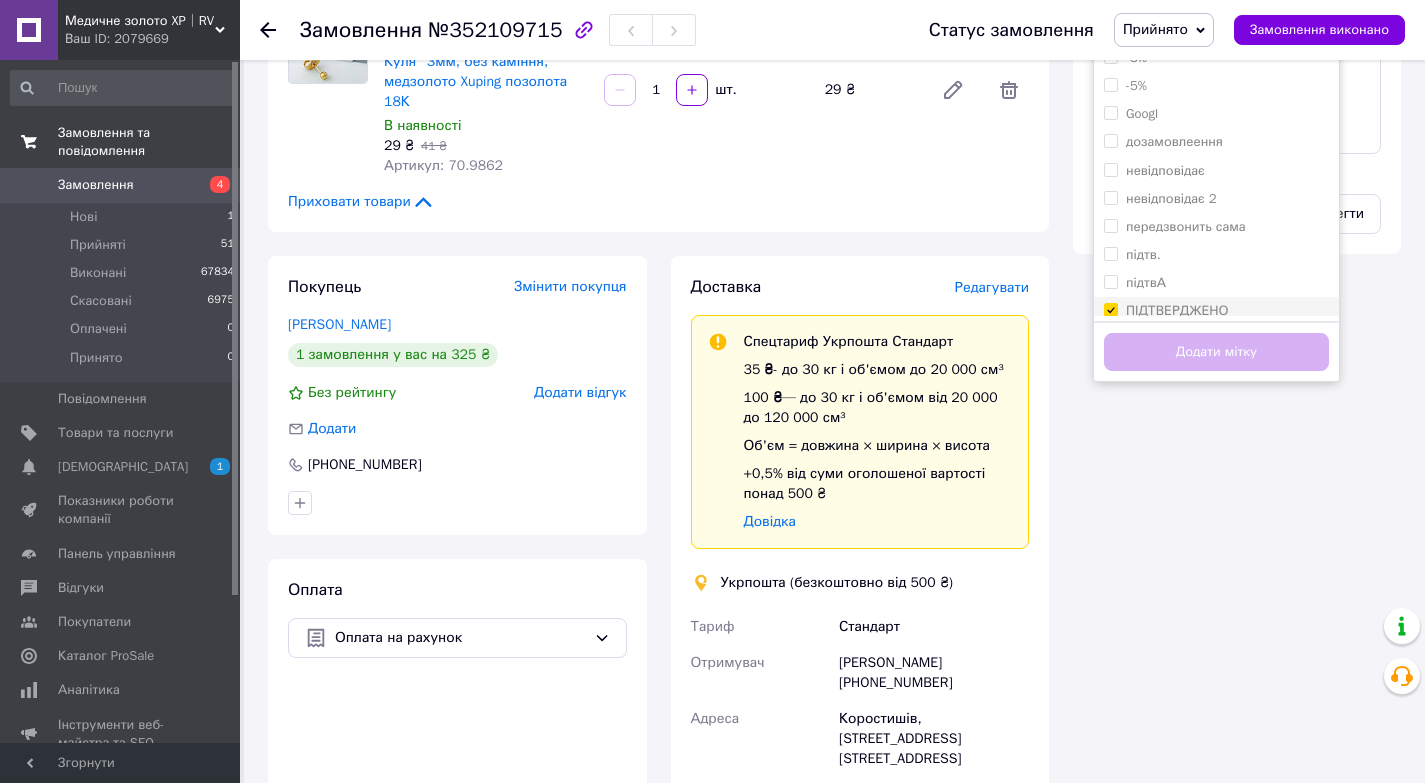 checkbox on "true" 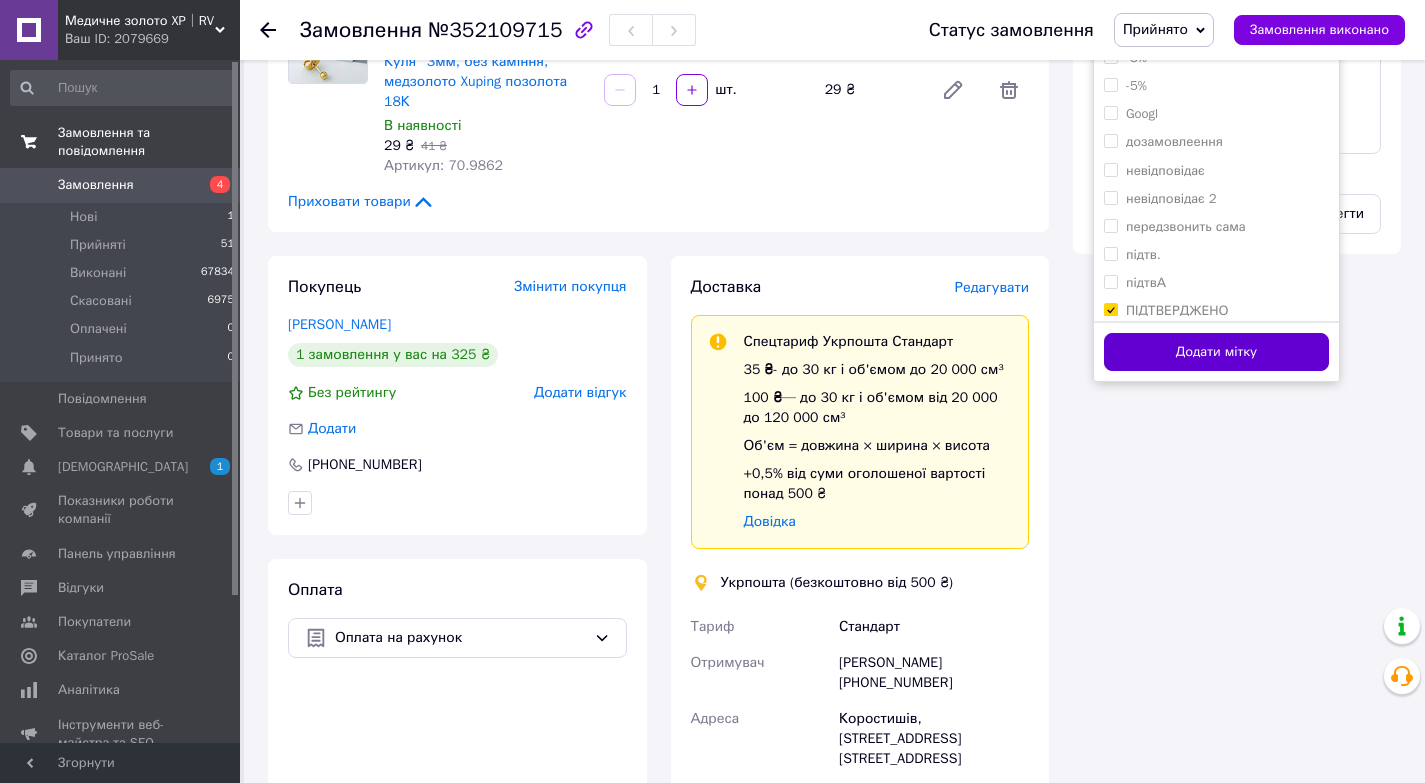 click on "Додати мітку" at bounding box center [1216, 352] 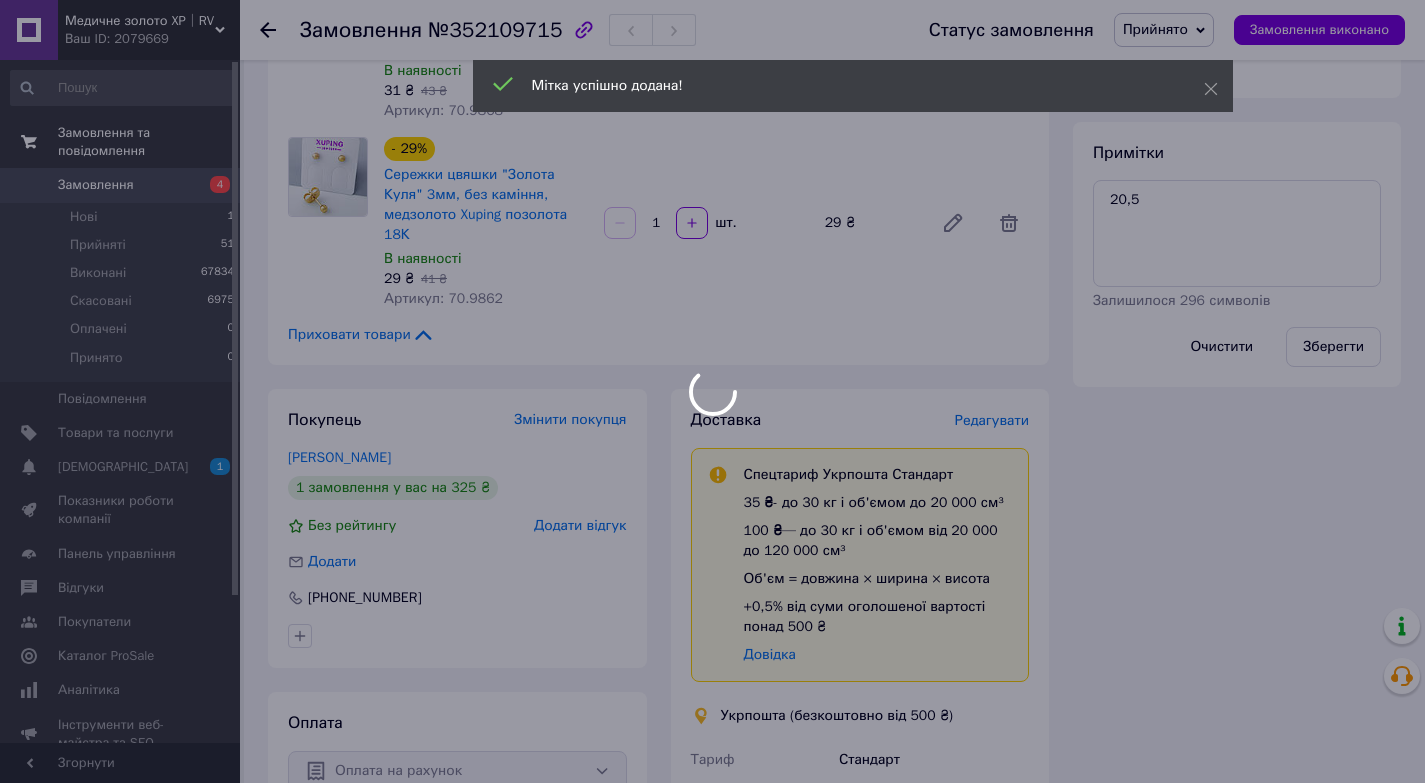 scroll, scrollTop: 933, scrollLeft: 0, axis: vertical 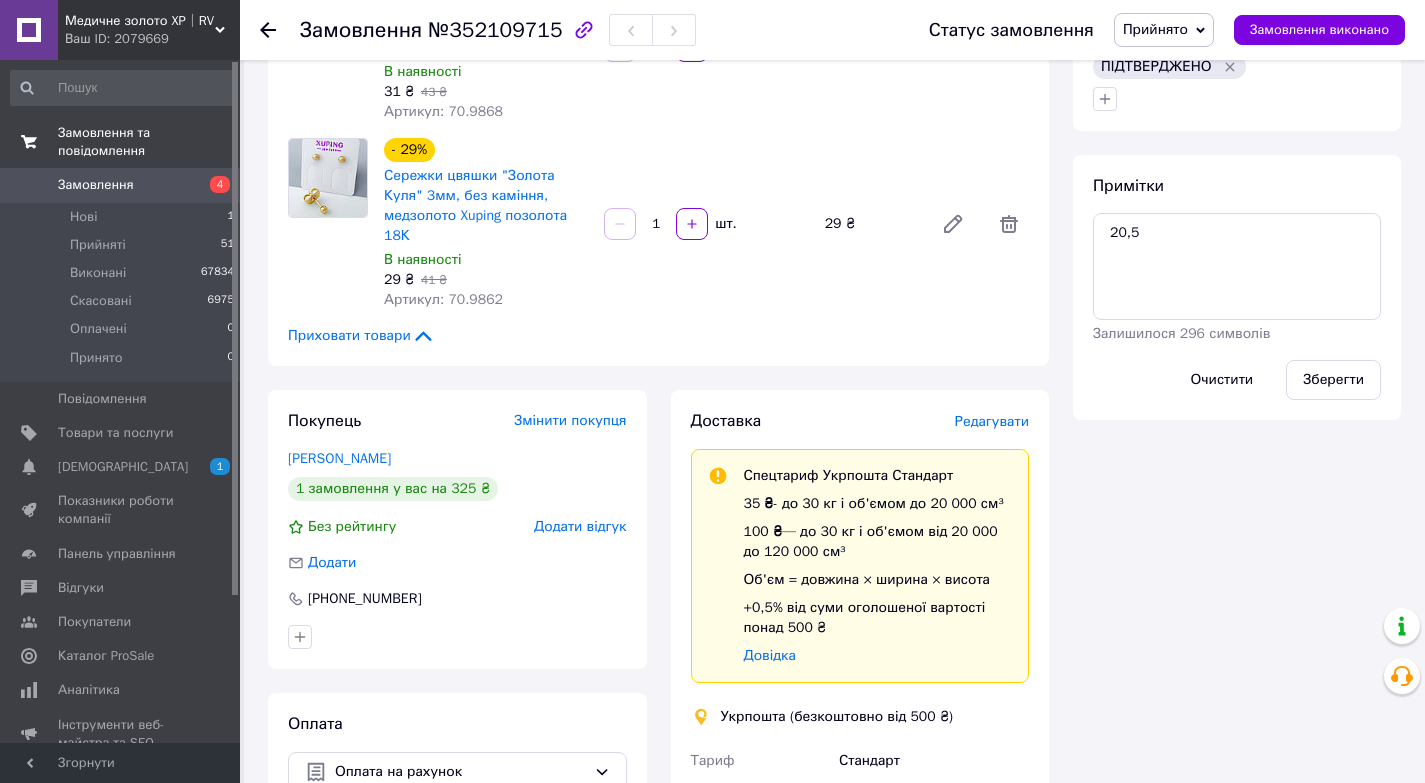 click on "- 29% Сережки цвяшки "Золота Куля" 3мм, без каміння, медзолото Xuping позолота 18К В наявності 29 ₴   41 ₴ Артикул: 70.9862 1   шт. 29 ₴" at bounding box center [706, 224] 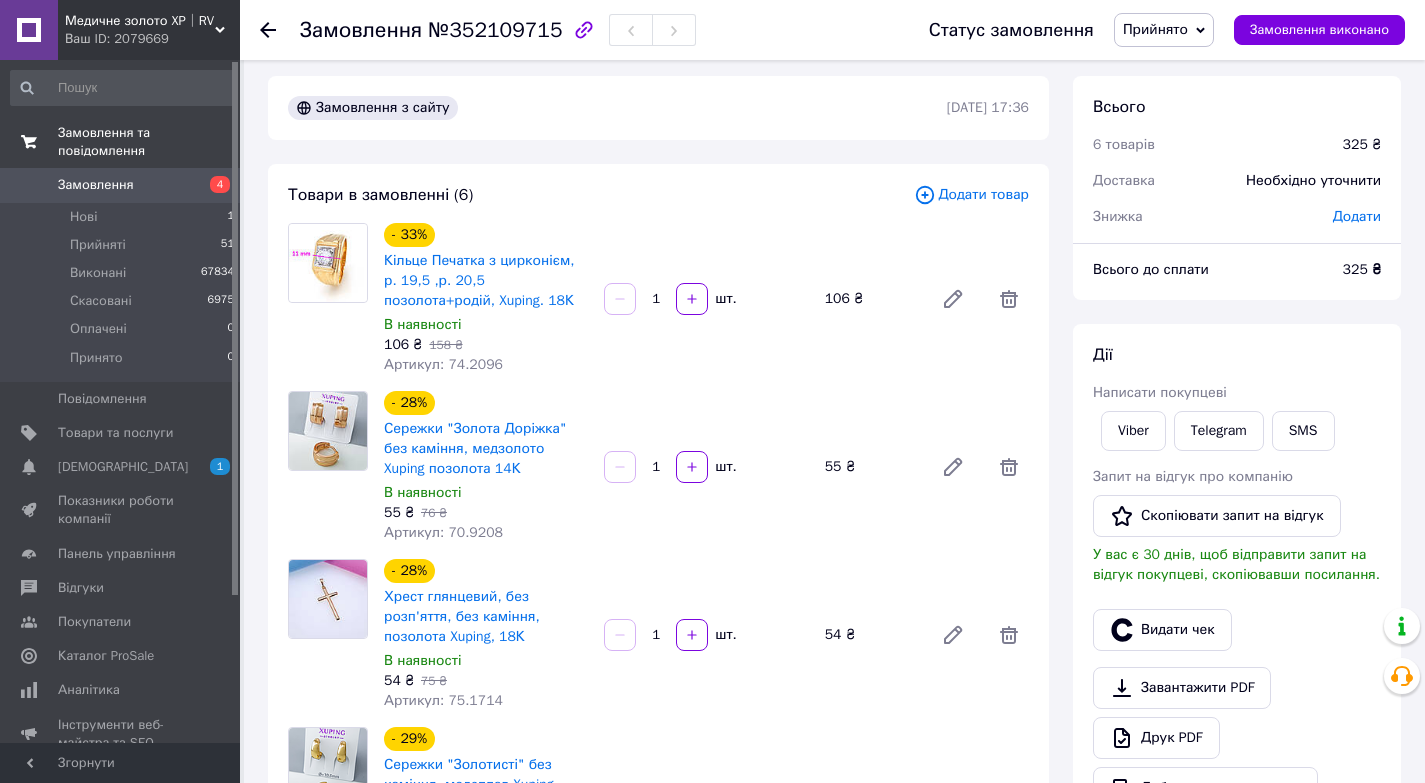 scroll, scrollTop: 0, scrollLeft: 0, axis: both 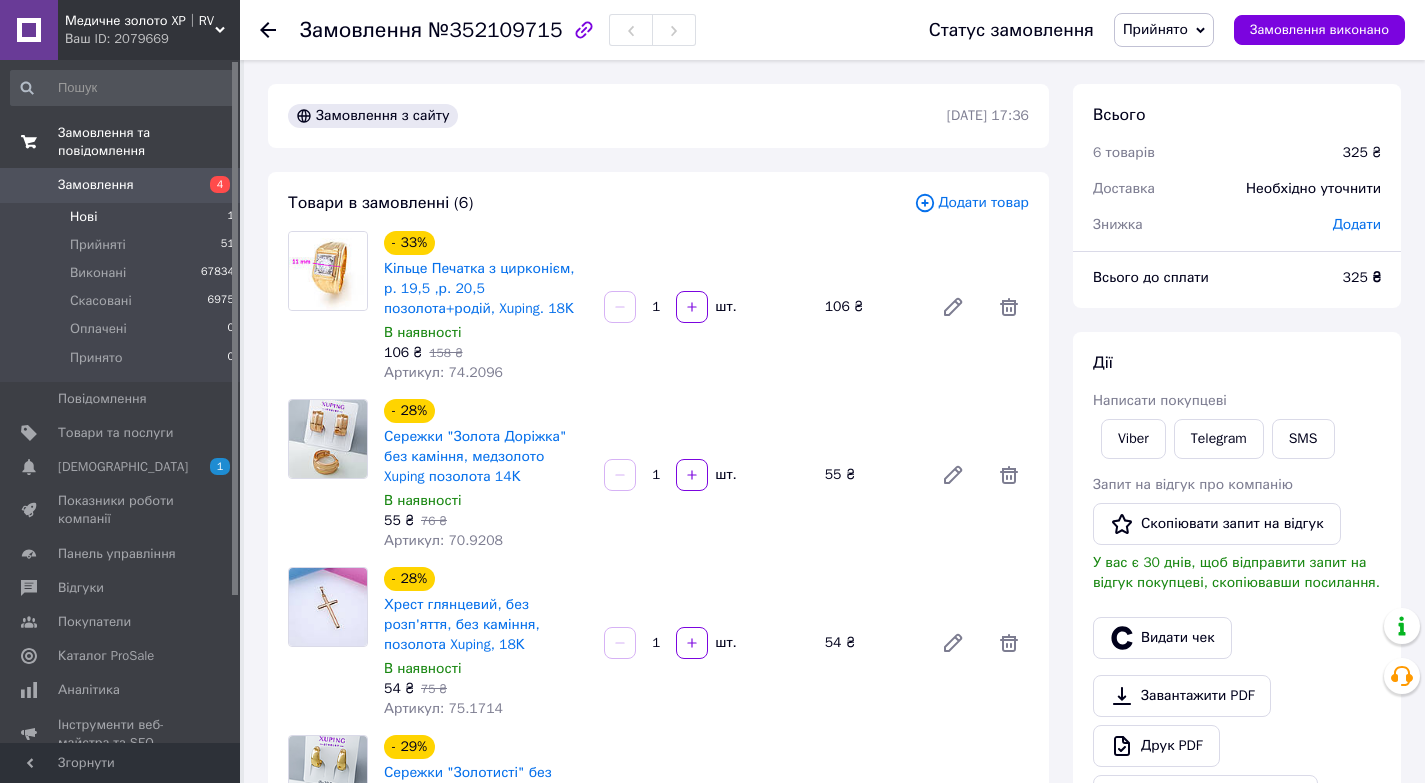 click on "Нові 1" at bounding box center [123, 217] 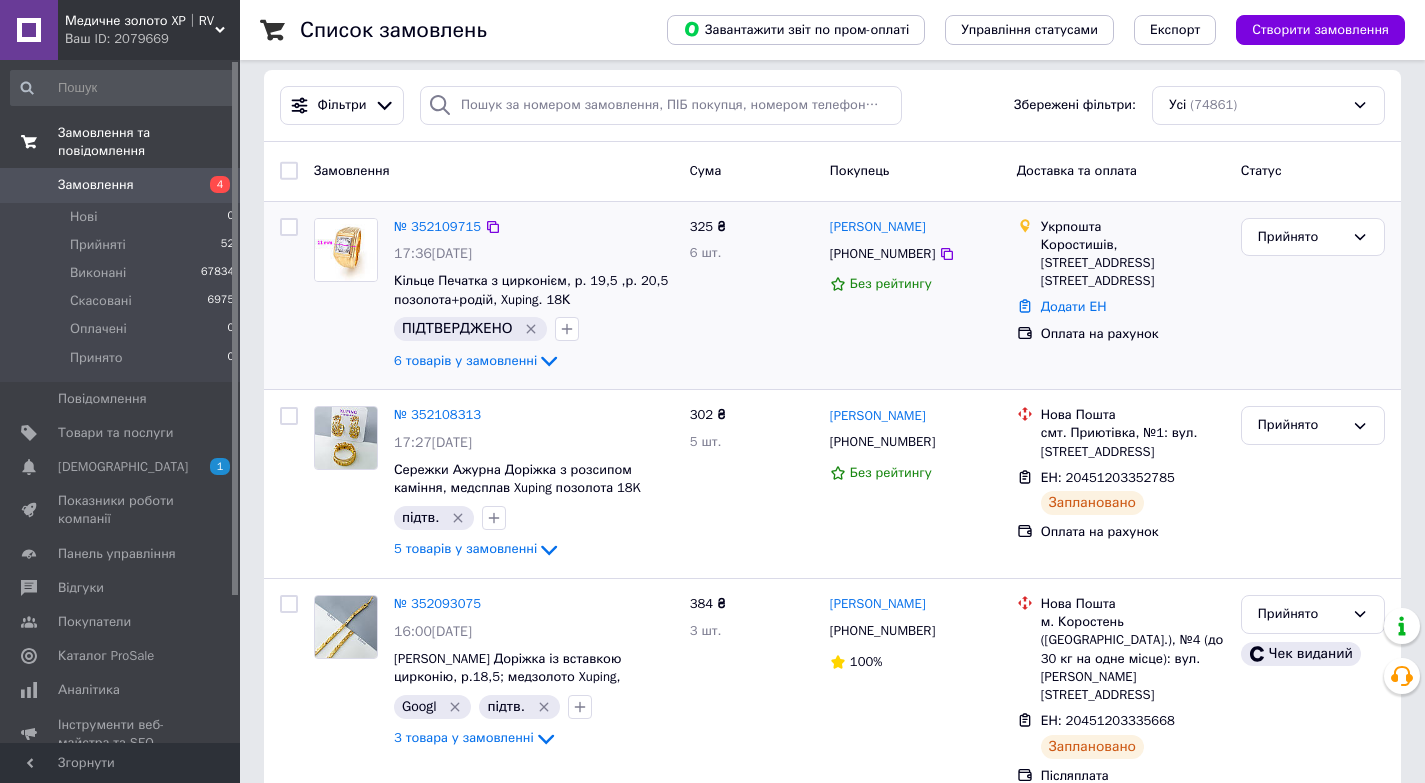 scroll, scrollTop: 0, scrollLeft: 0, axis: both 